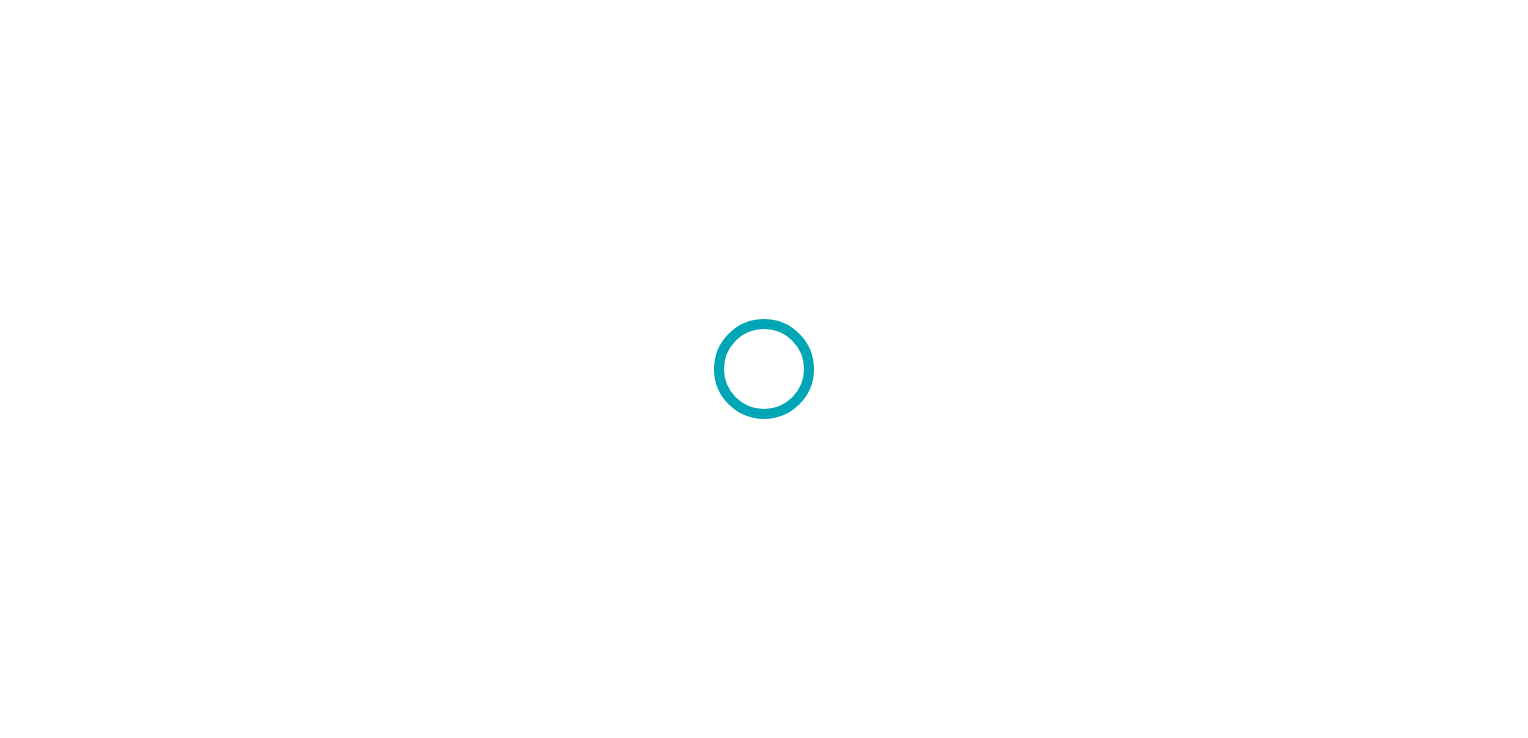 scroll, scrollTop: 0, scrollLeft: 0, axis: both 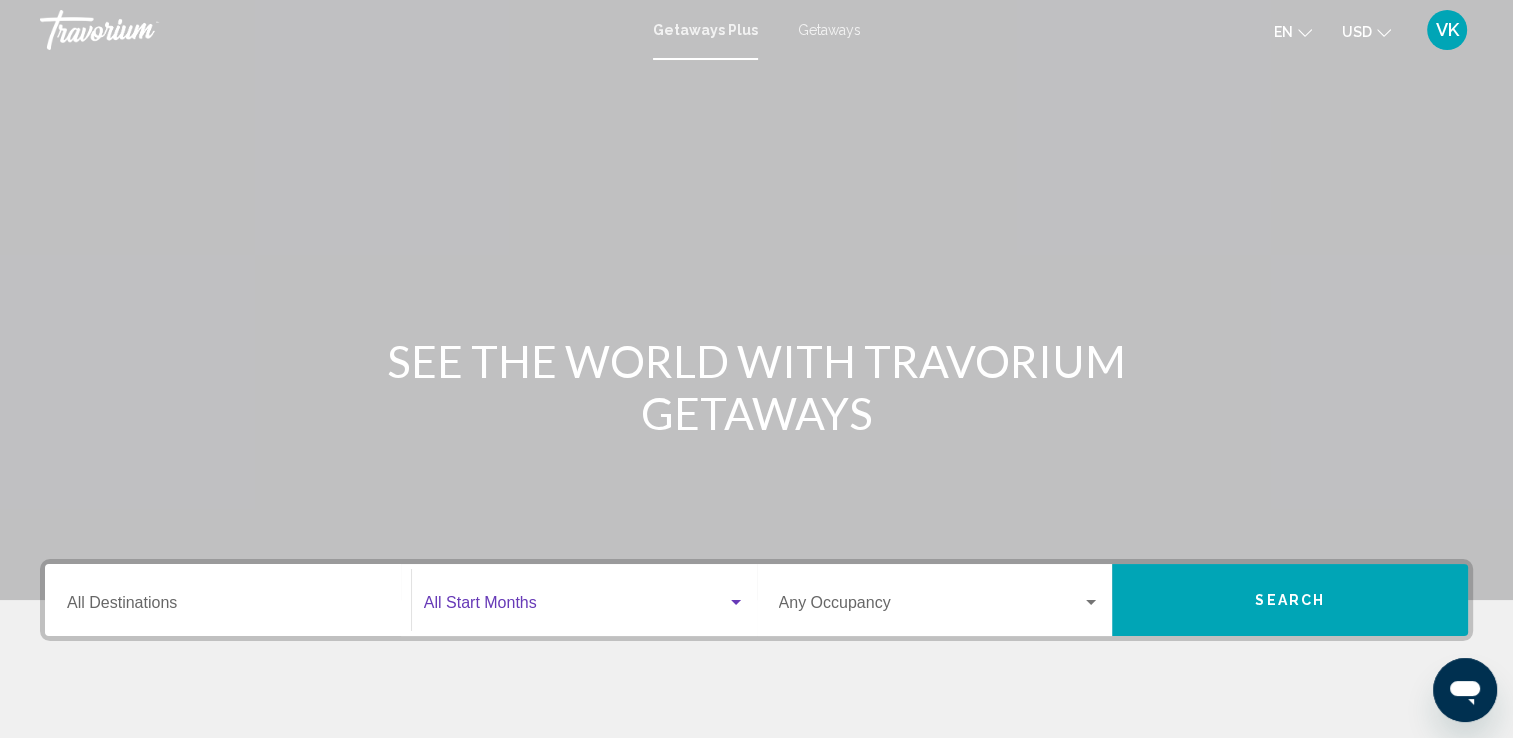 click at bounding box center (736, 602) 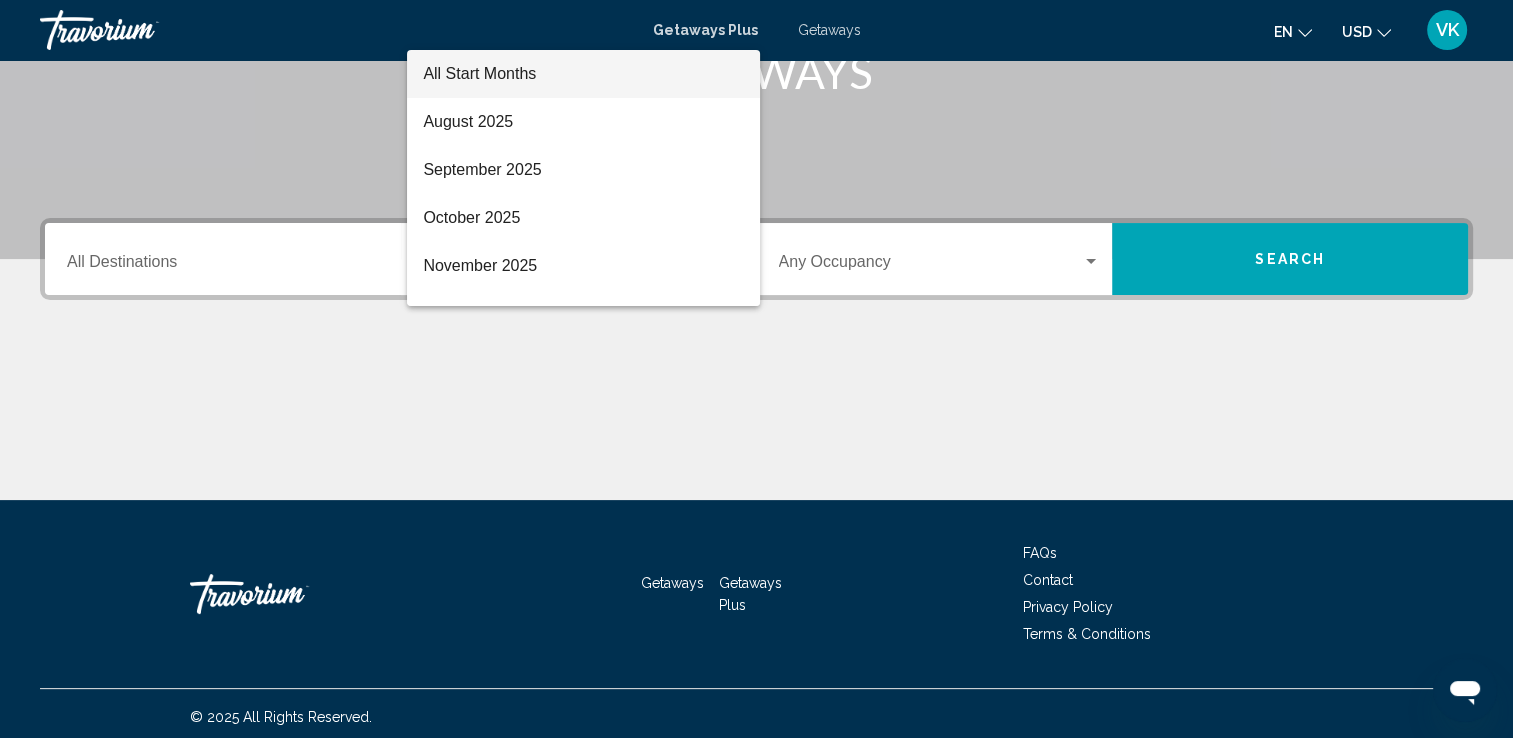 scroll, scrollTop: 347, scrollLeft: 0, axis: vertical 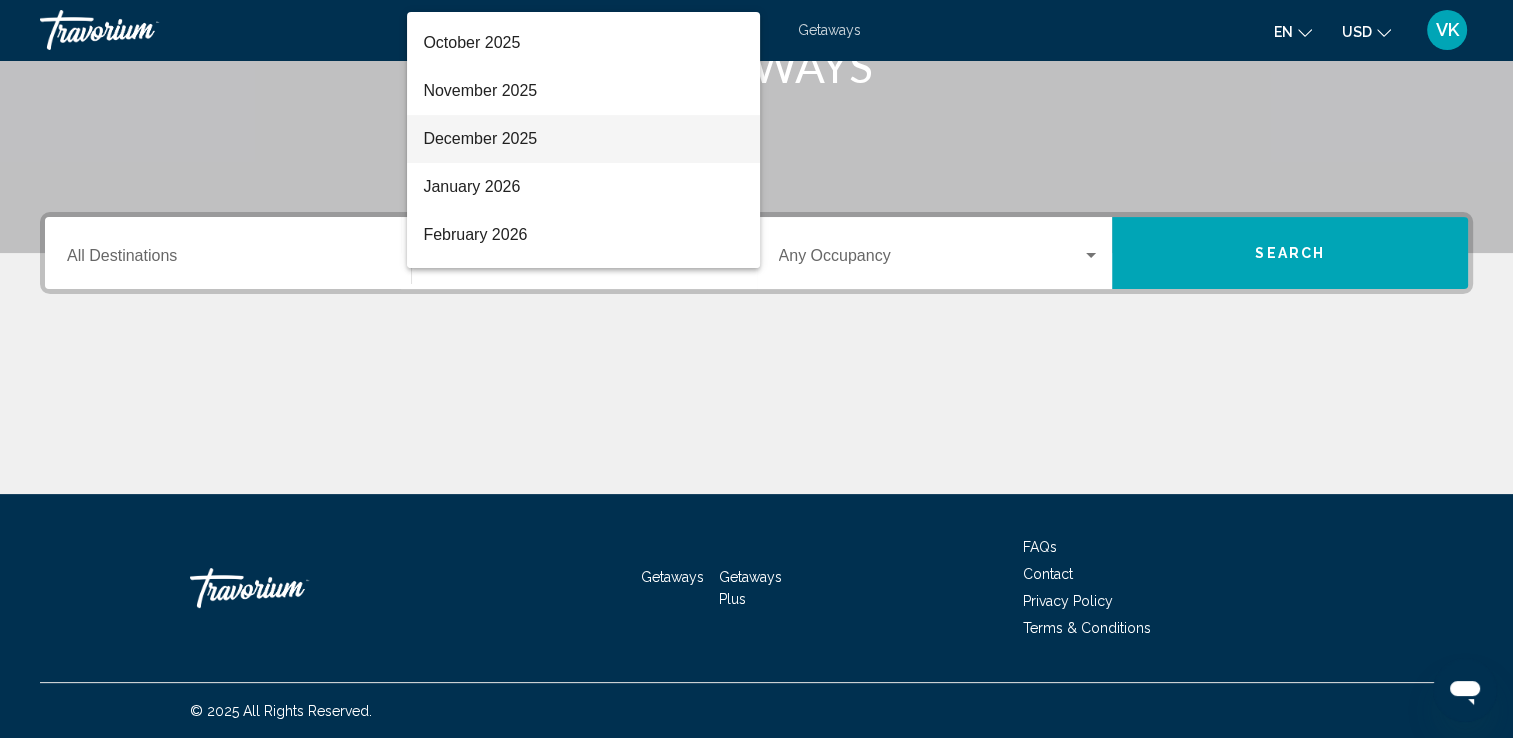 click on "December 2025" at bounding box center [583, 139] 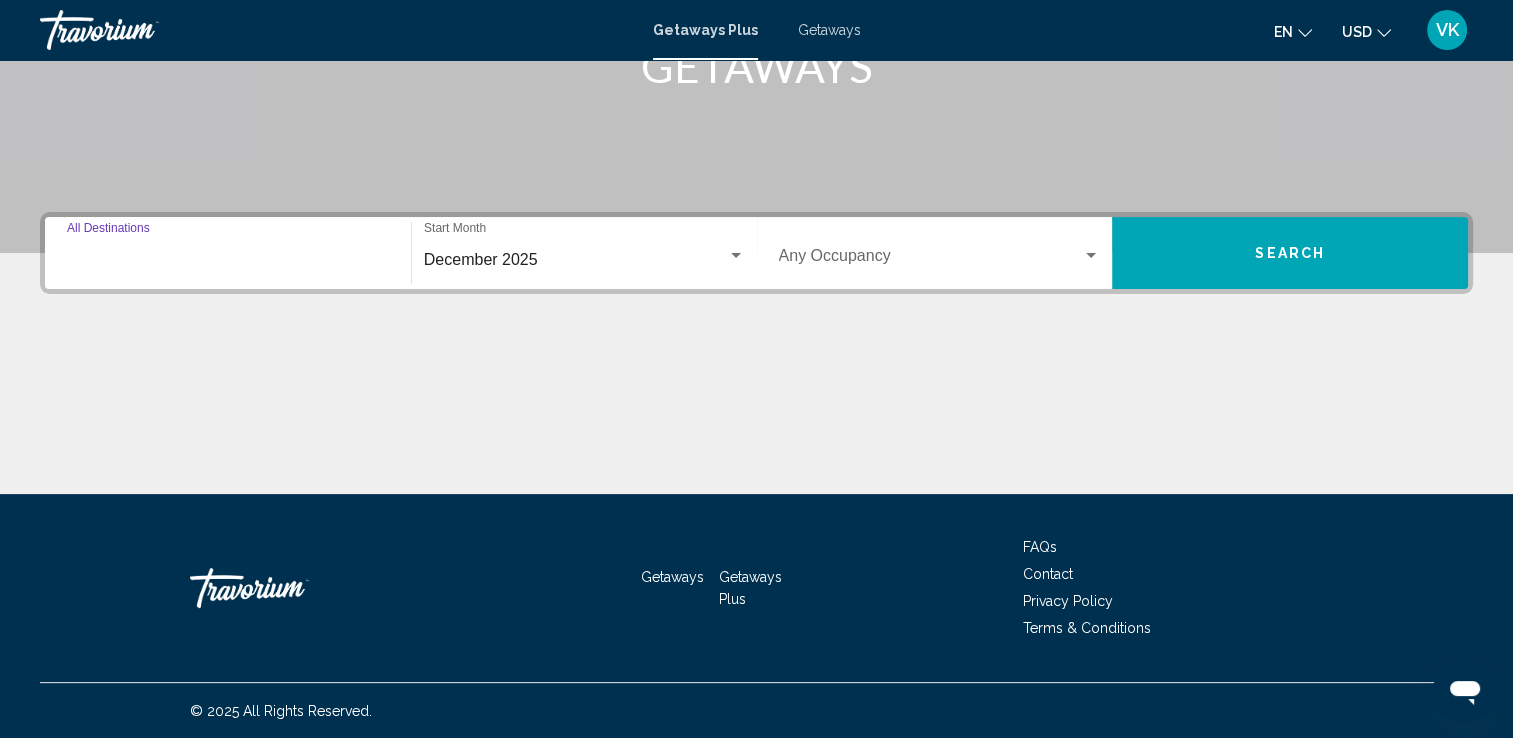 click on "Destination All Destinations" at bounding box center (228, 260) 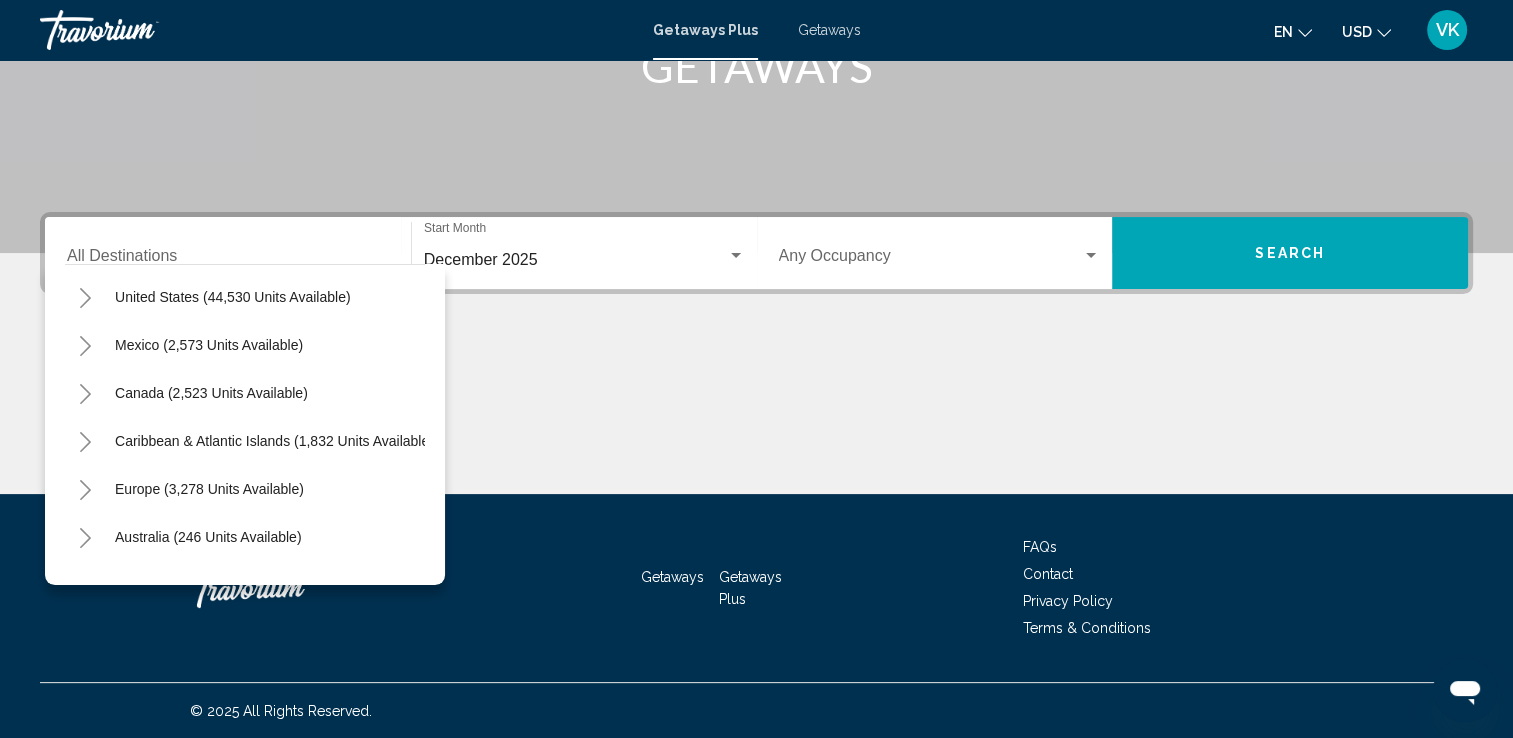 scroll, scrollTop: 52, scrollLeft: 0, axis: vertical 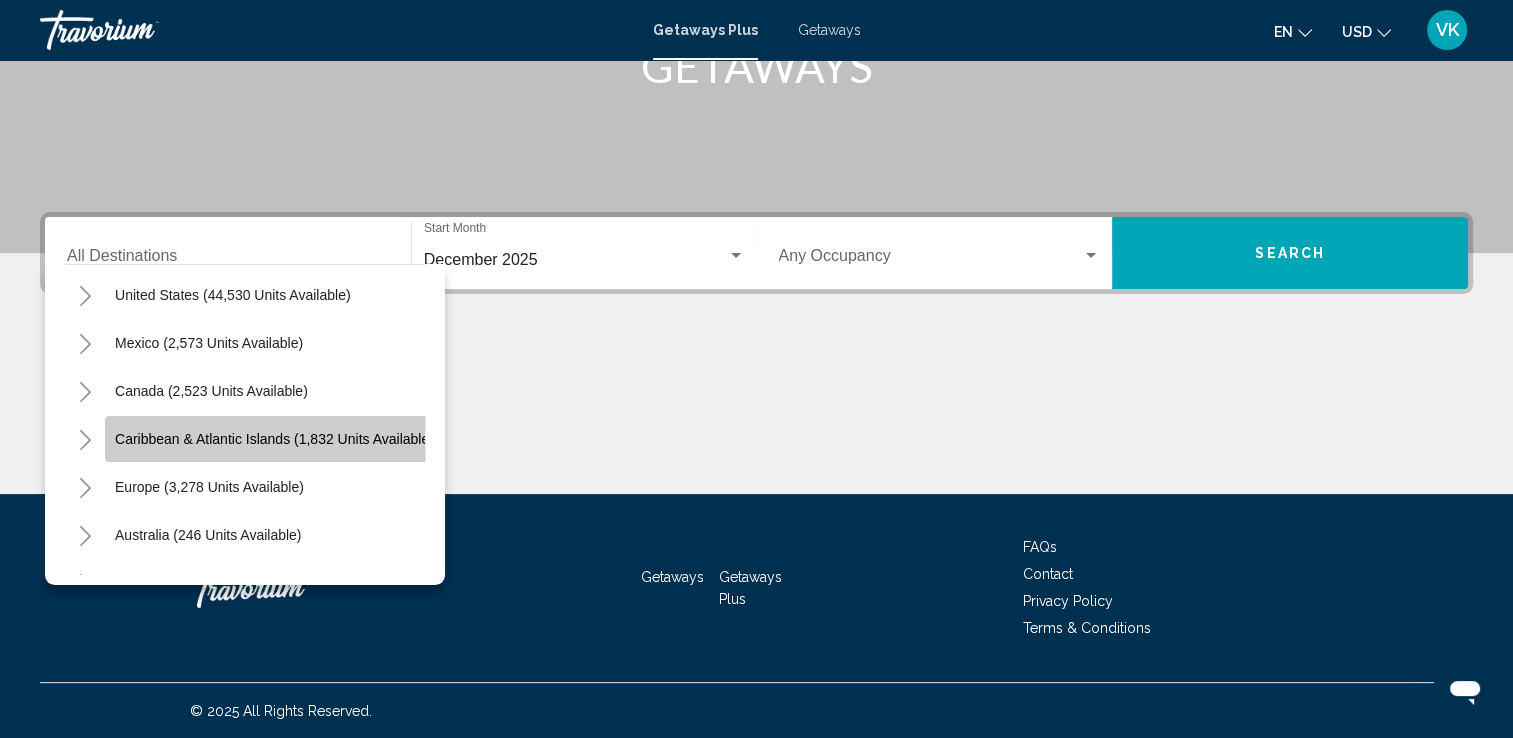 click on "Caribbean & Atlantic Islands (1,832 units available)" 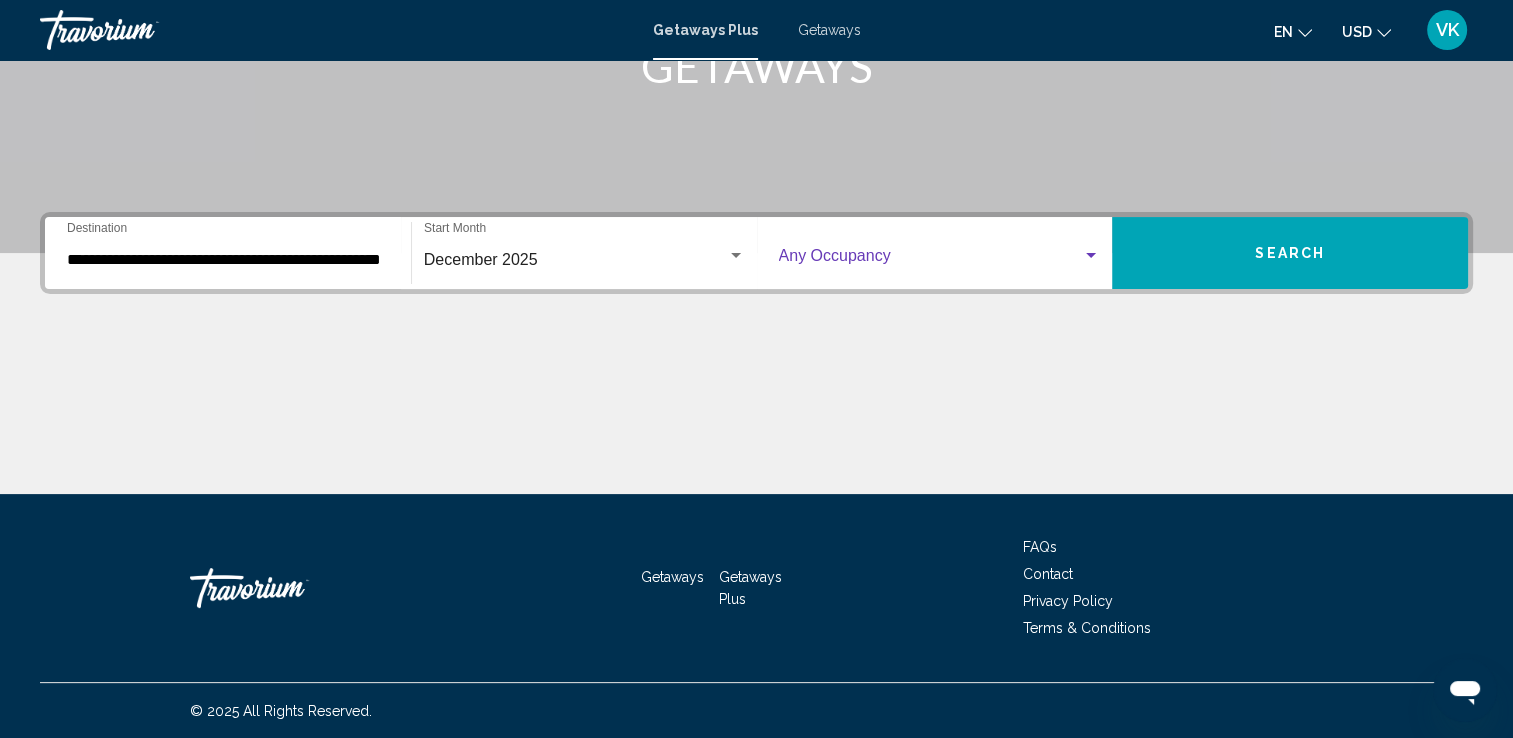 click at bounding box center (931, 260) 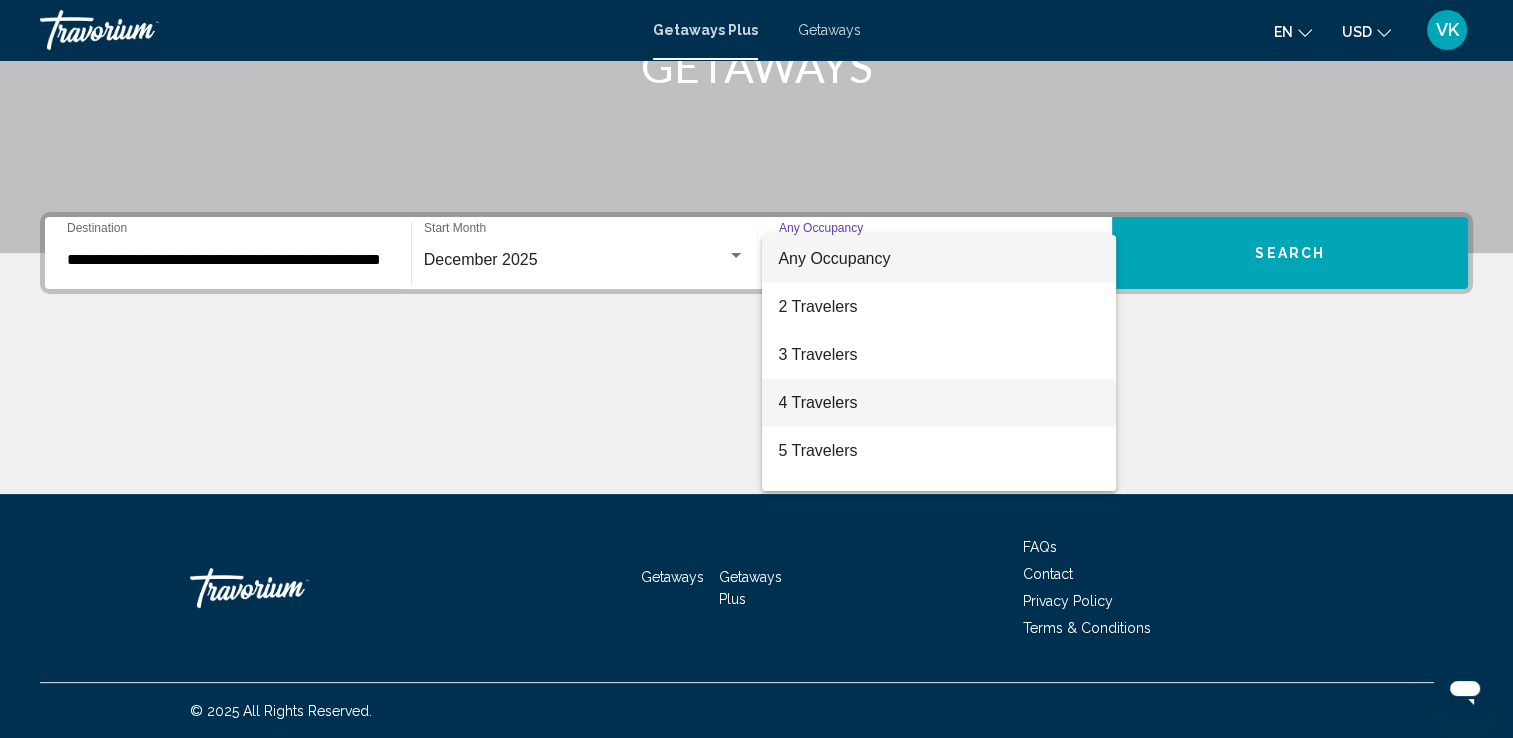 click on "4 Travelers" at bounding box center (939, 403) 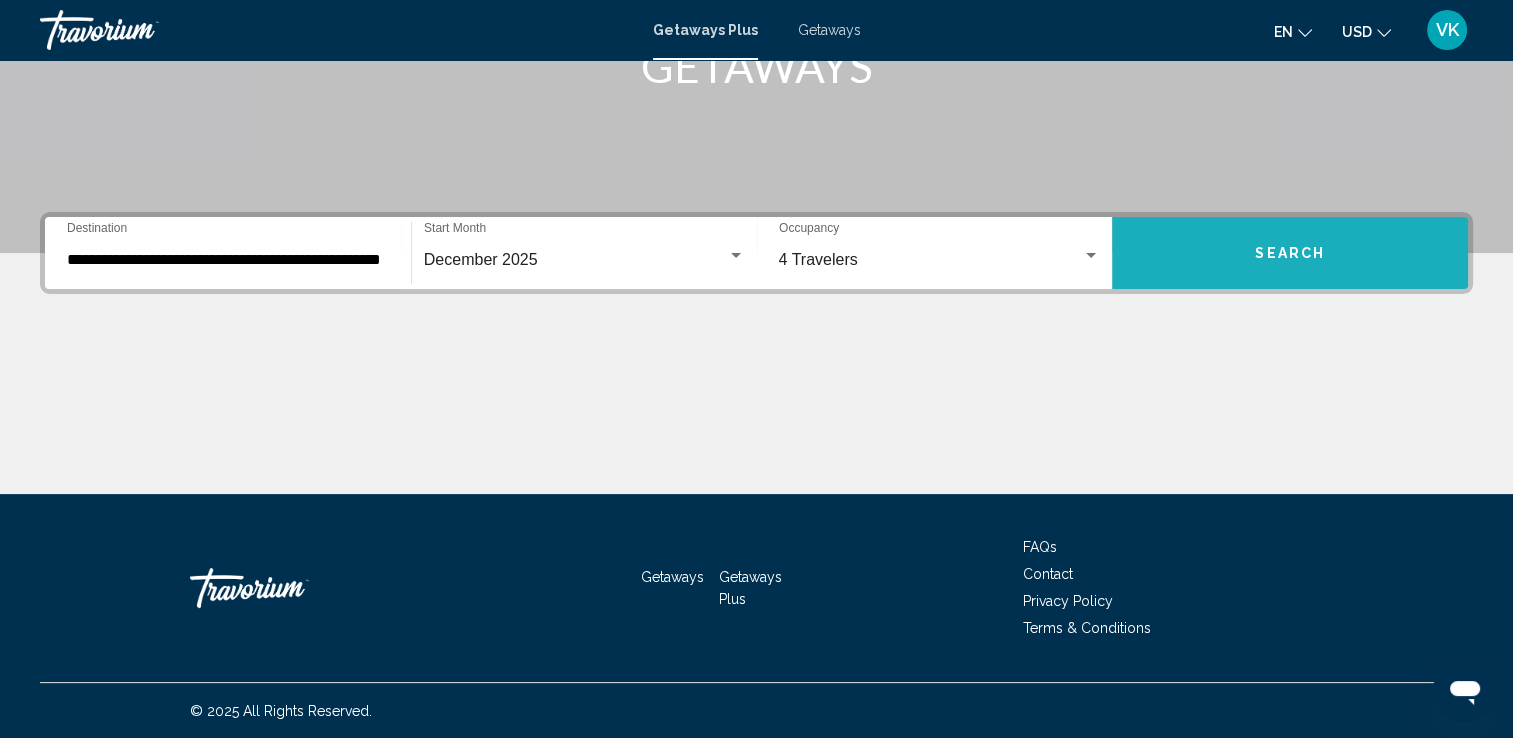 click on "Search" at bounding box center (1290, 253) 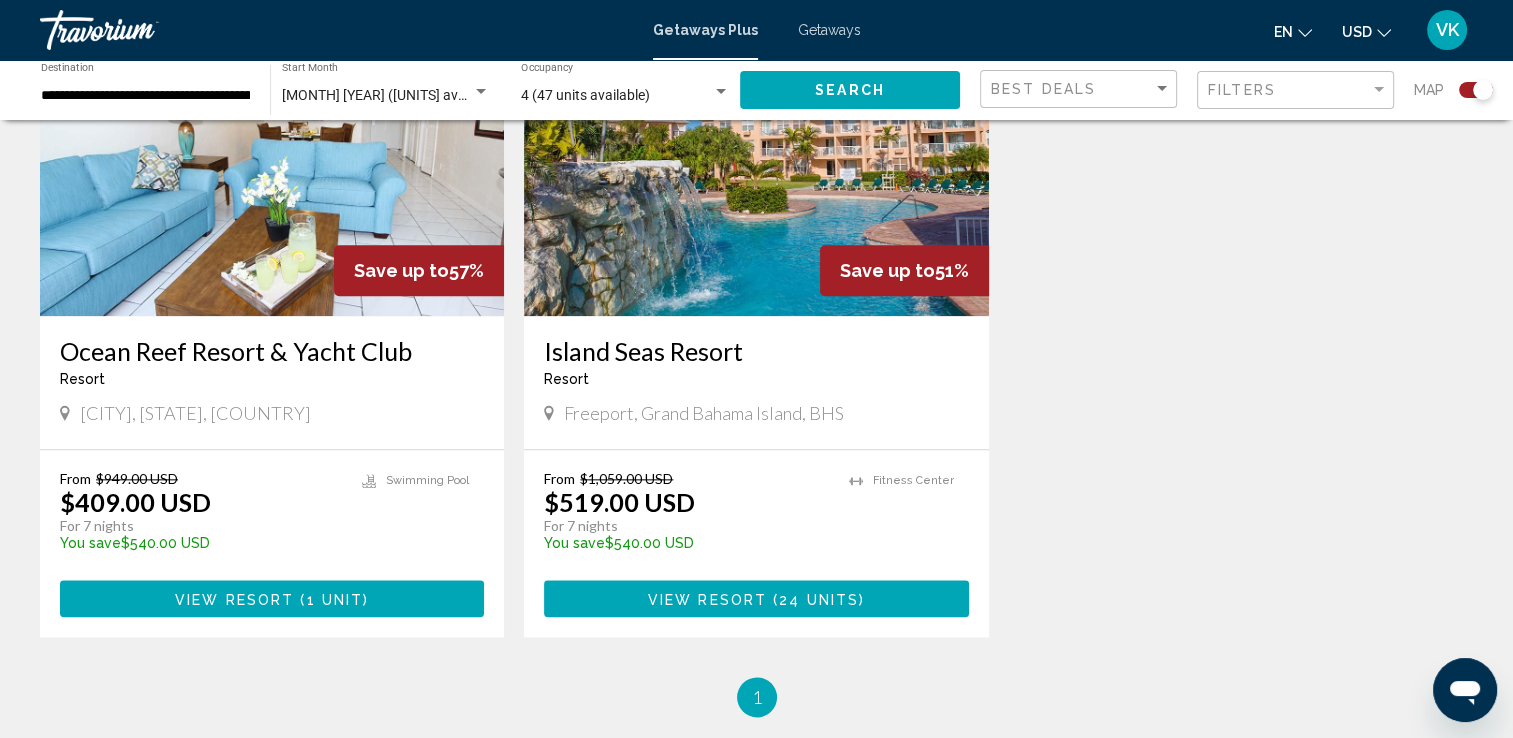 scroll, scrollTop: 2216, scrollLeft: 0, axis: vertical 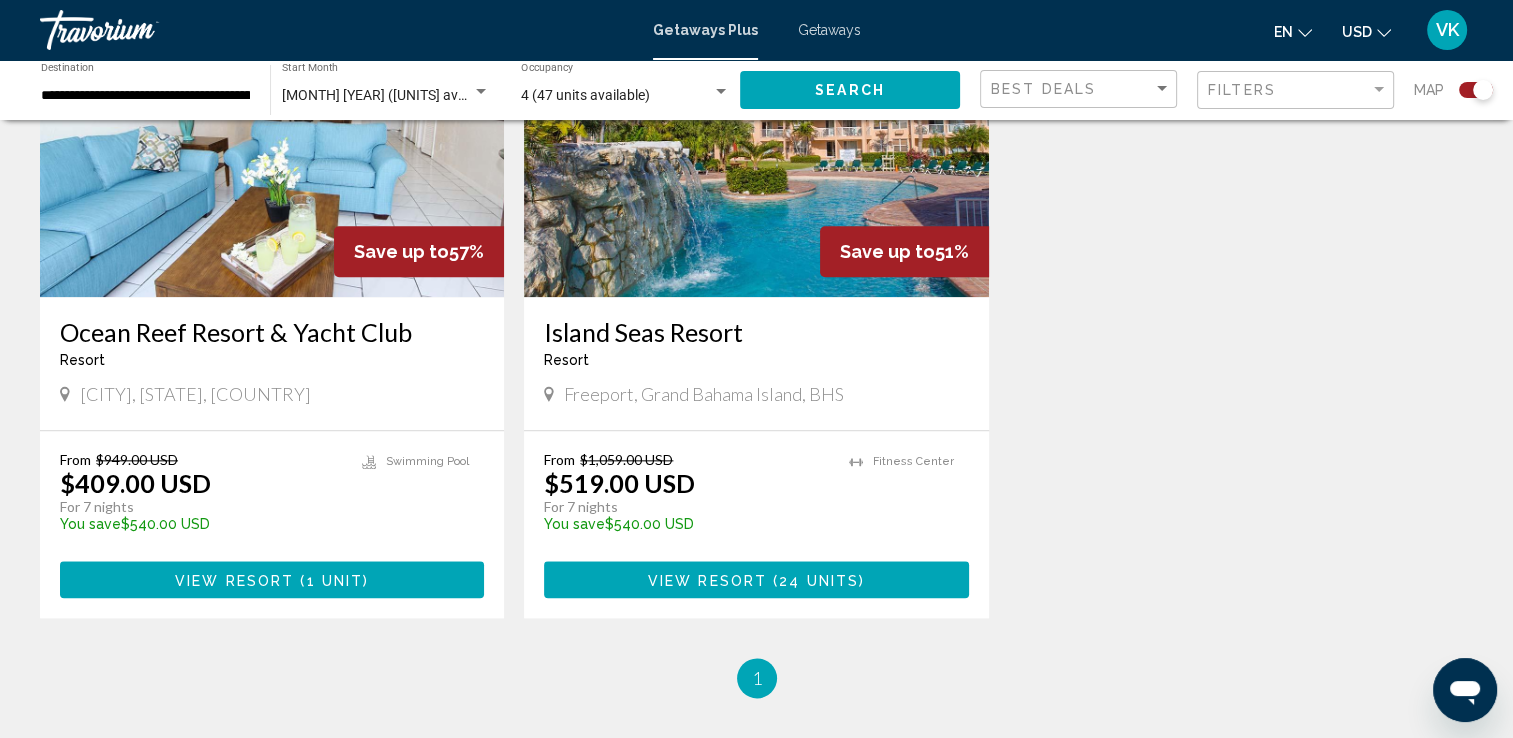 click at bounding box center [756, 137] 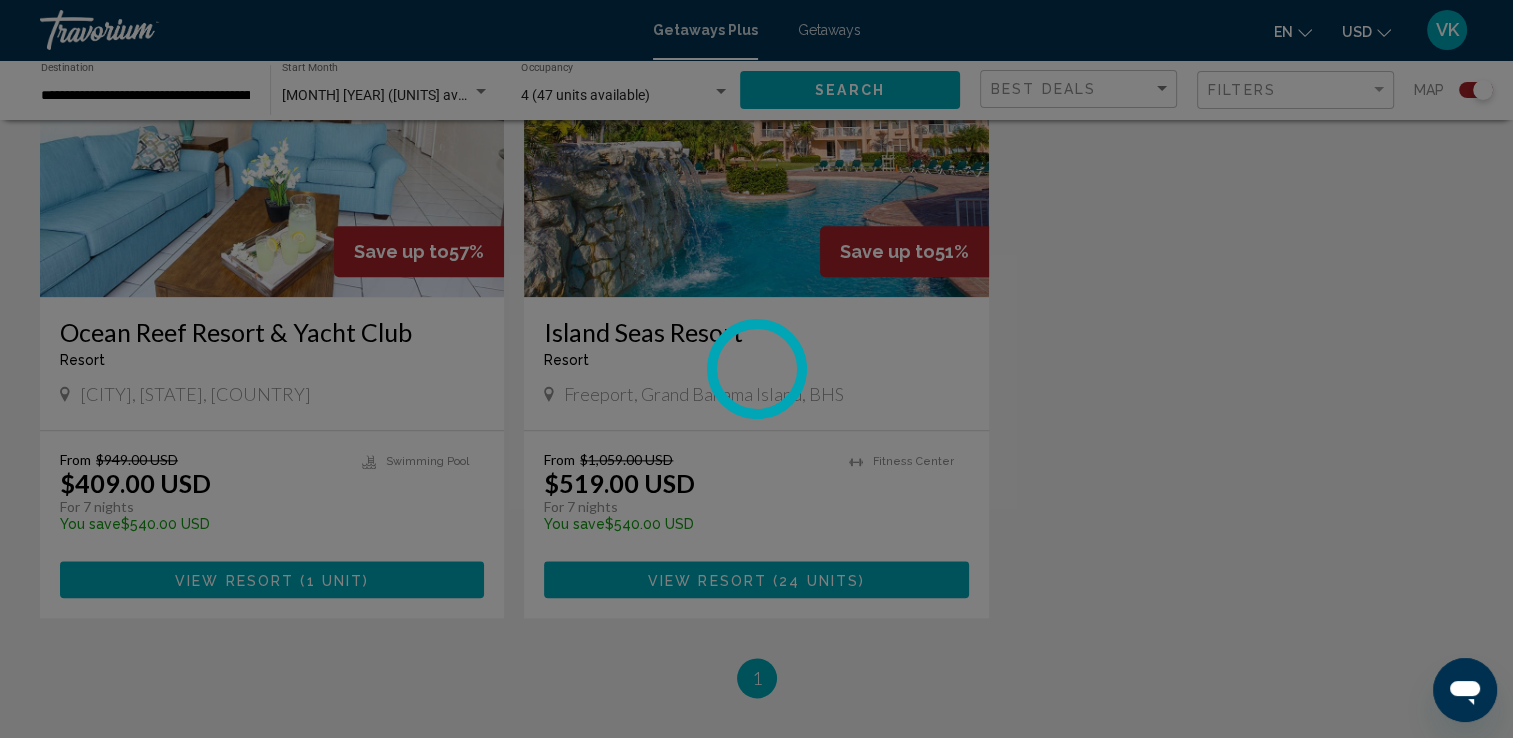 scroll, scrollTop: 0, scrollLeft: 0, axis: both 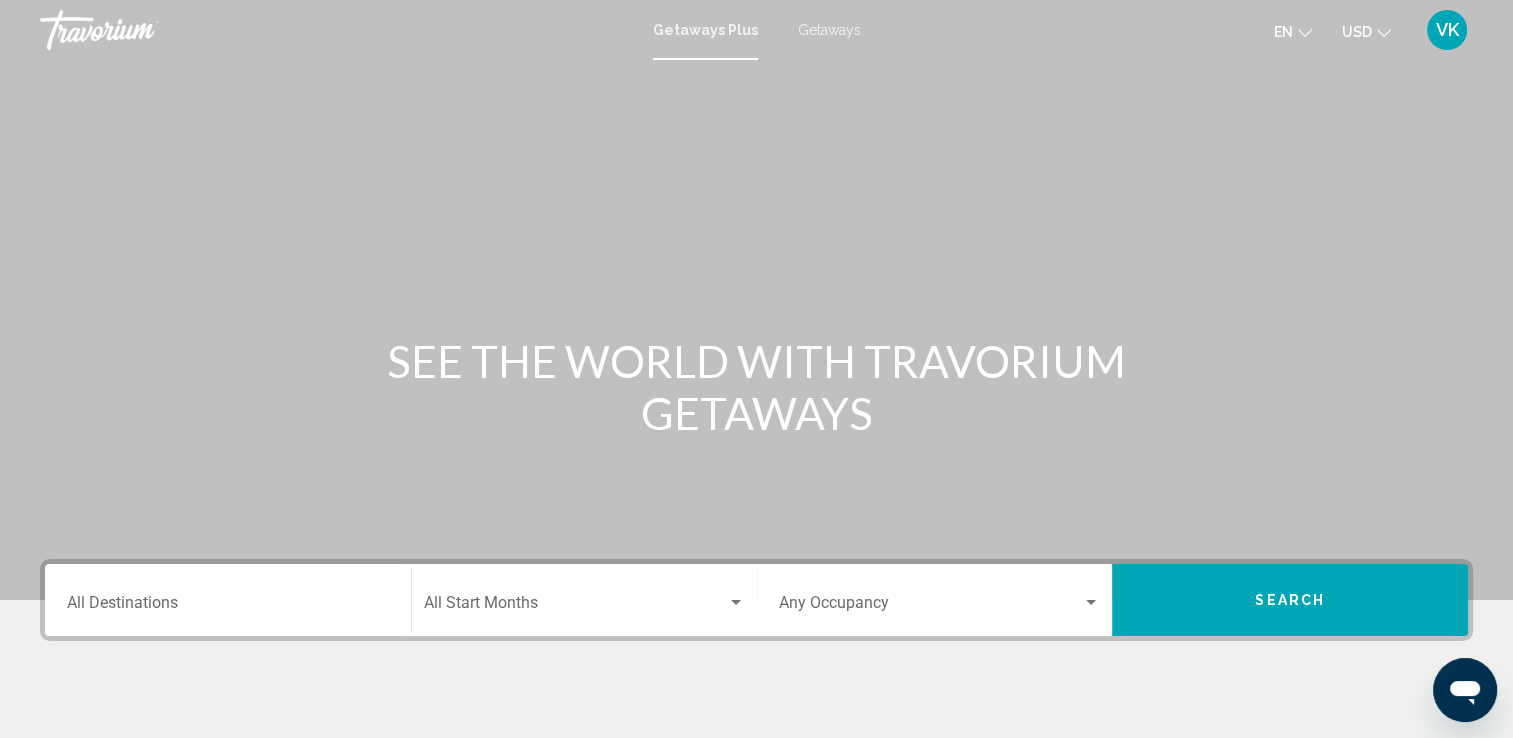 click on "Destination All Destinations" at bounding box center [228, 607] 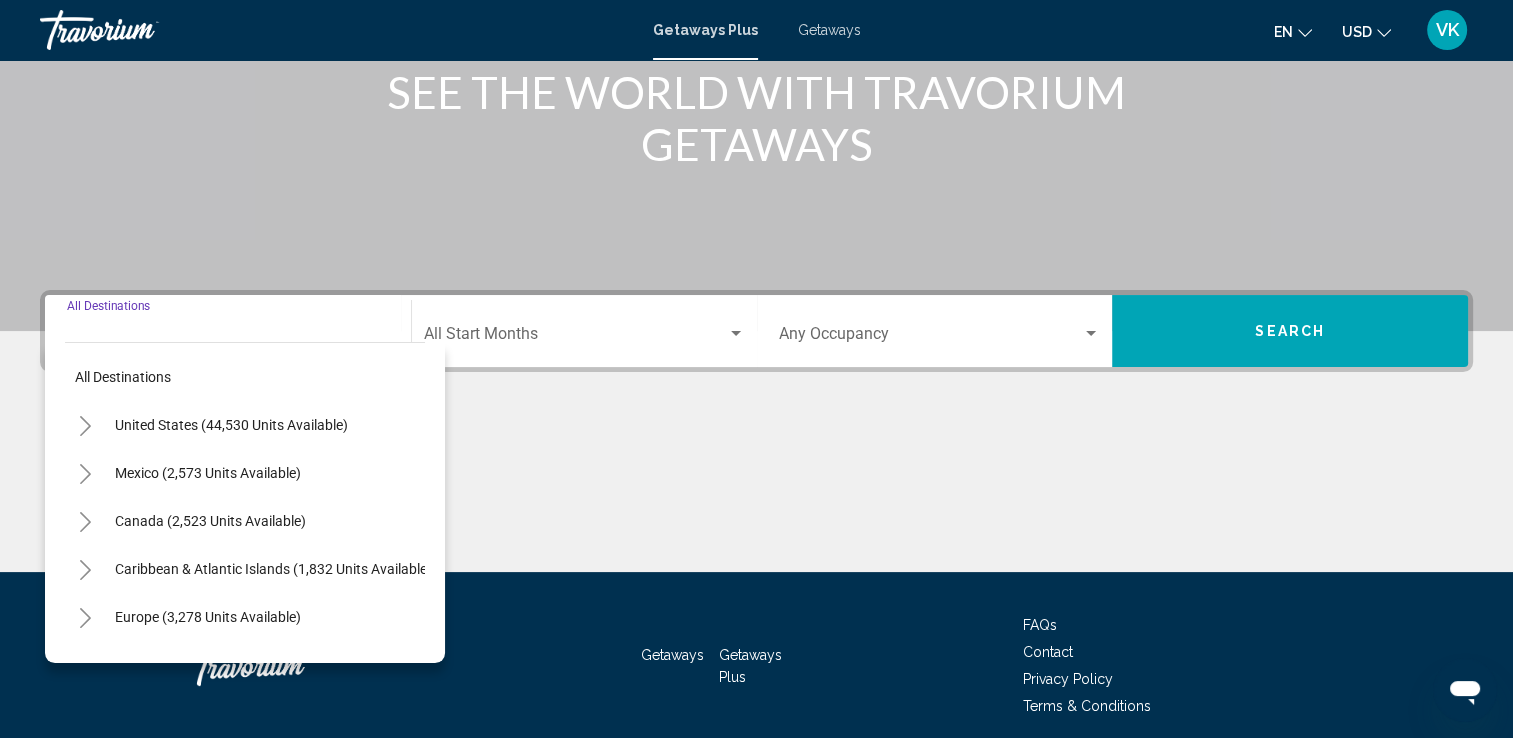 scroll, scrollTop: 347, scrollLeft: 0, axis: vertical 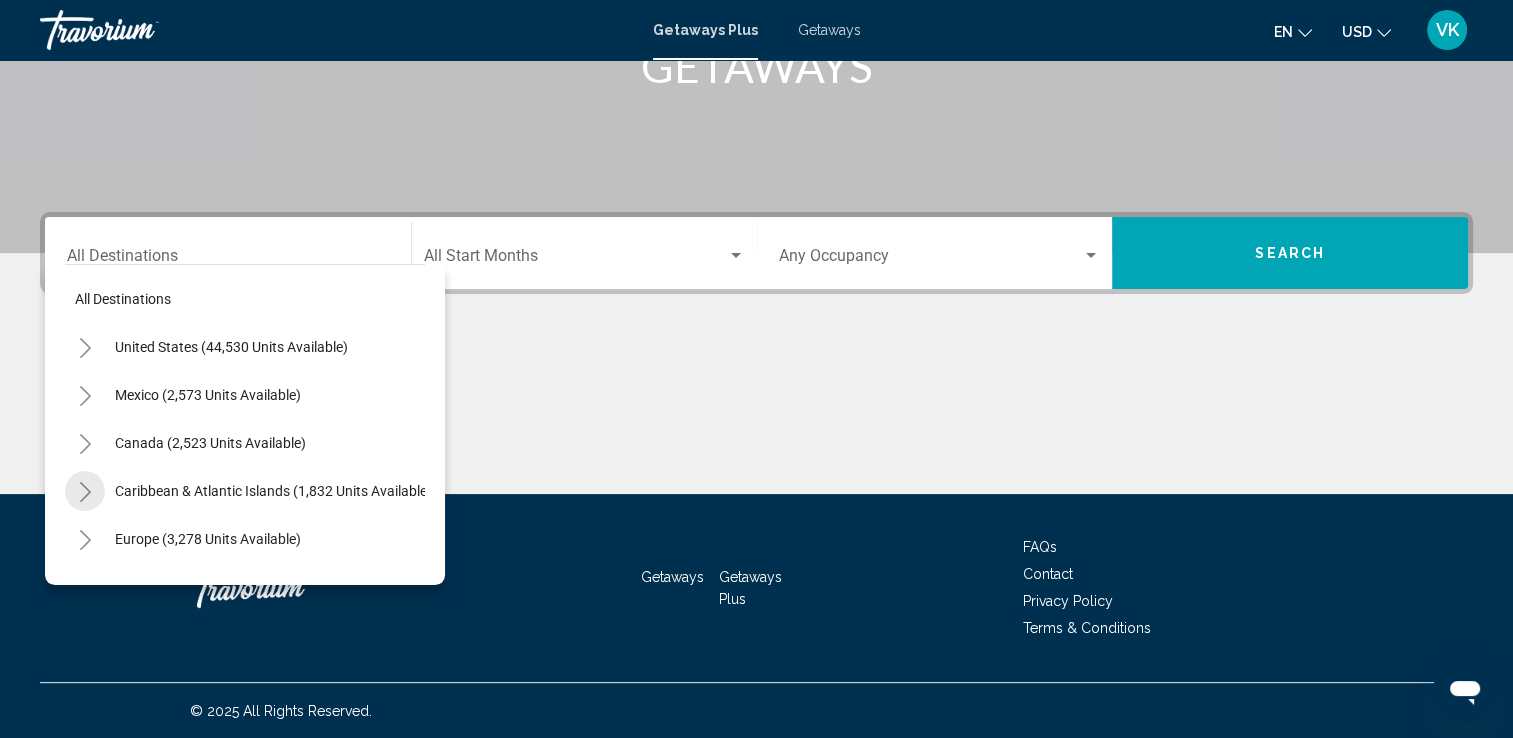 click 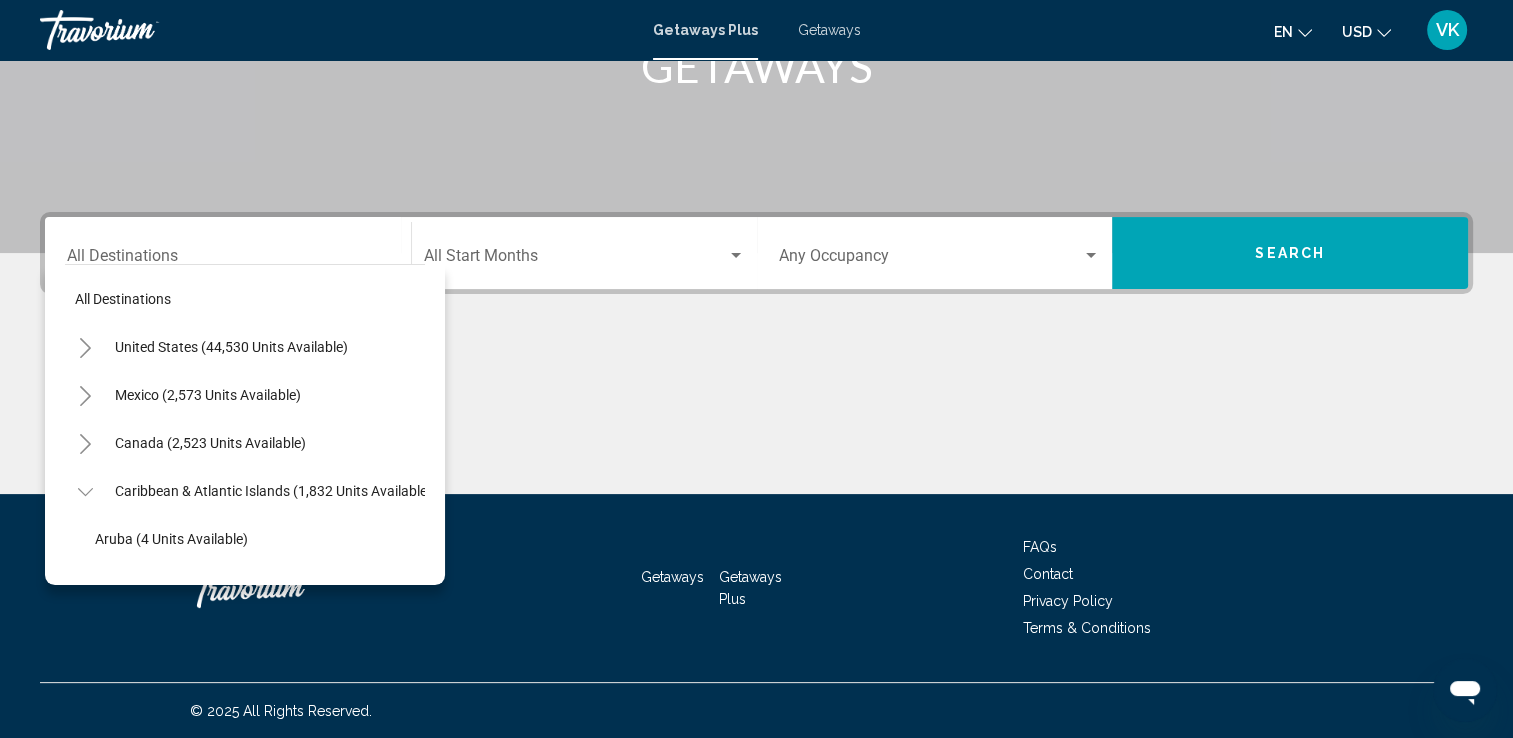 click at bounding box center (736, 256) 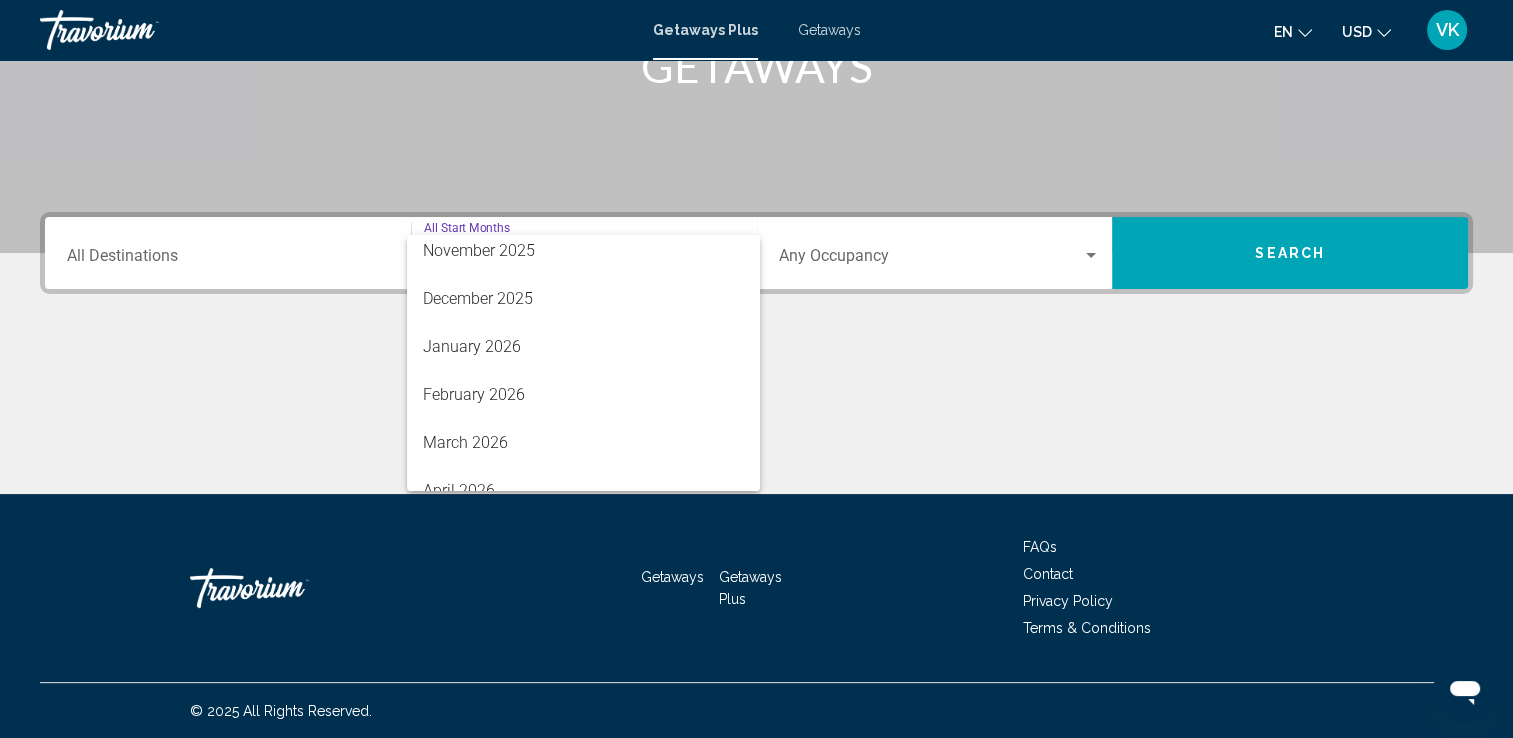 scroll, scrollTop: 253, scrollLeft: 0, axis: vertical 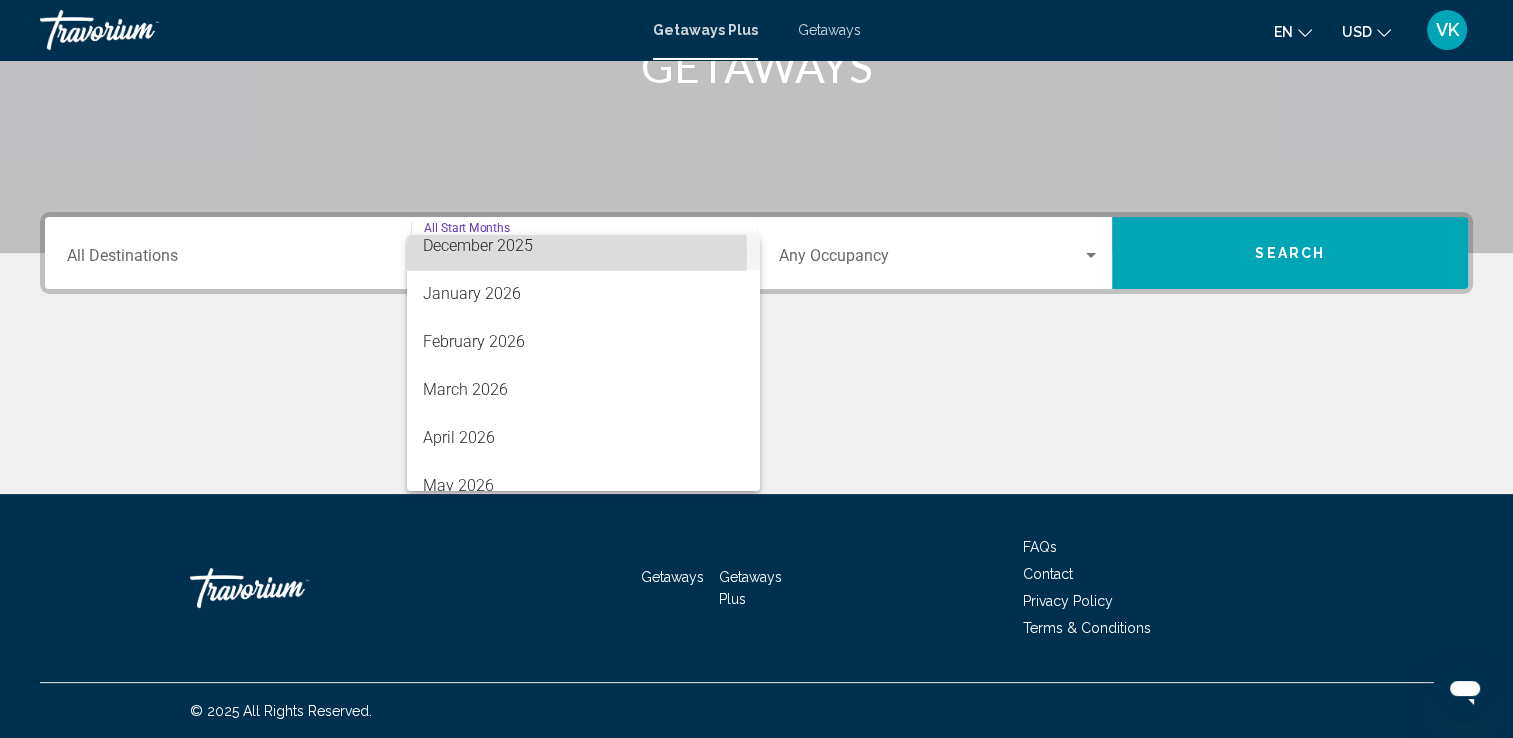 click on "December 2025" at bounding box center (583, 246) 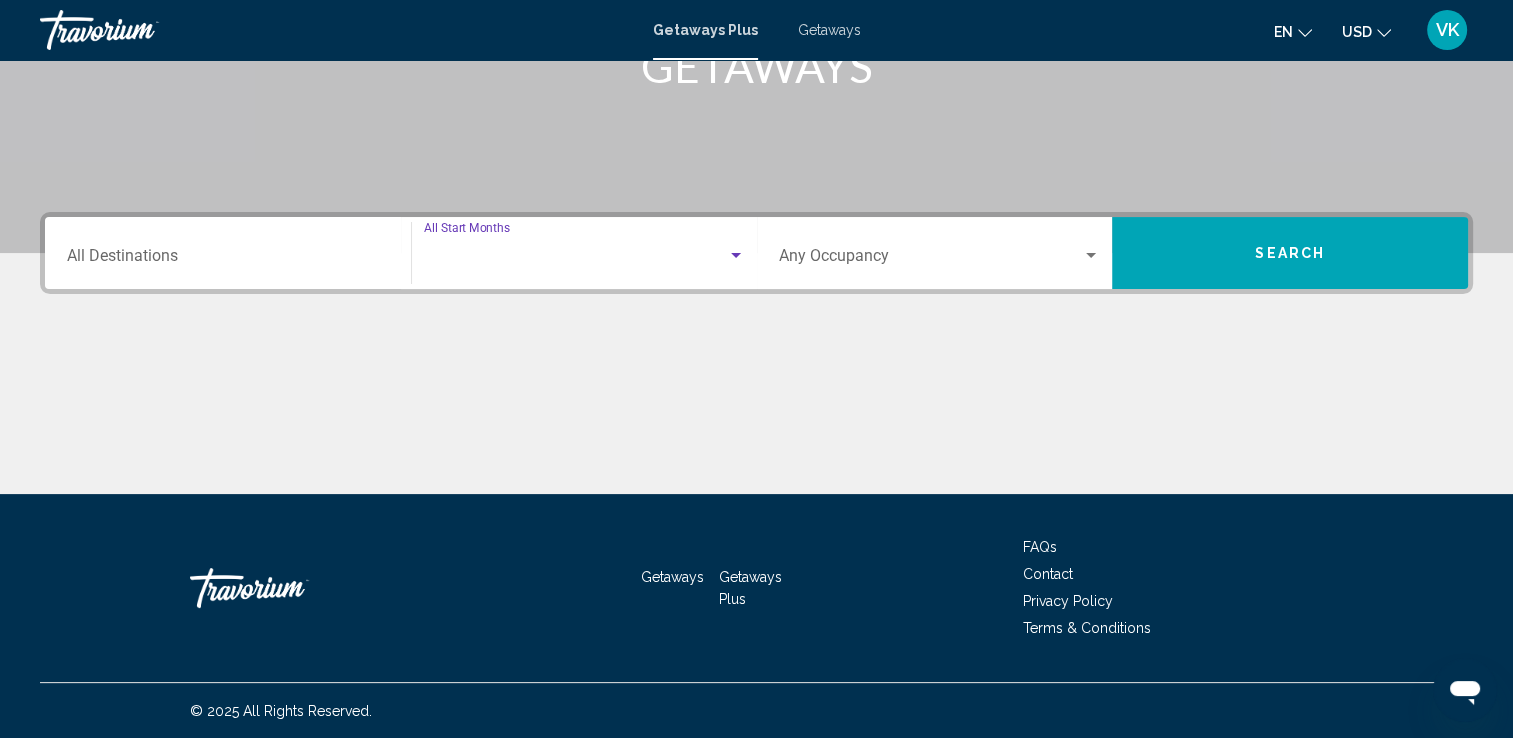scroll, scrollTop: 240, scrollLeft: 0, axis: vertical 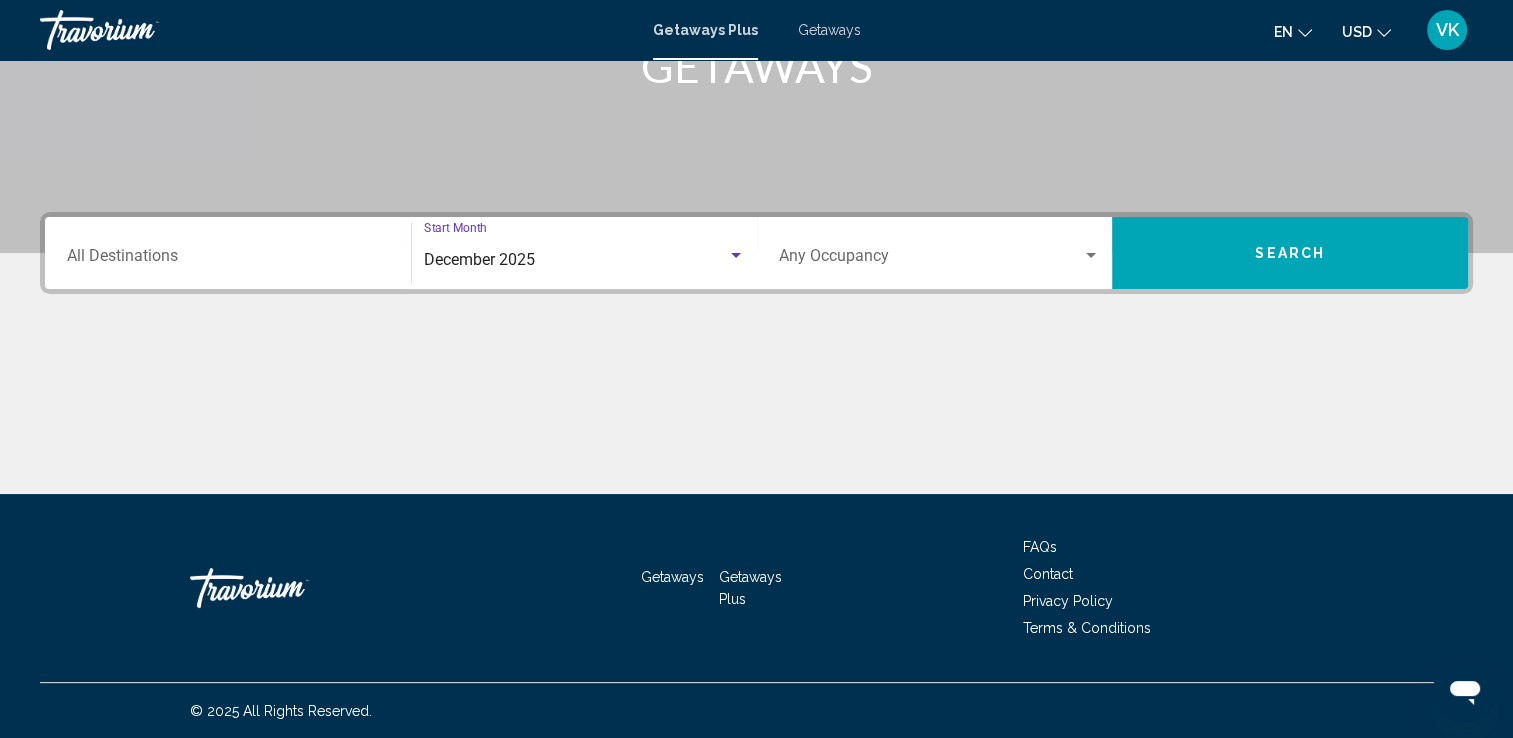 click on "Destination All Destinations" 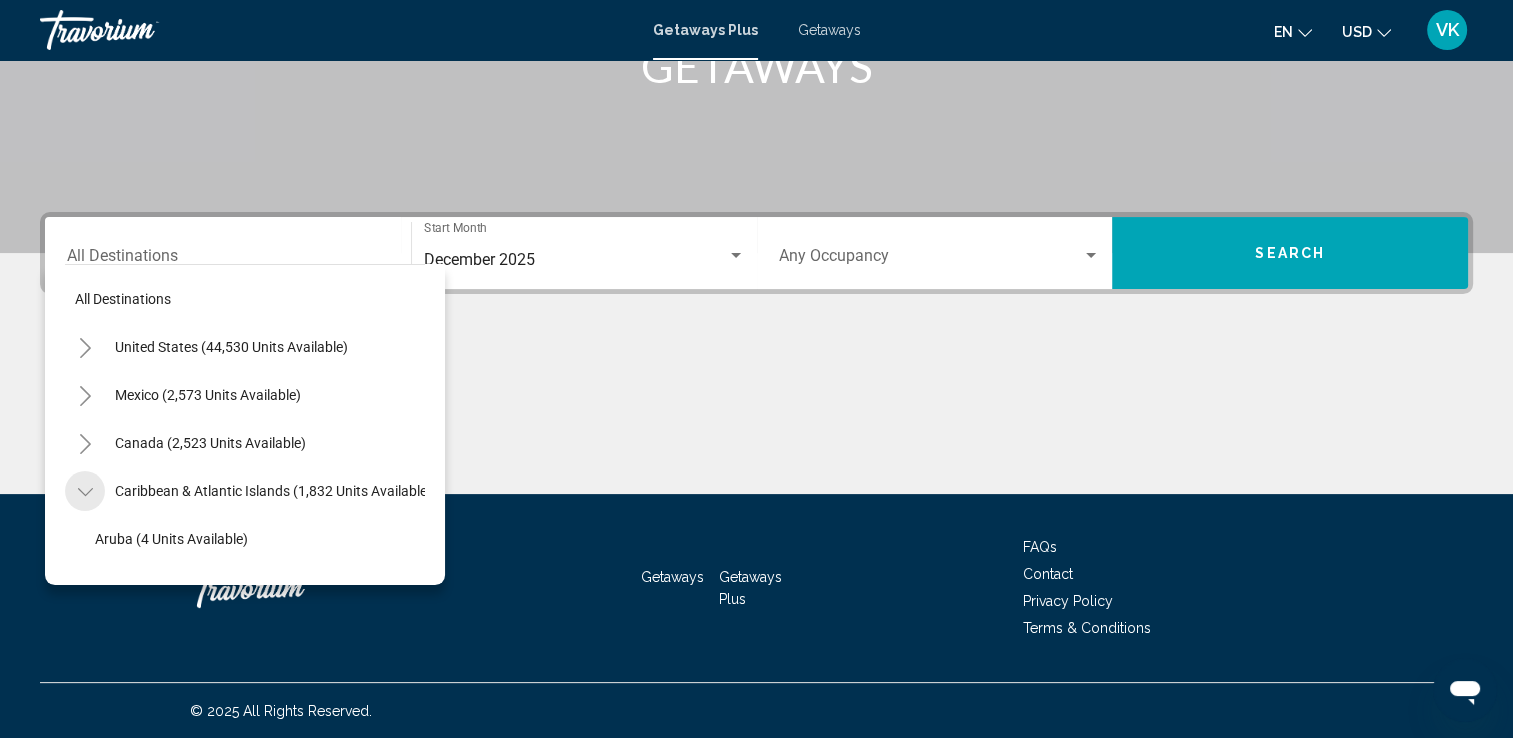 click 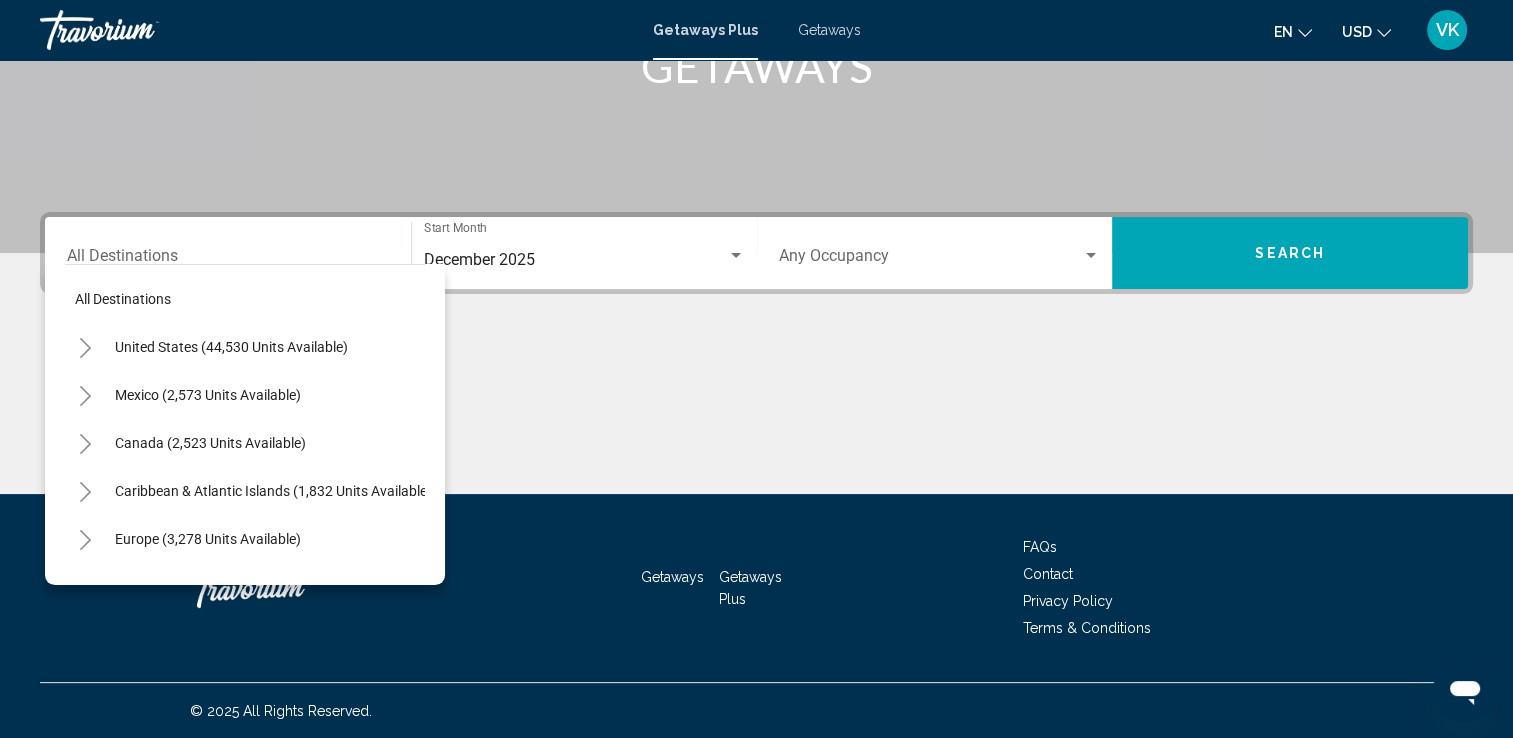 click 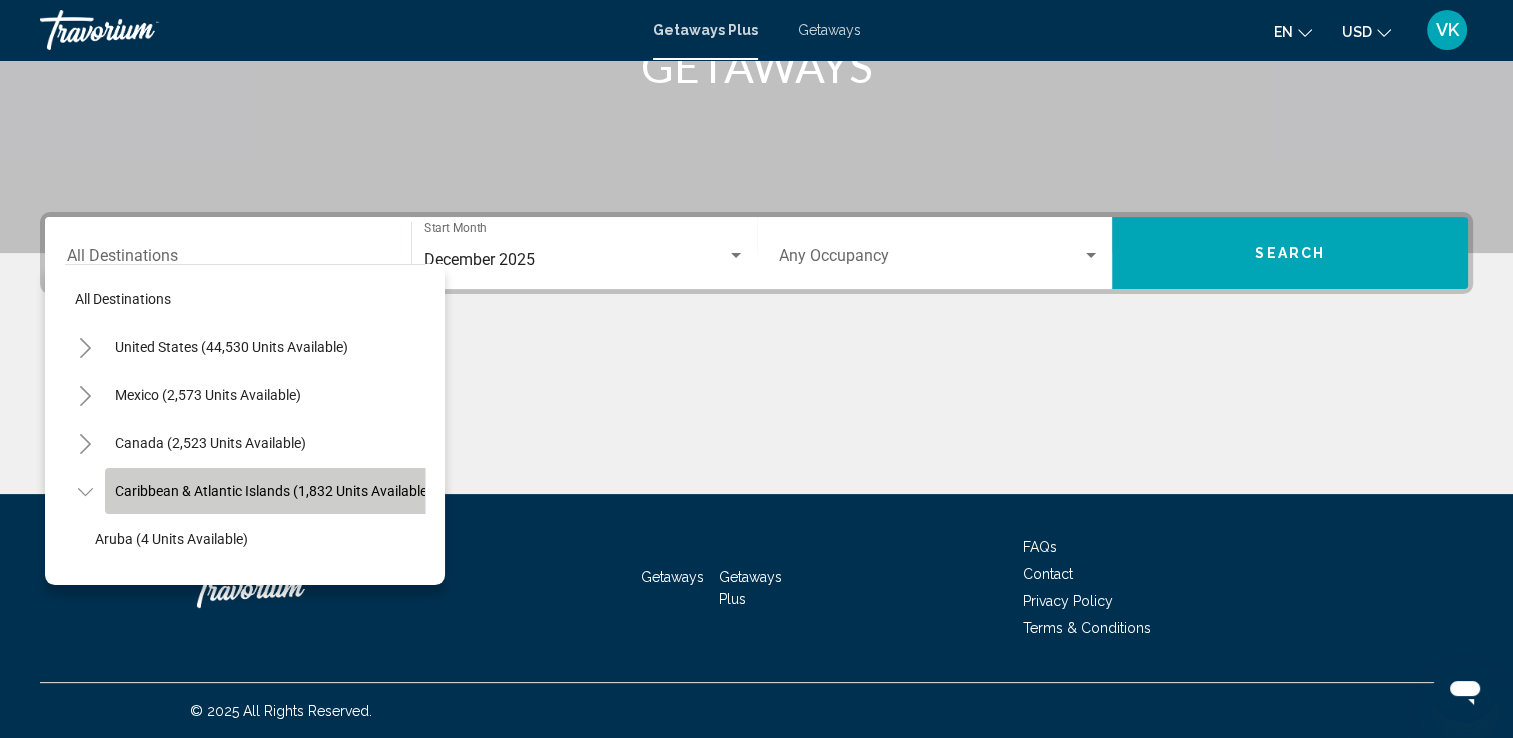 click on "Caribbean & Atlantic Islands (1,832 units available)" 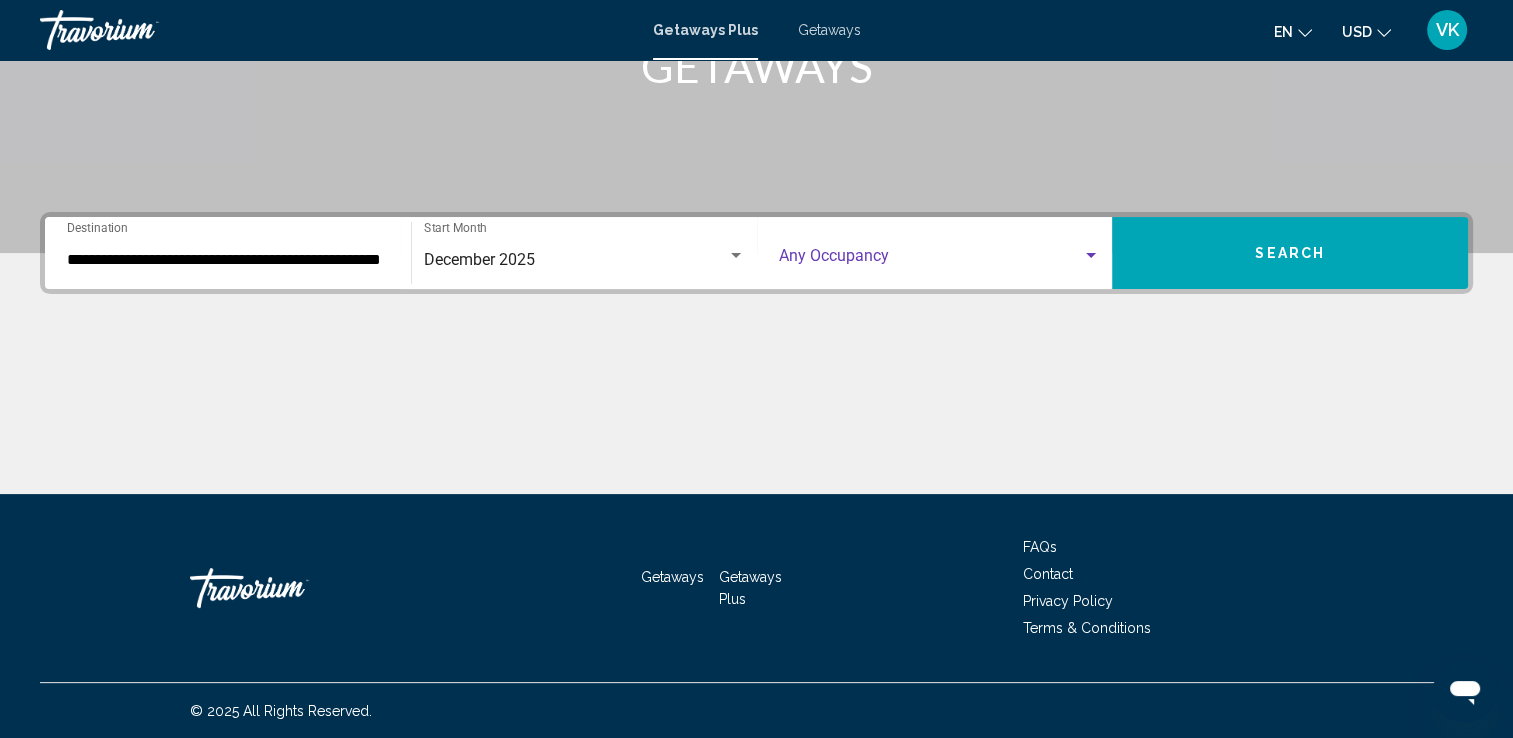 click at bounding box center (940, 260) 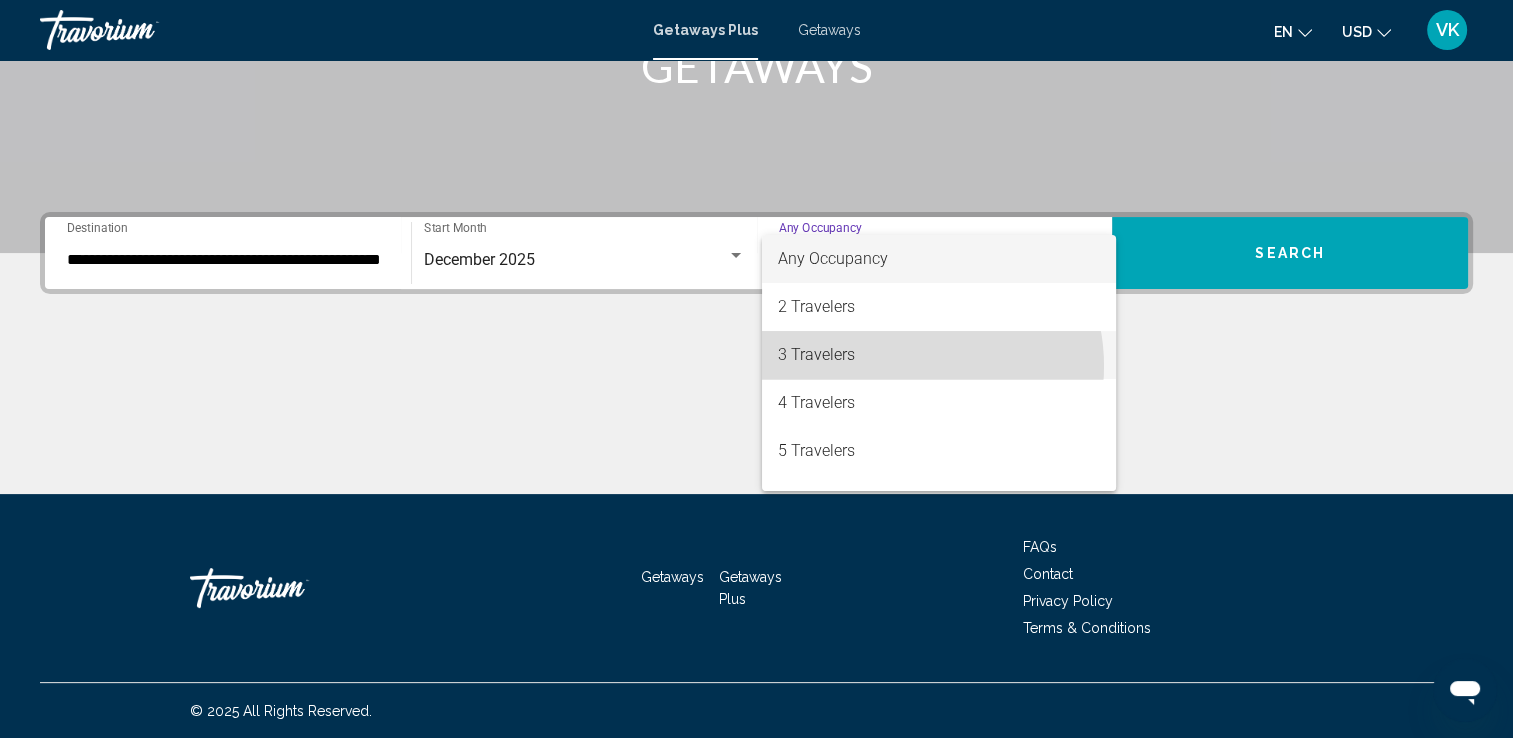 click on "3 Travelers" at bounding box center [939, 355] 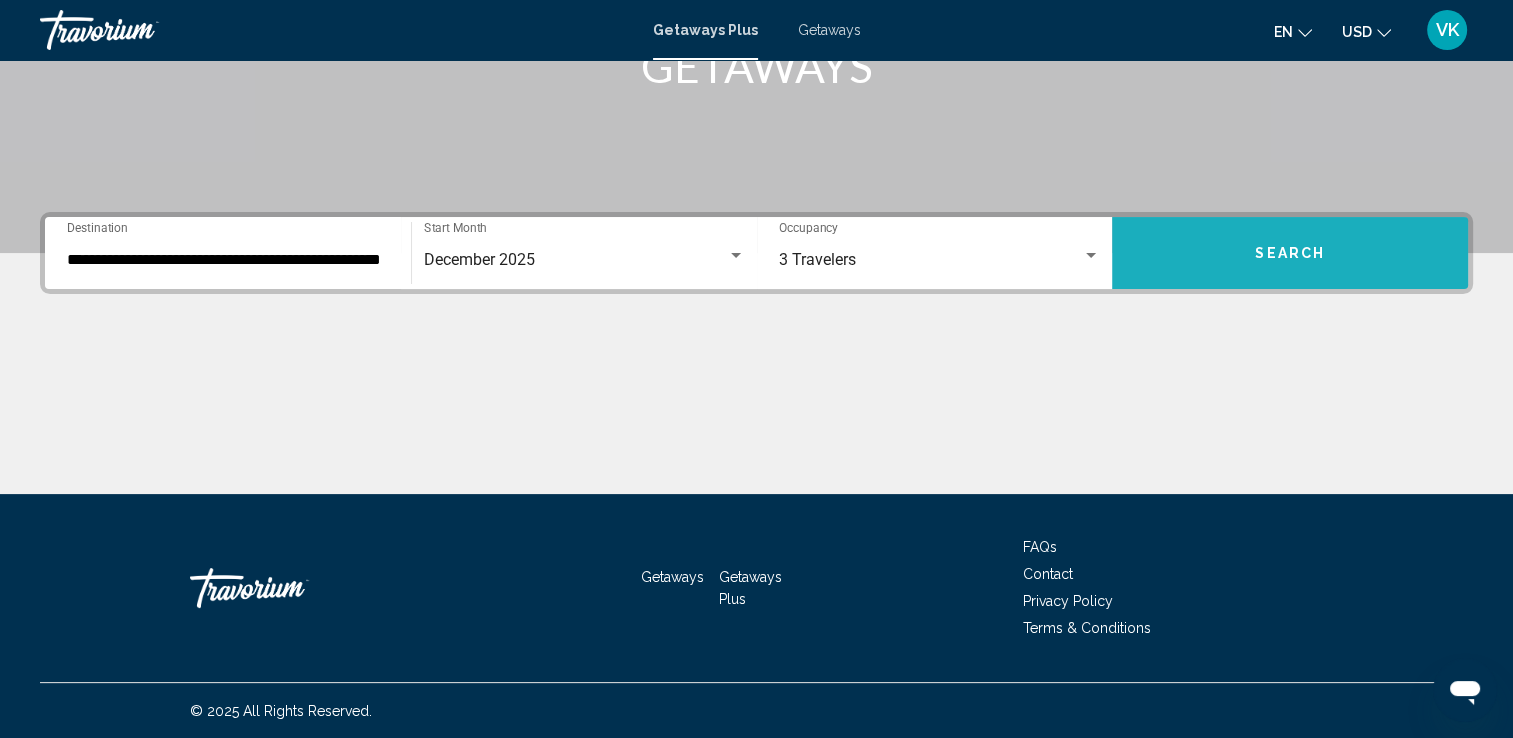 click on "Search" at bounding box center [1290, 253] 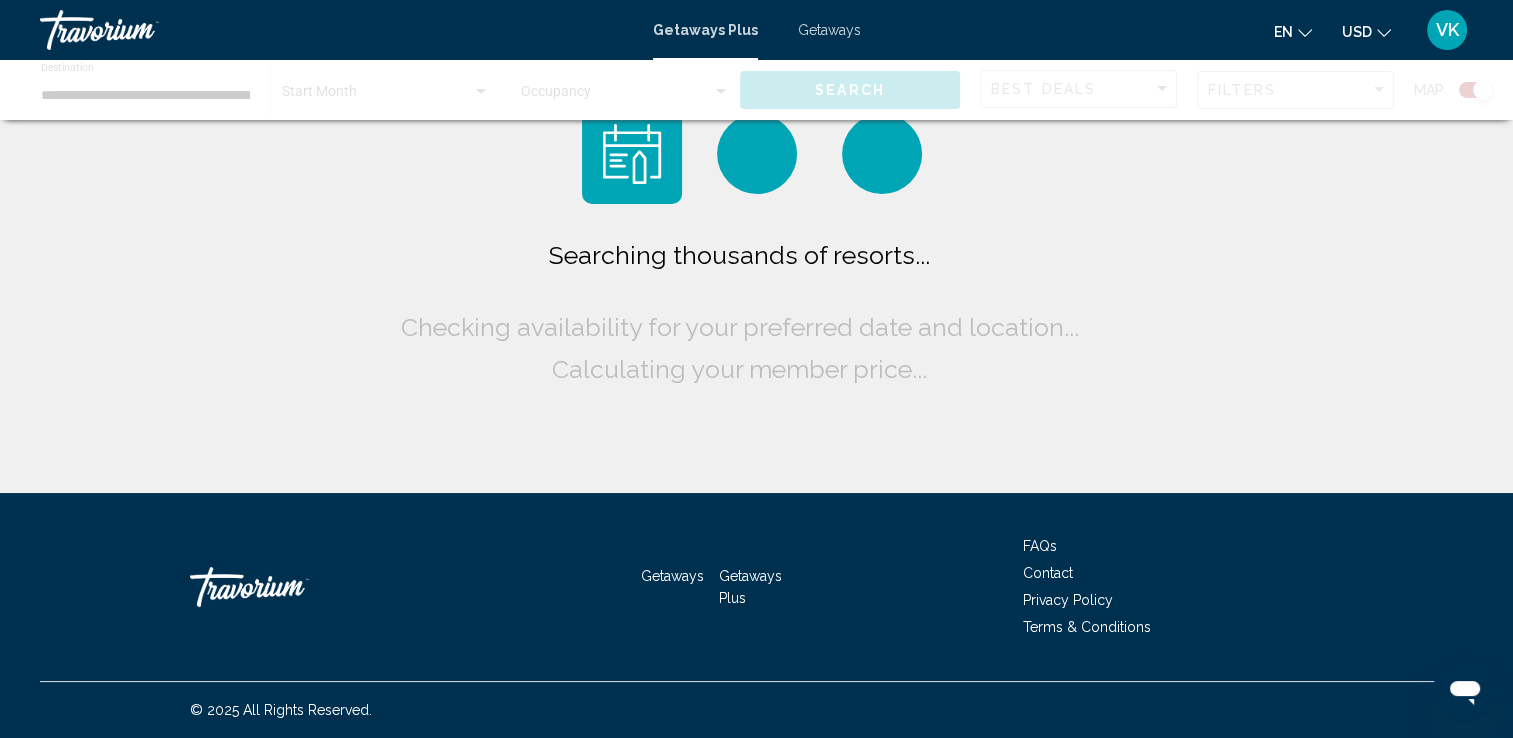 scroll, scrollTop: 0, scrollLeft: 0, axis: both 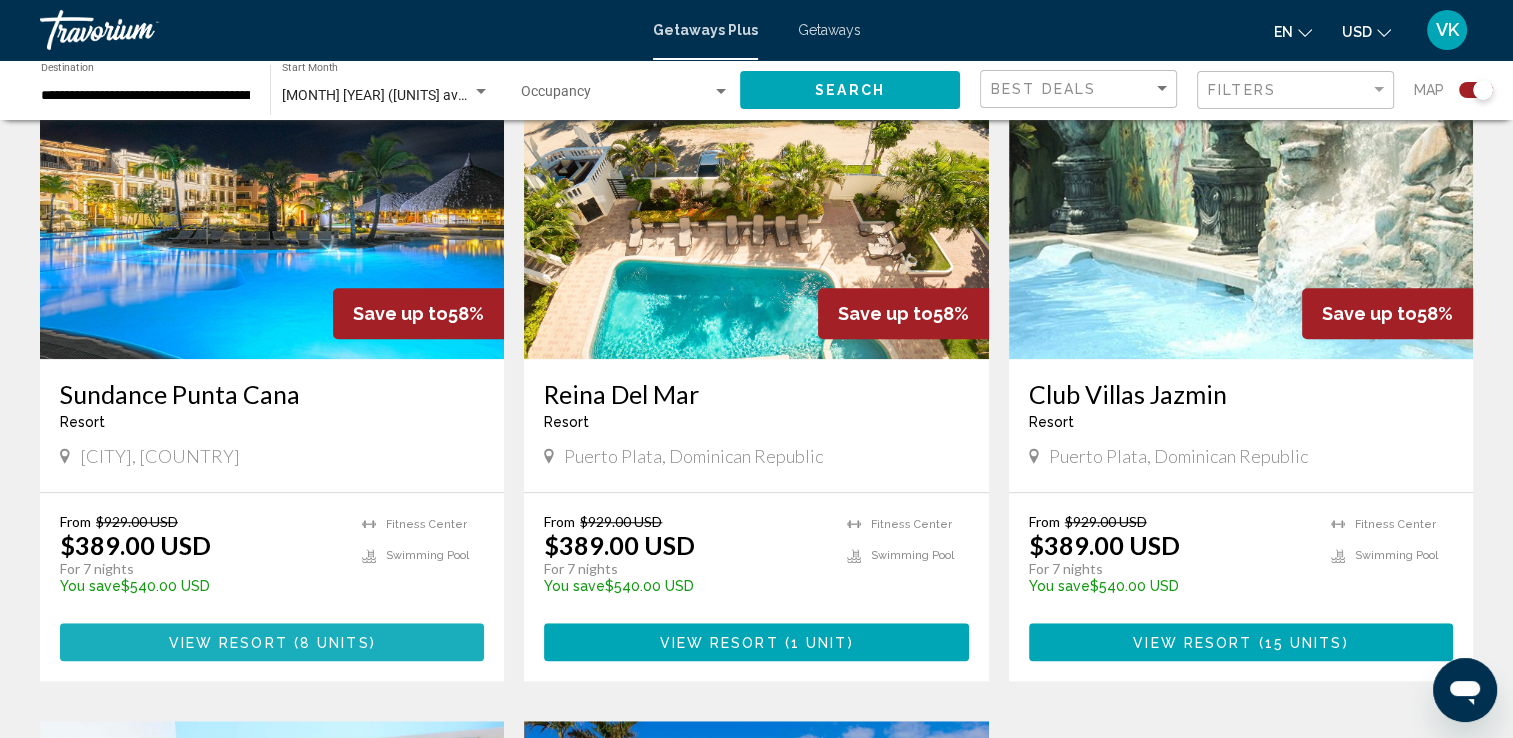 click on "8 units" at bounding box center [335, 643] 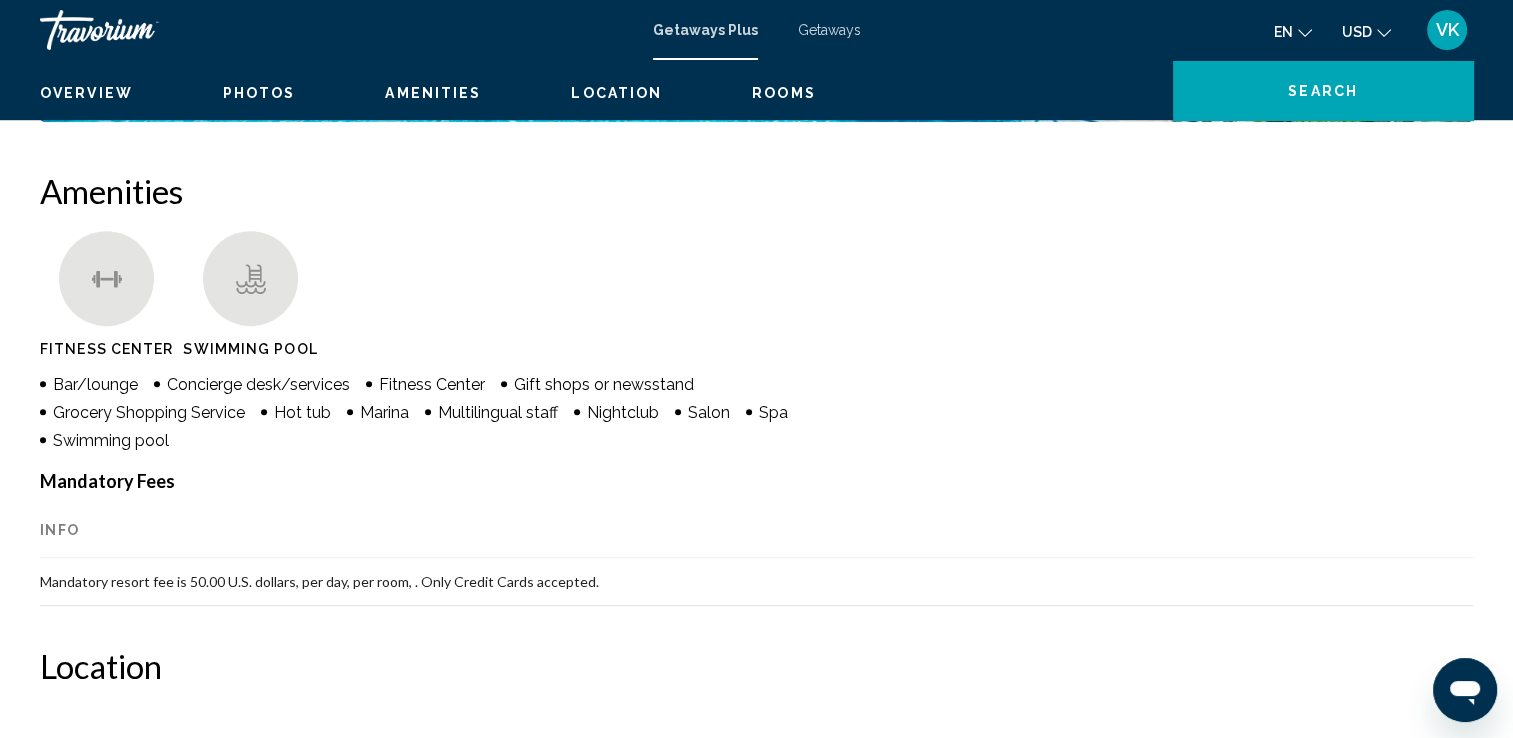 scroll, scrollTop: 0, scrollLeft: 0, axis: both 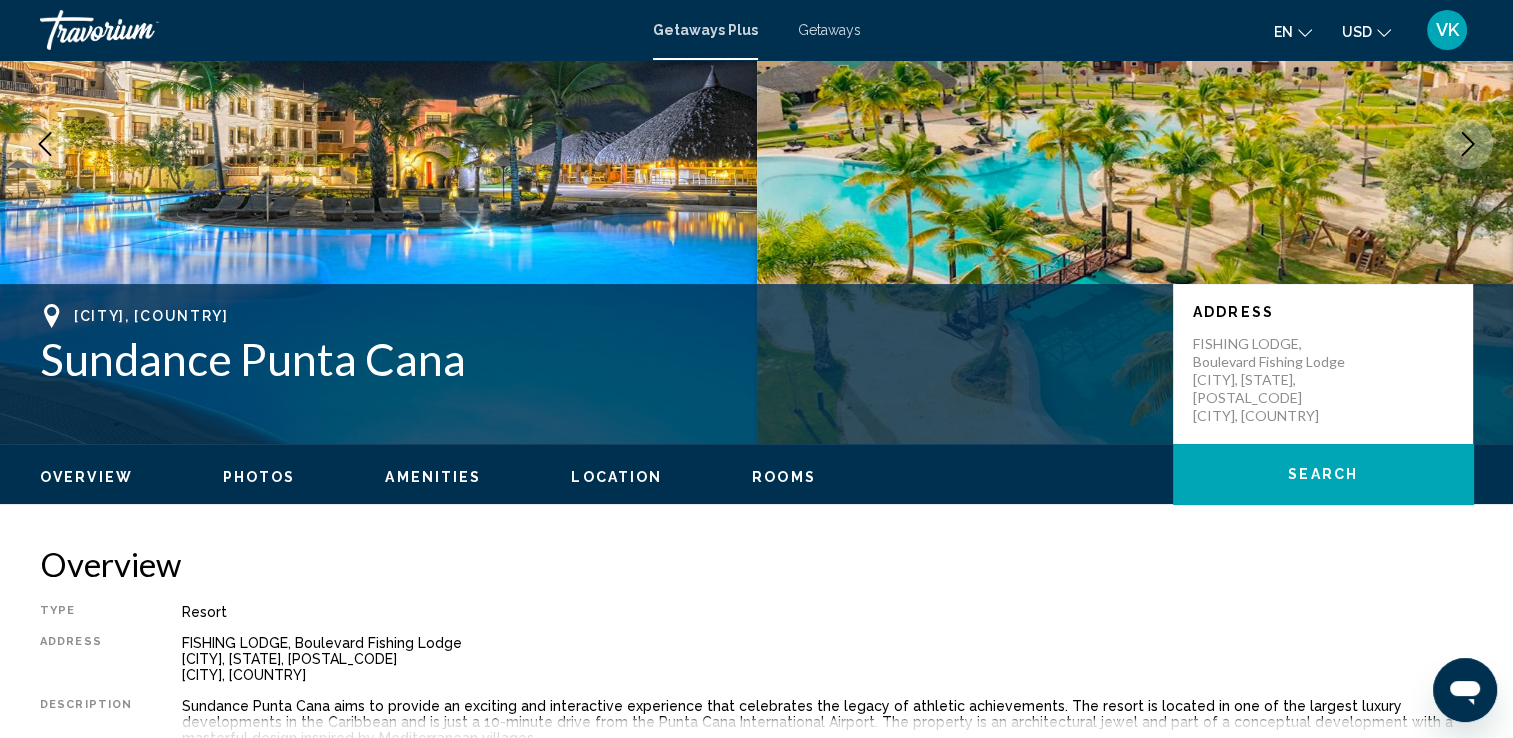 click 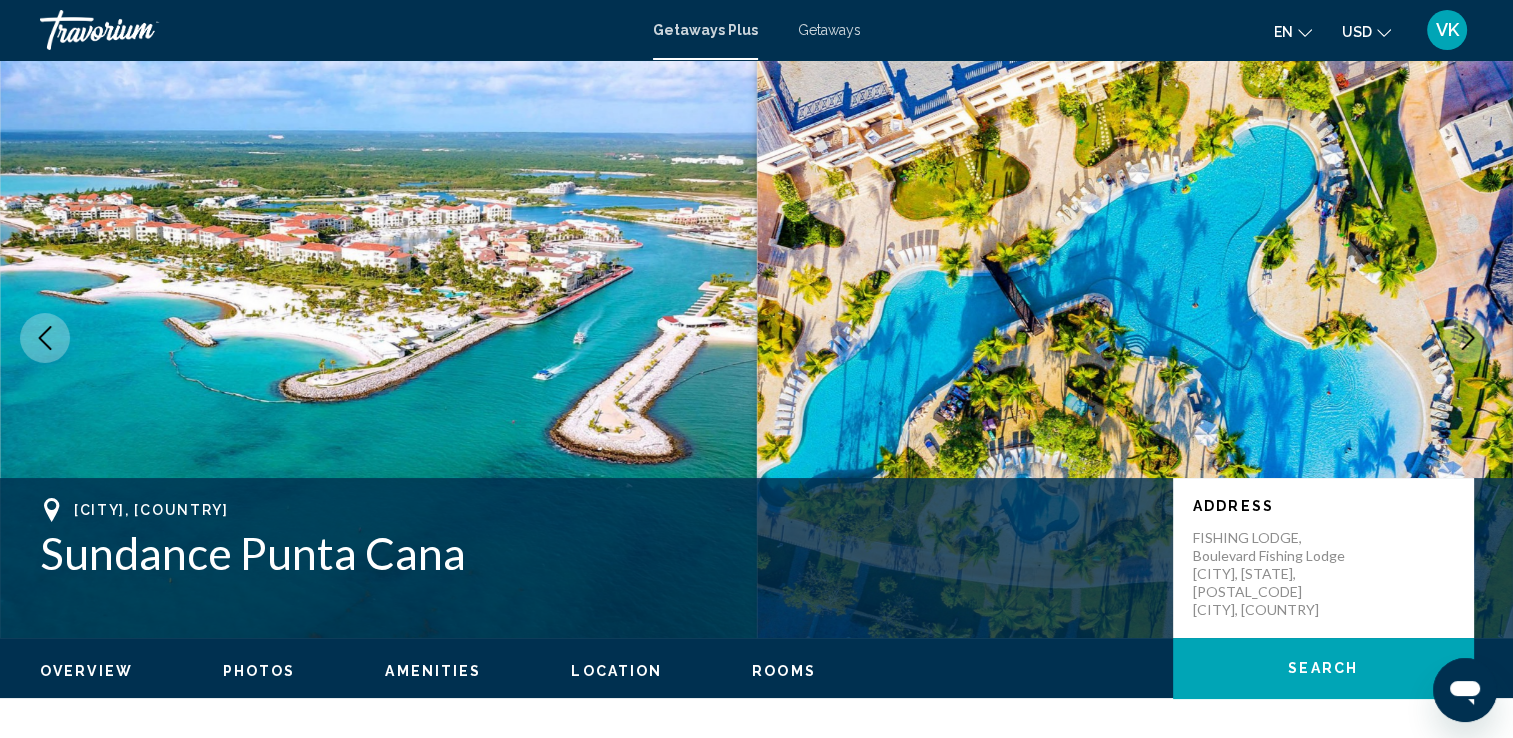 scroll, scrollTop: 0, scrollLeft: 0, axis: both 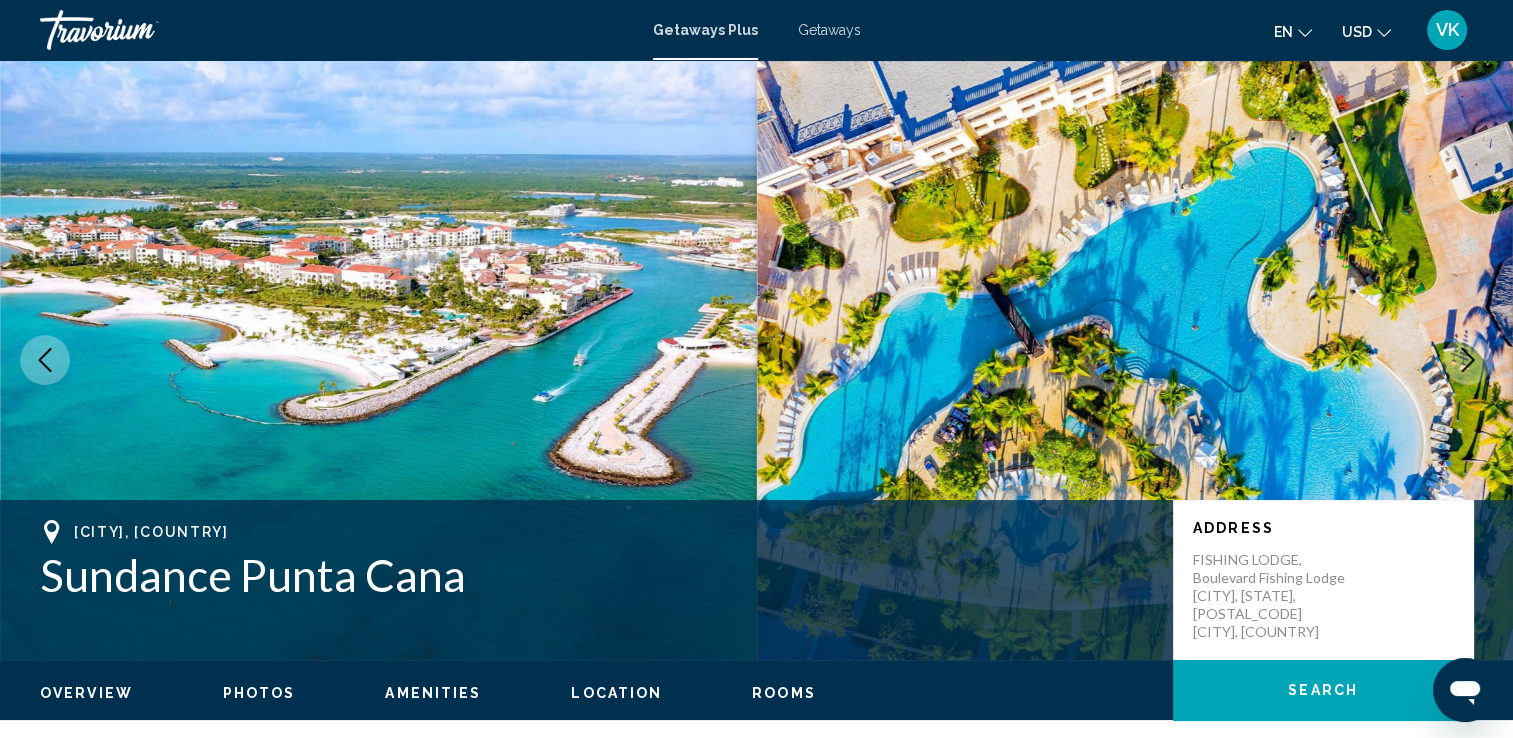 click 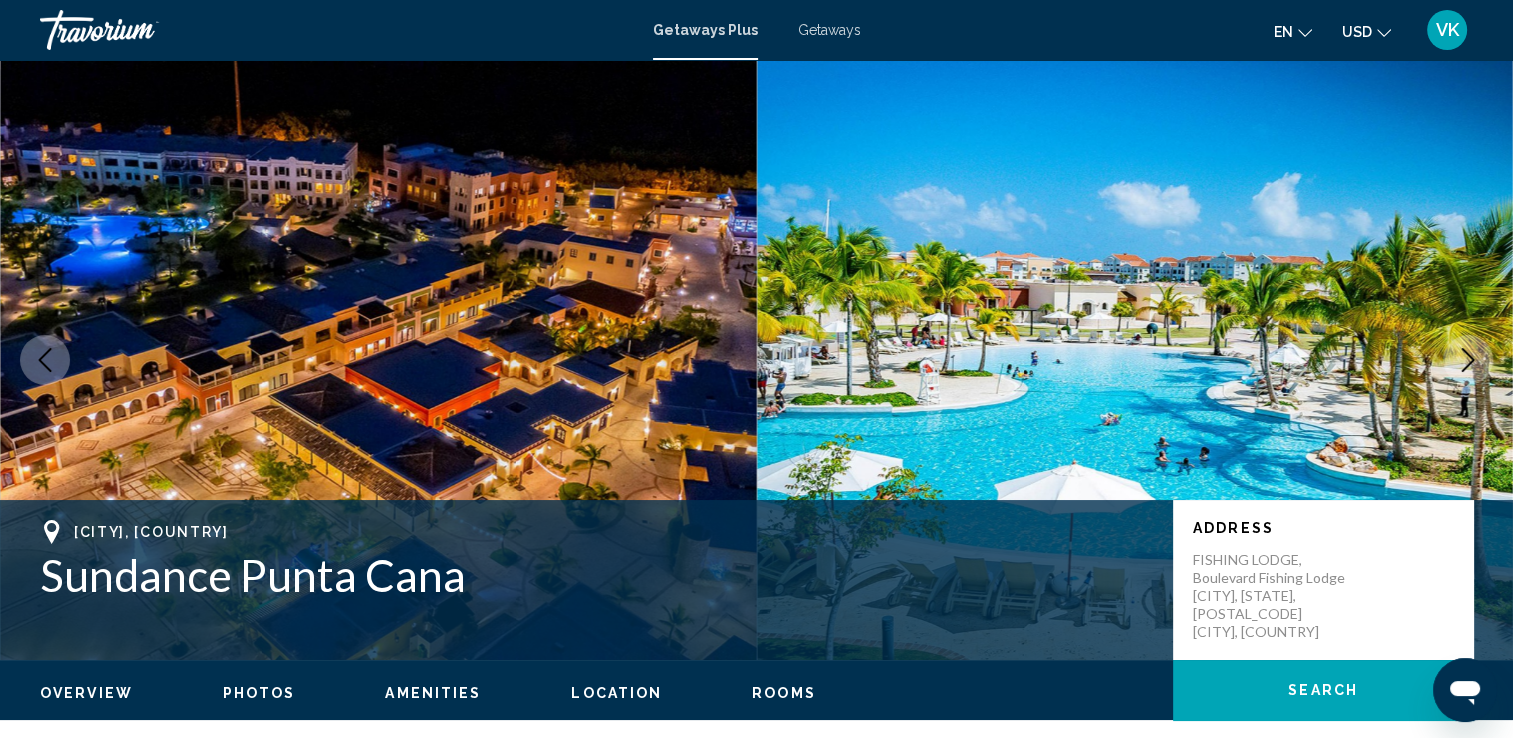 click 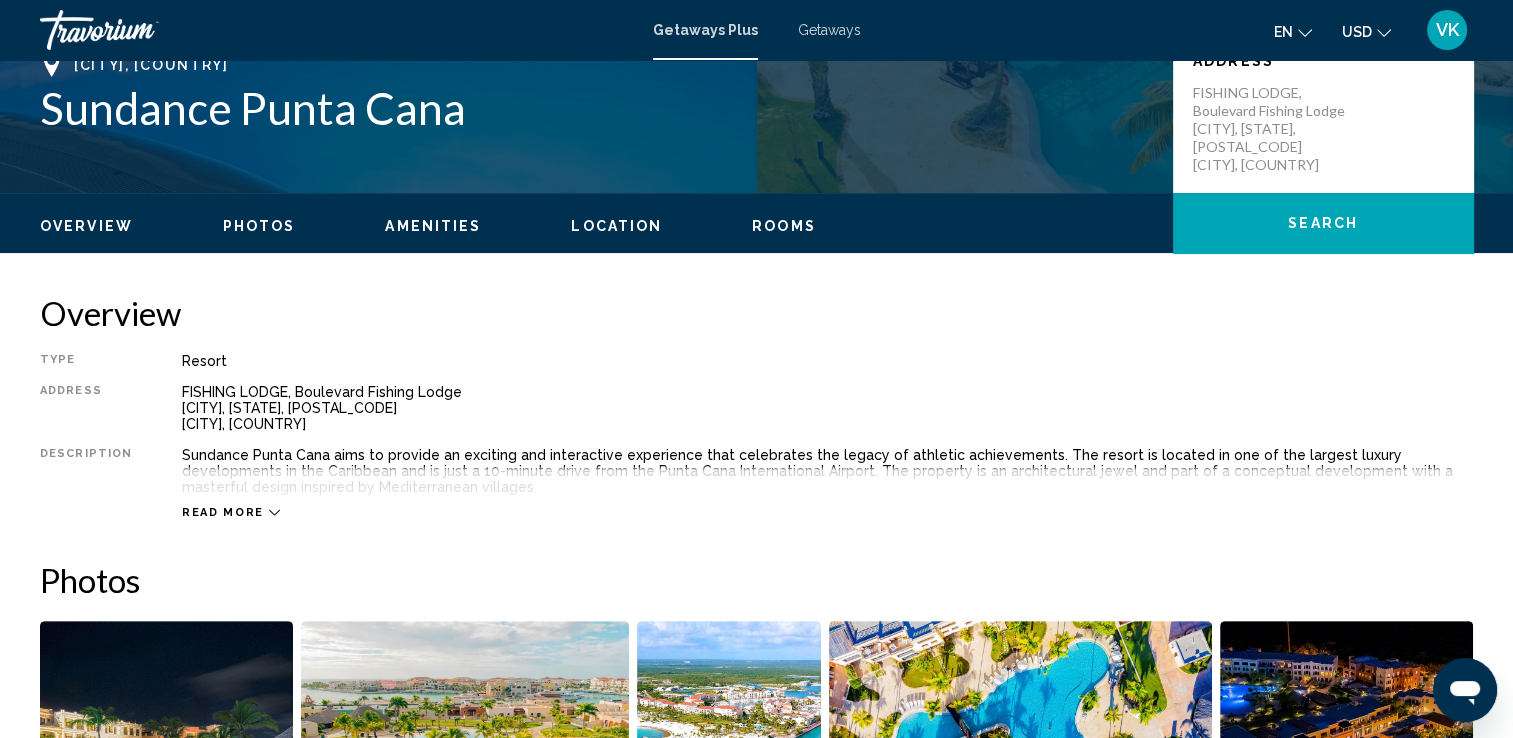 scroll, scrollTop: 547, scrollLeft: 0, axis: vertical 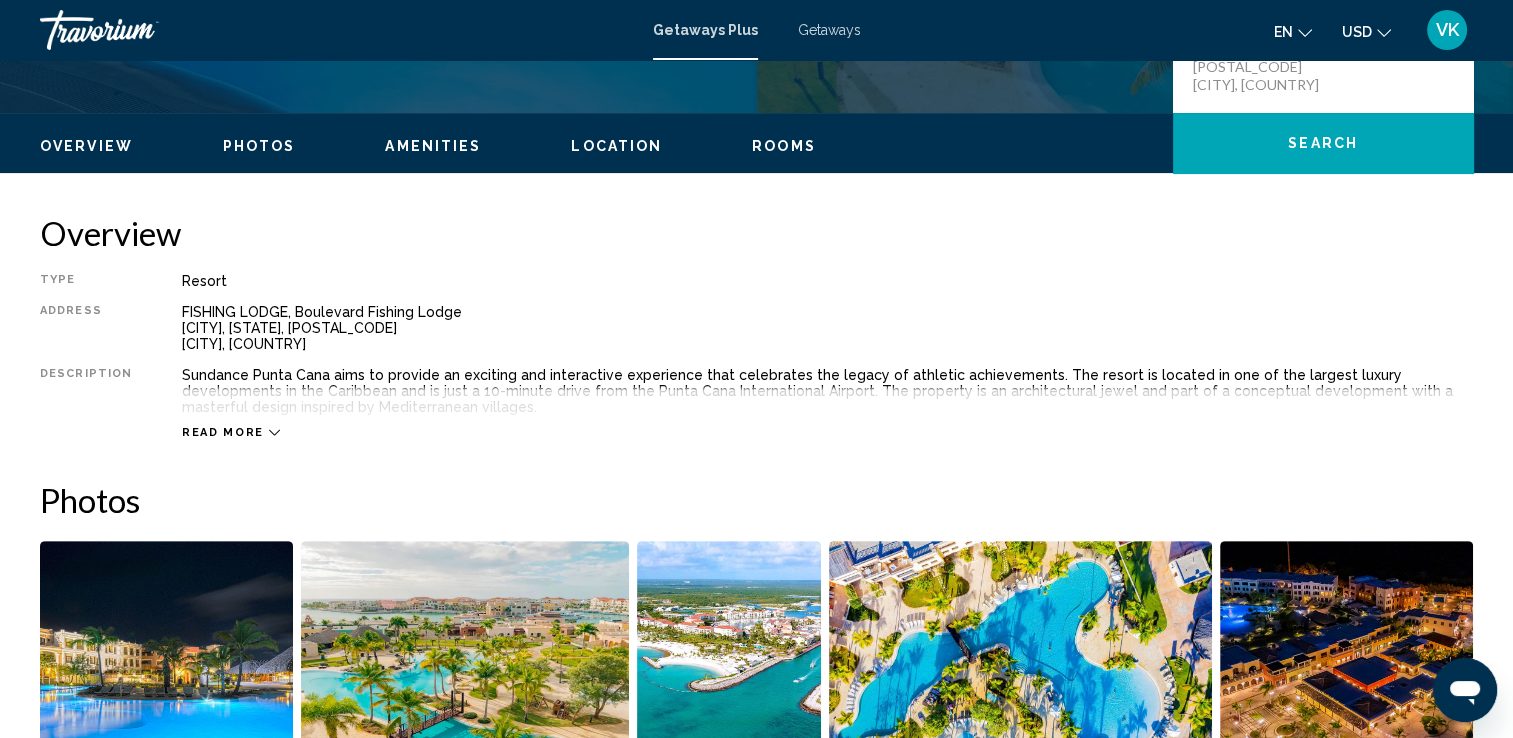 click on "Read more" at bounding box center [223, 432] 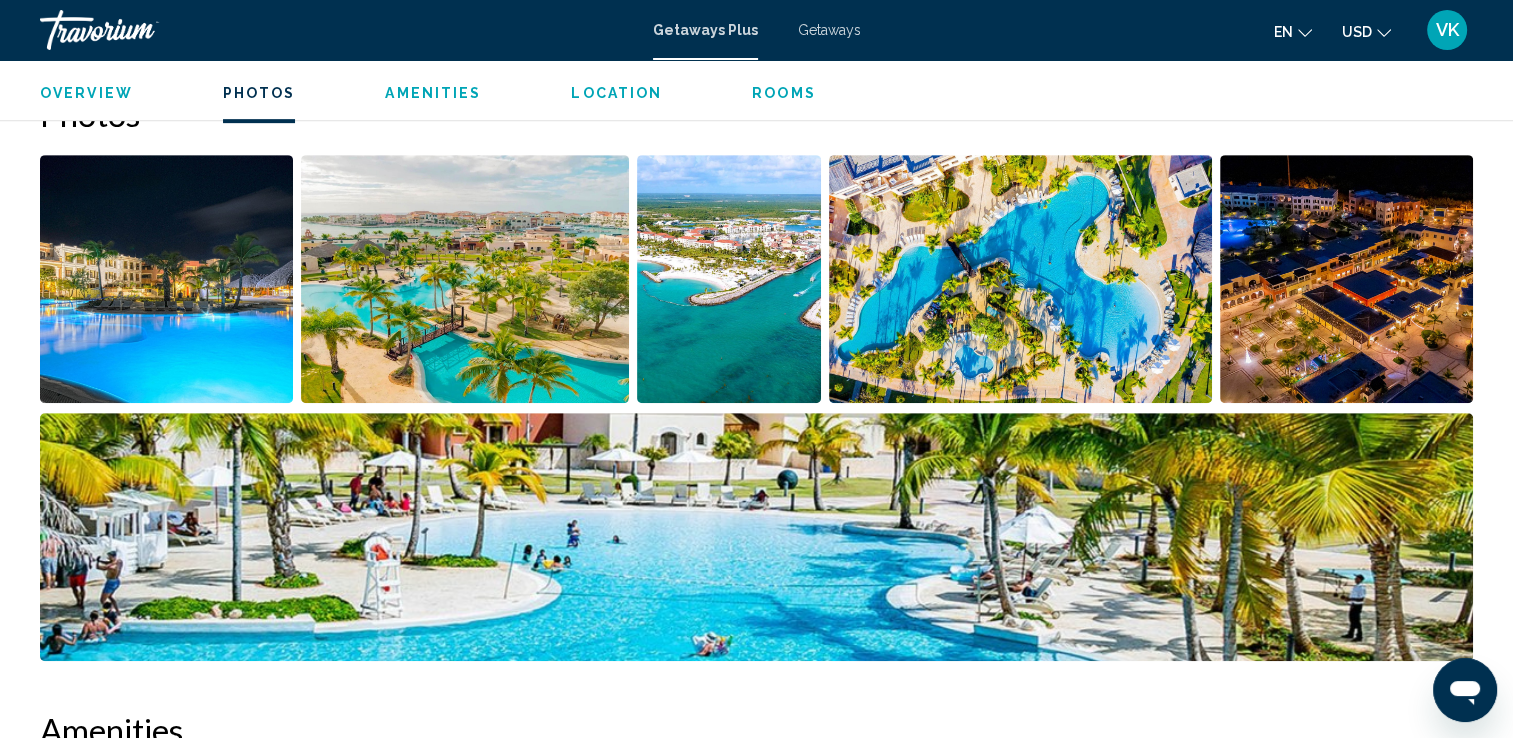 scroll, scrollTop: 948, scrollLeft: 0, axis: vertical 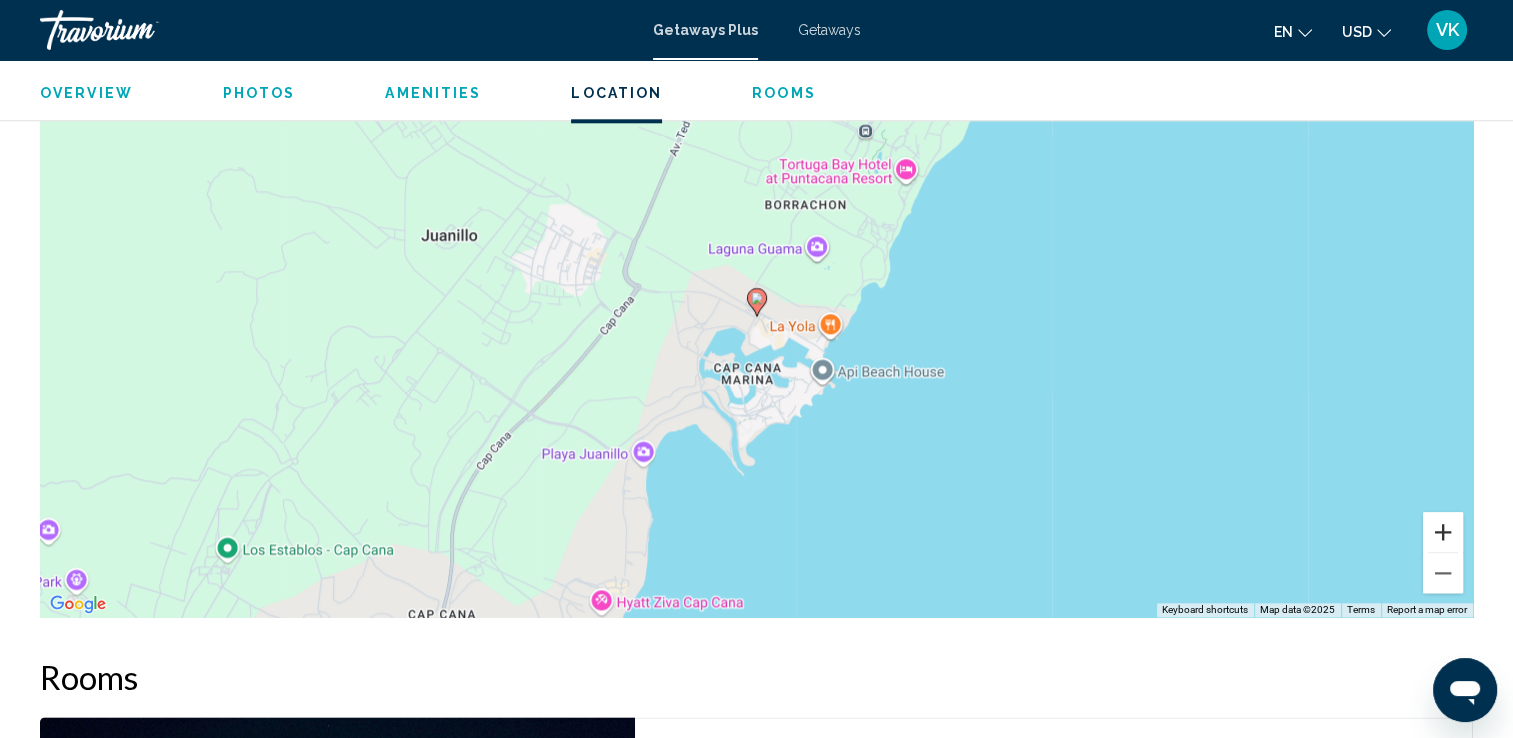 click at bounding box center [1443, 532] 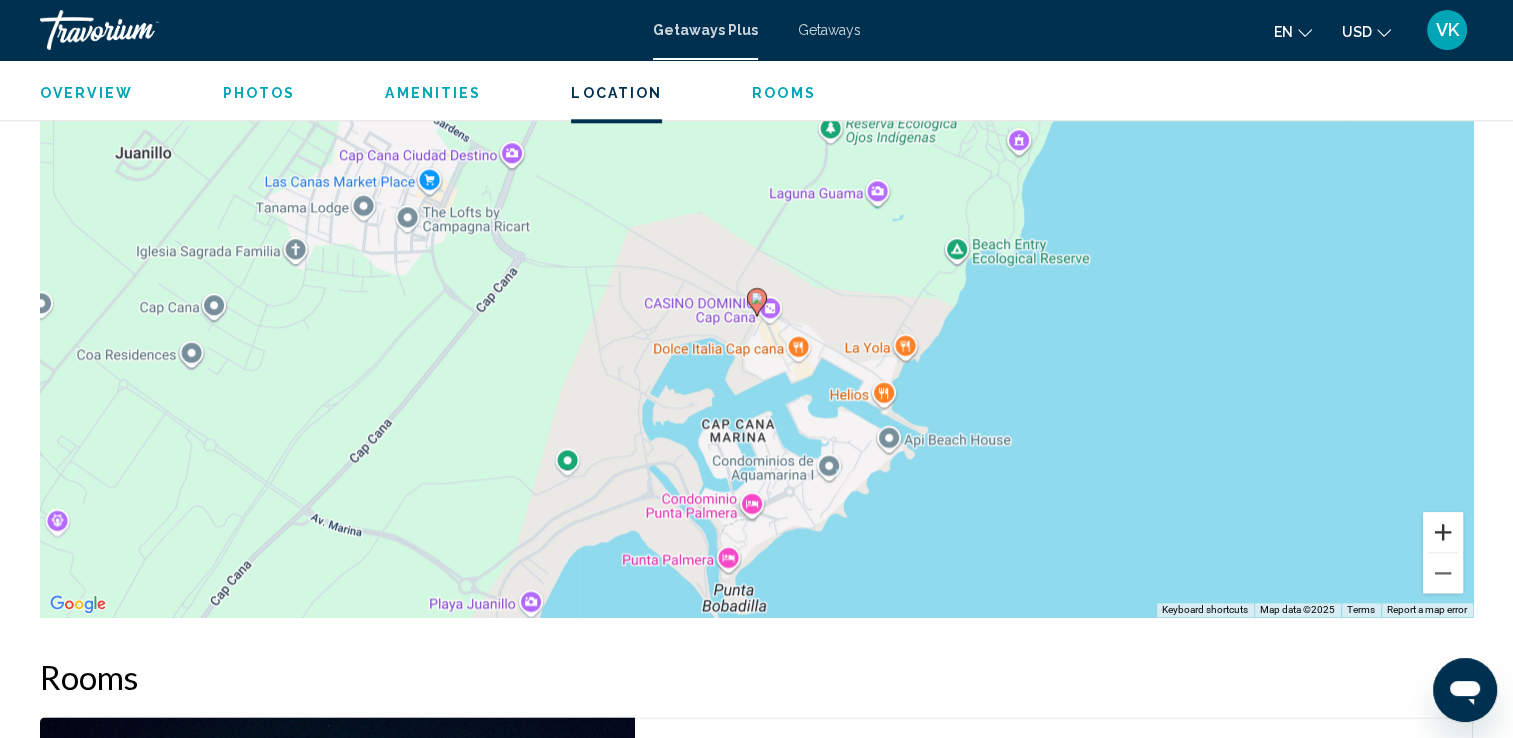 click at bounding box center (1443, 532) 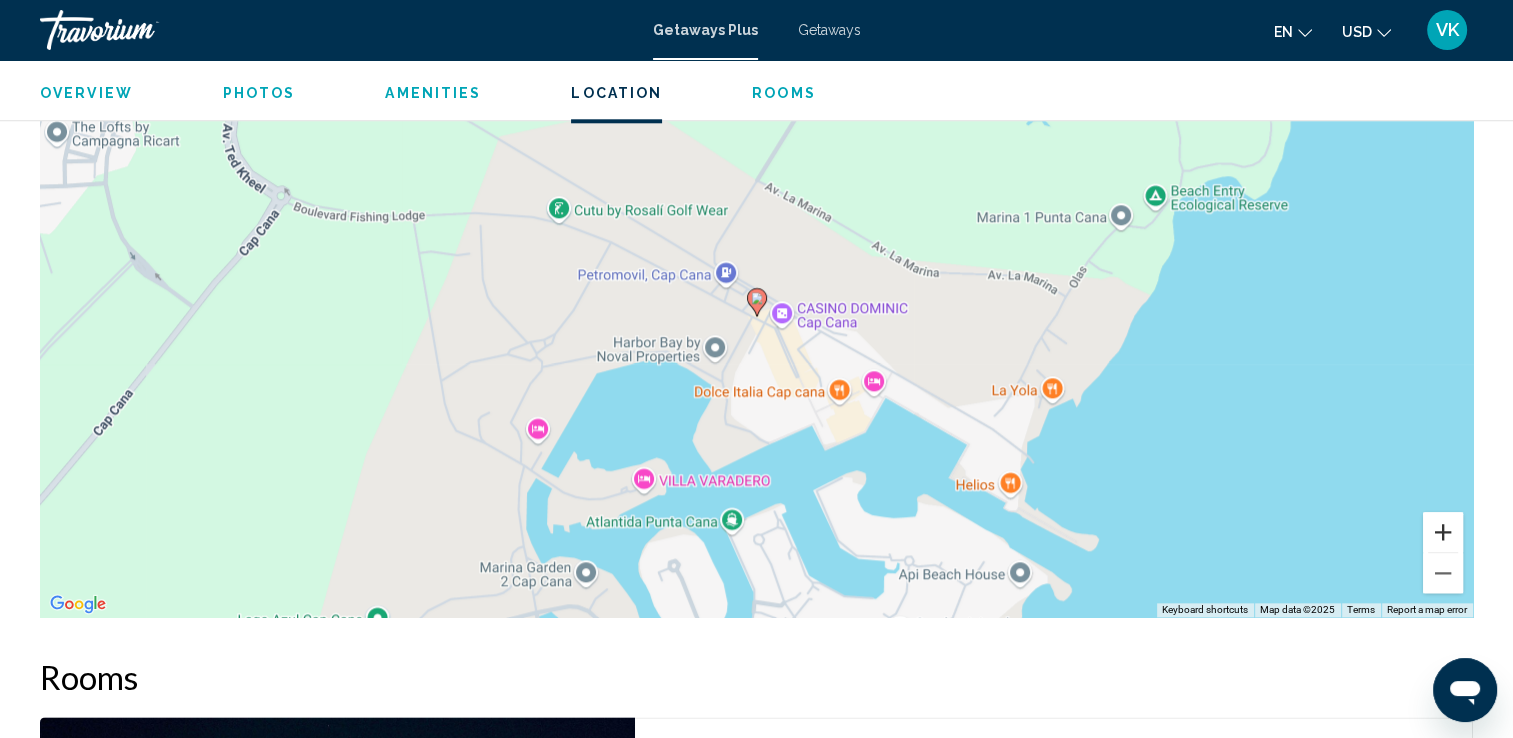 click at bounding box center [1443, 532] 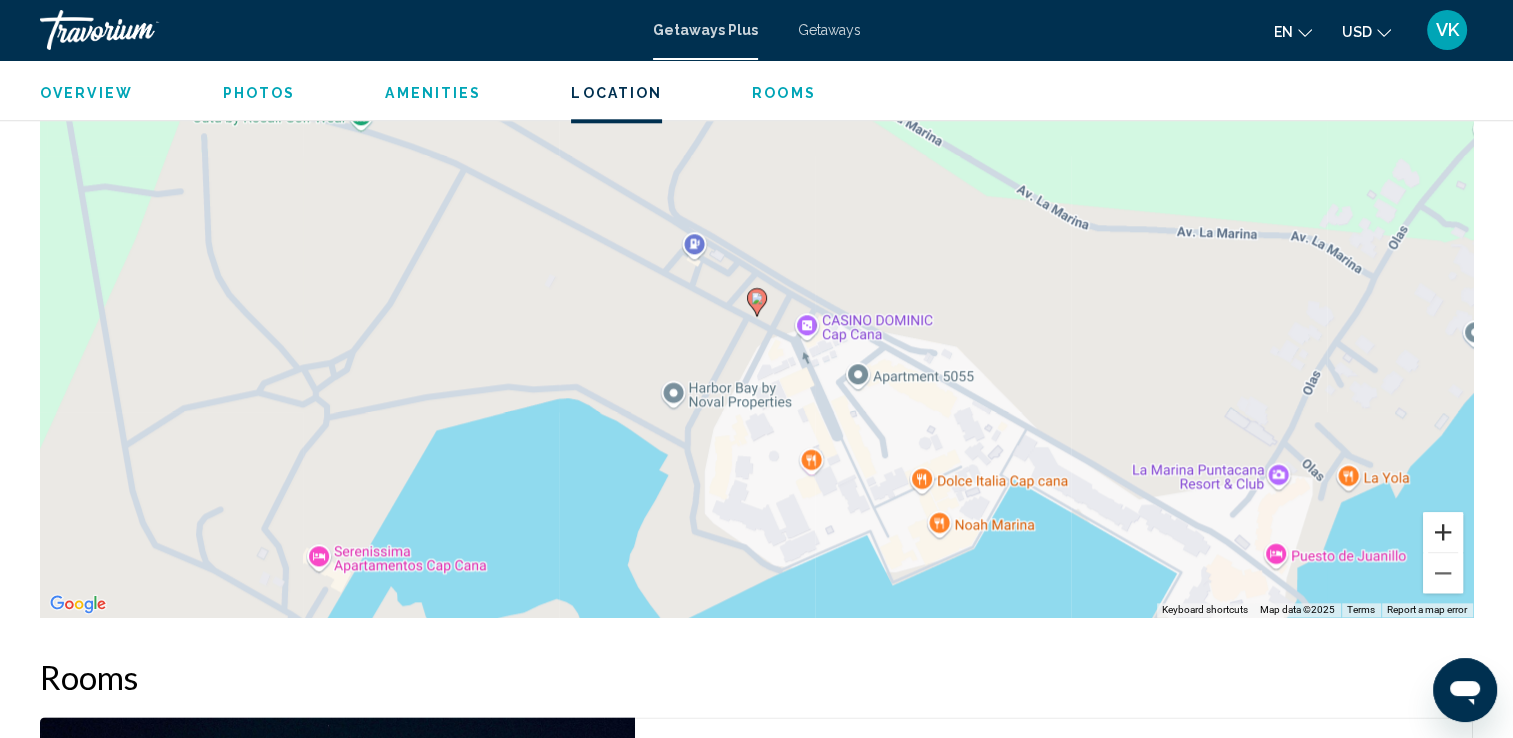 click at bounding box center (1443, 532) 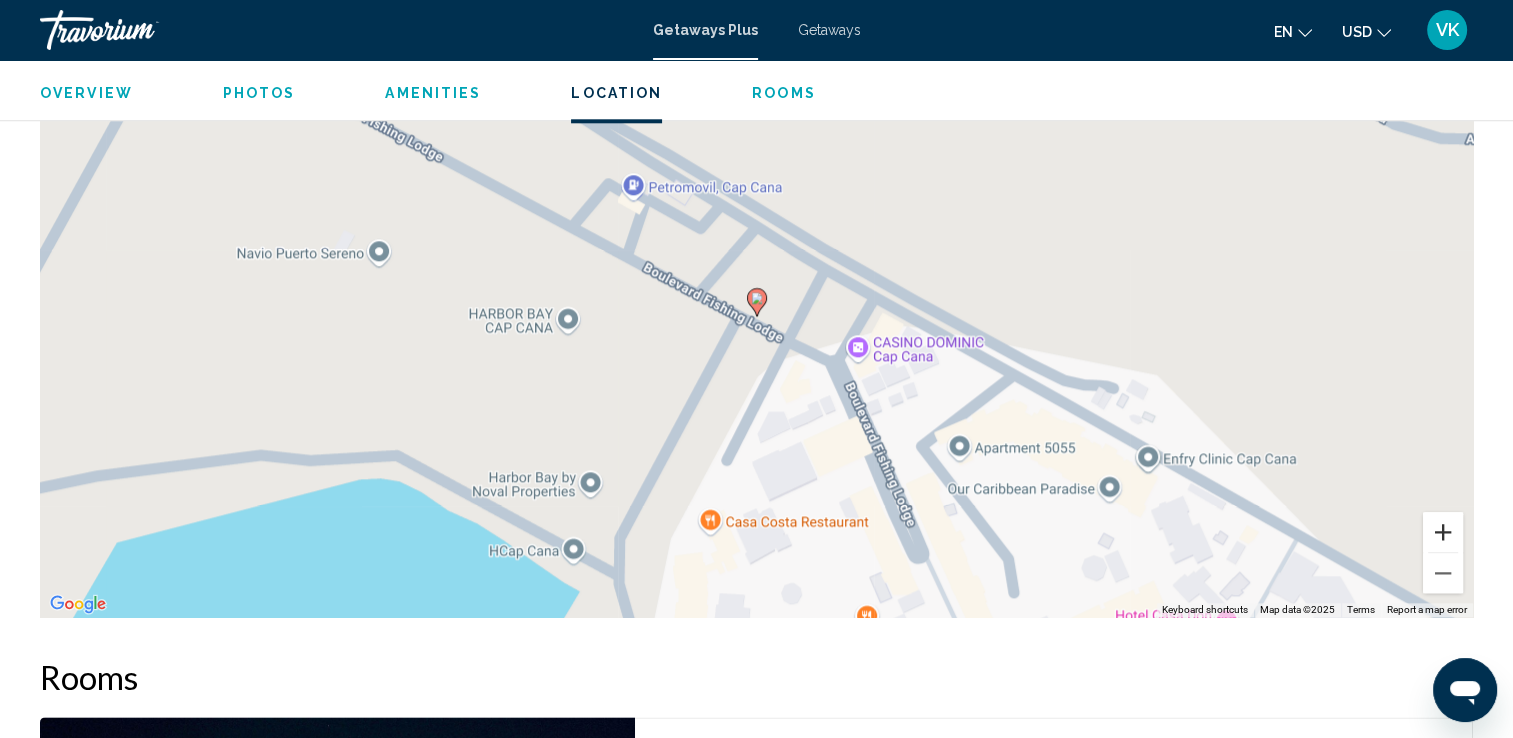 click at bounding box center [1443, 532] 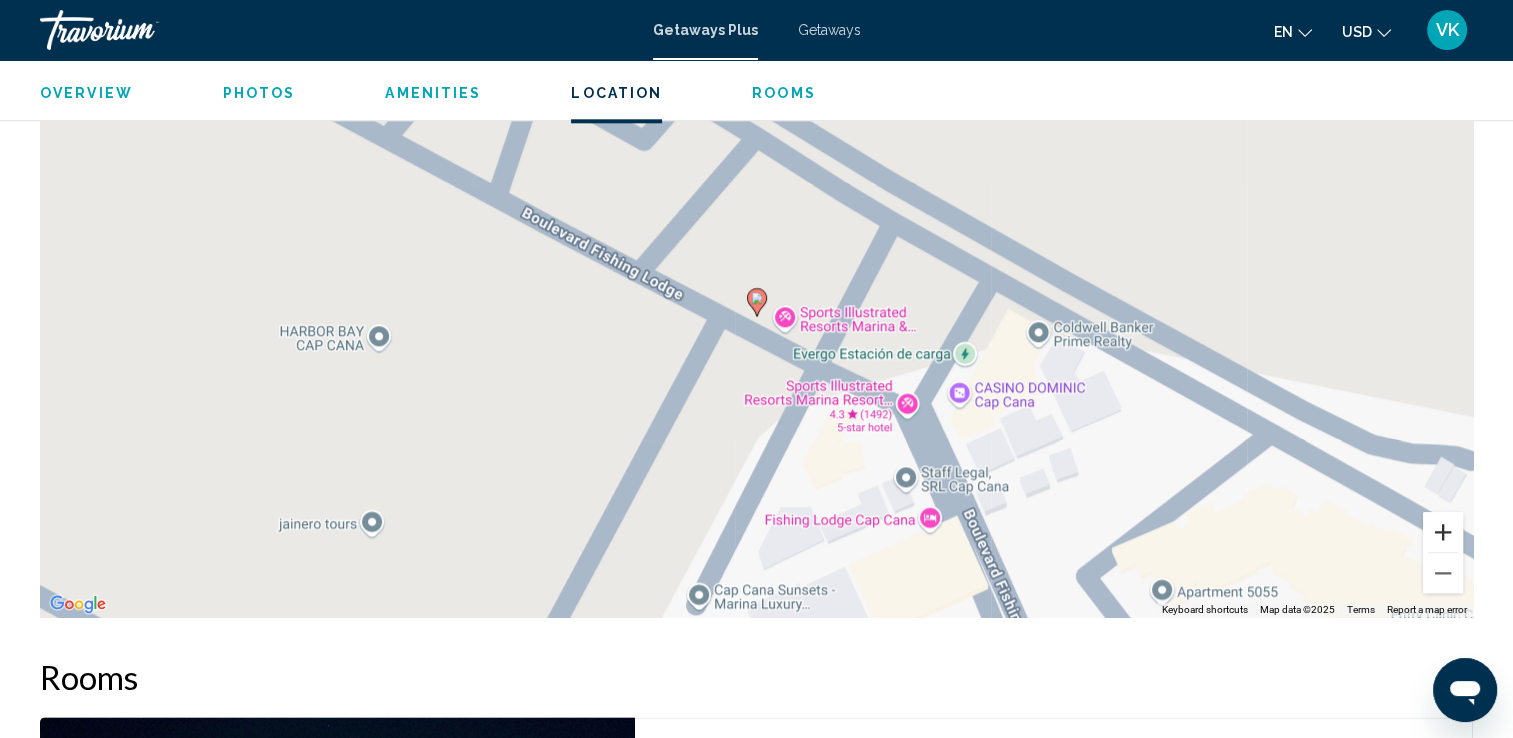 click at bounding box center [1443, 532] 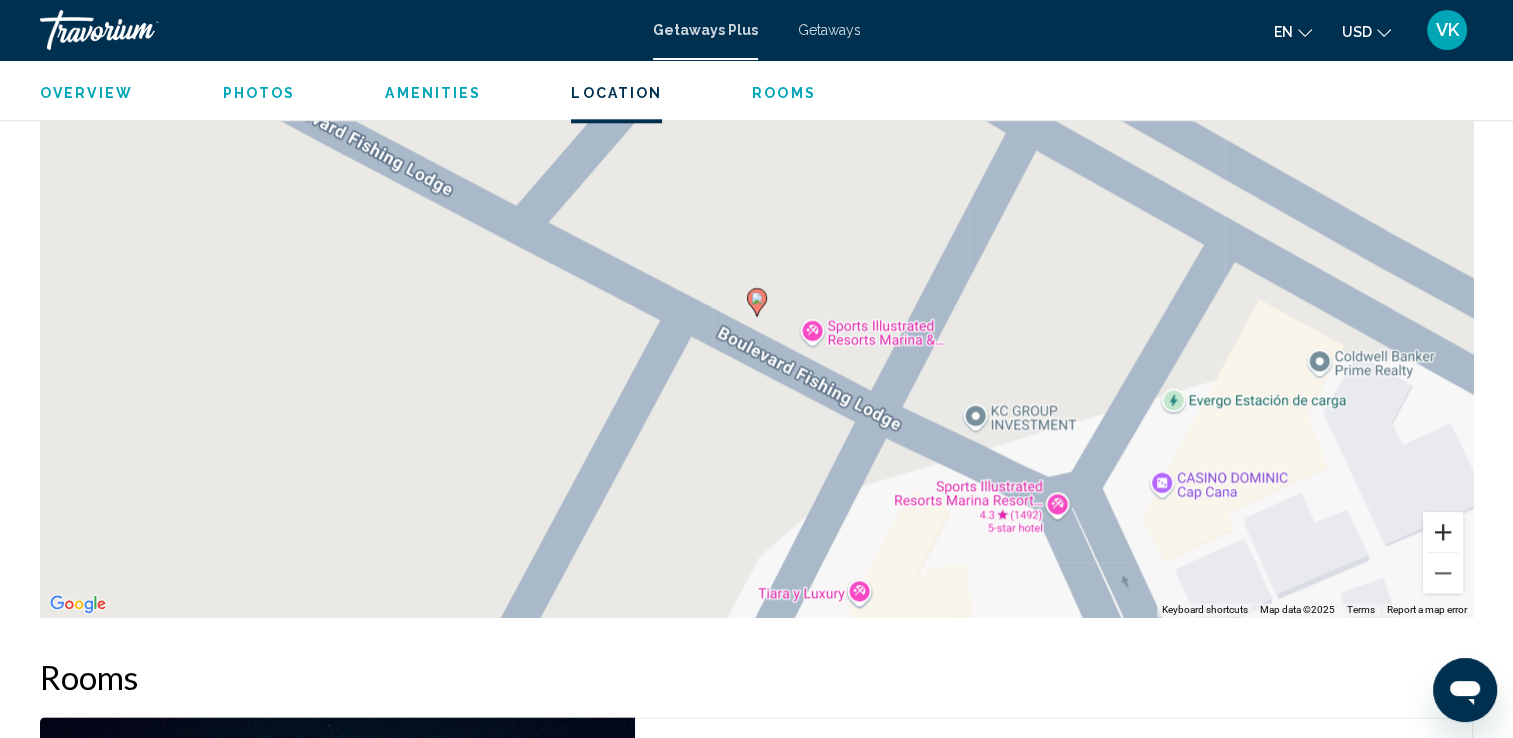 click at bounding box center (1443, 532) 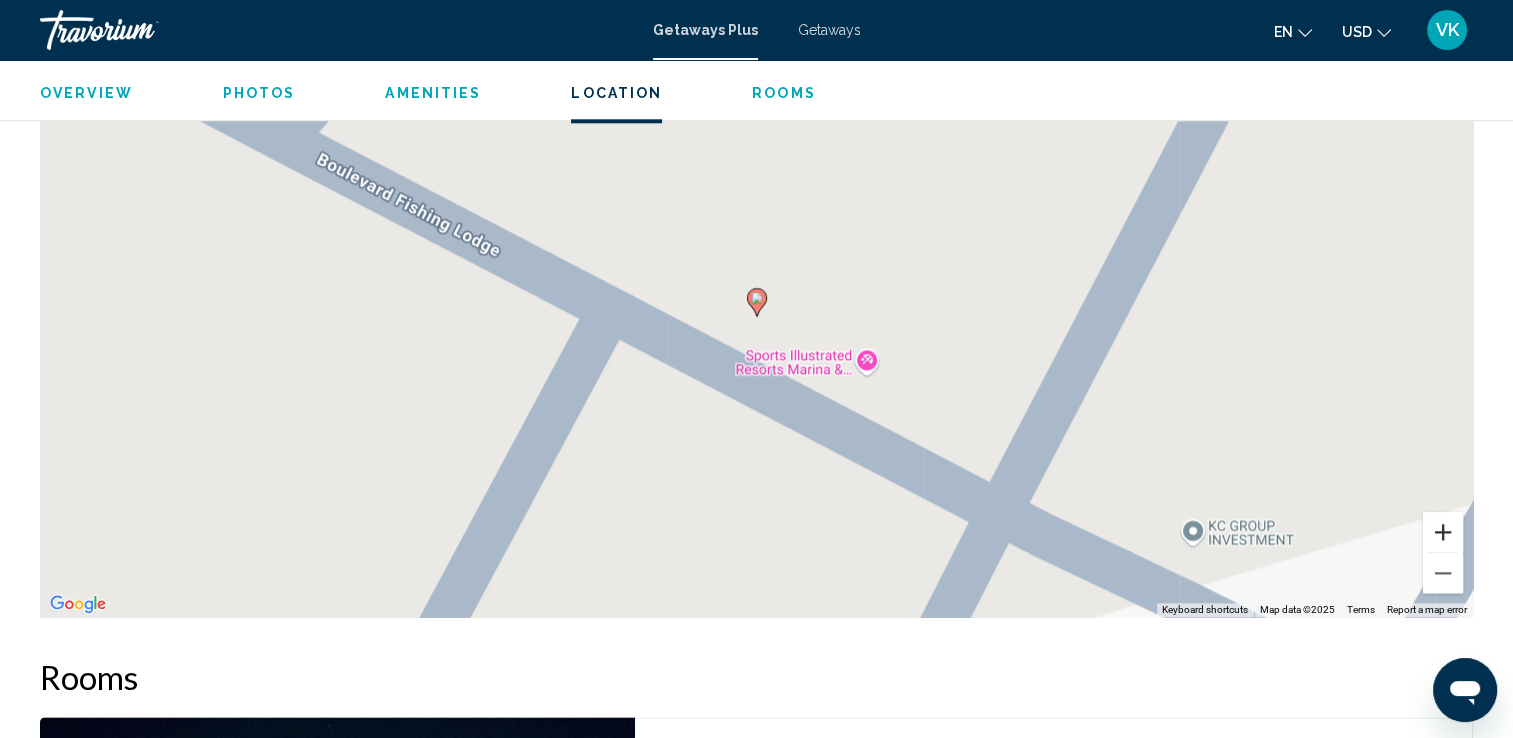 click at bounding box center [1443, 532] 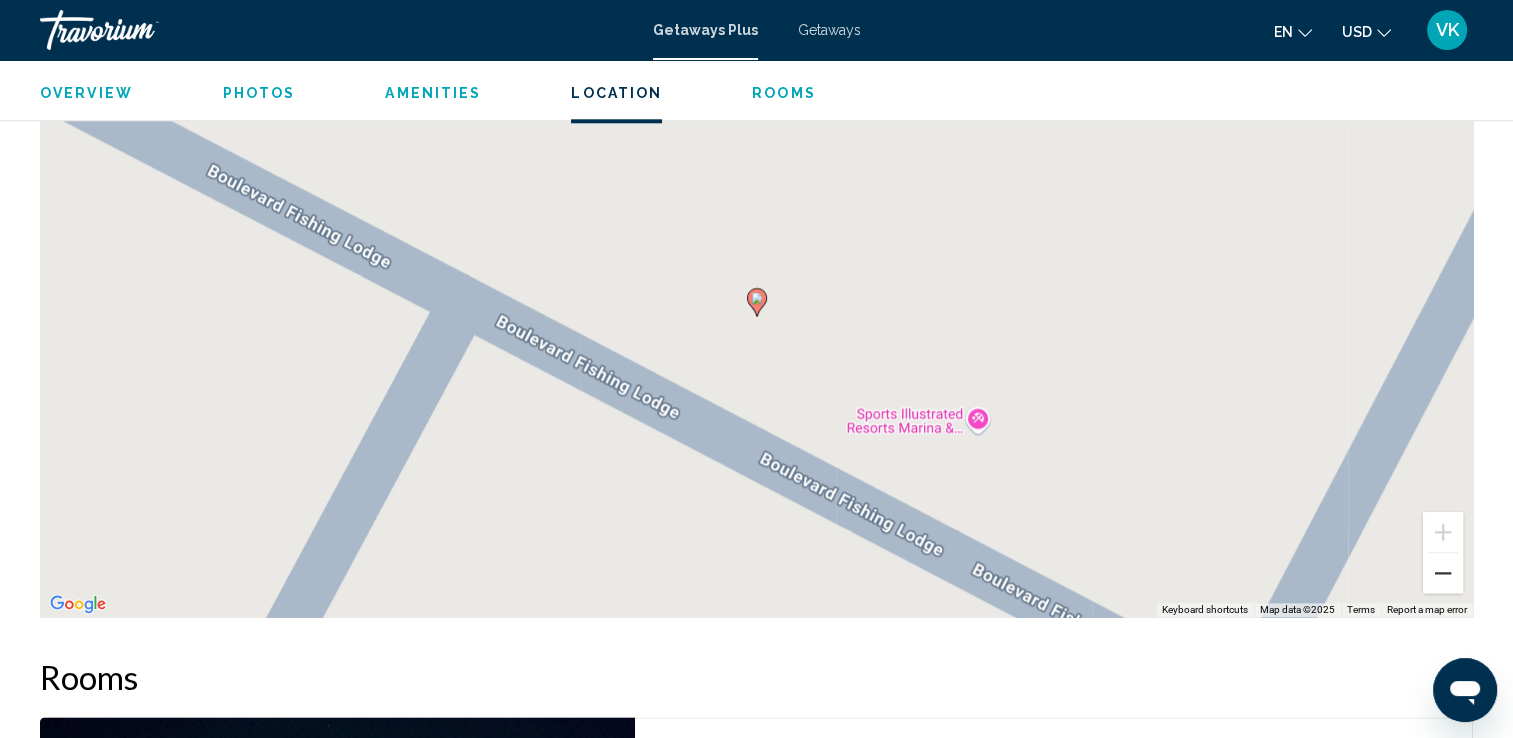click at bounding box center [1443, 573] 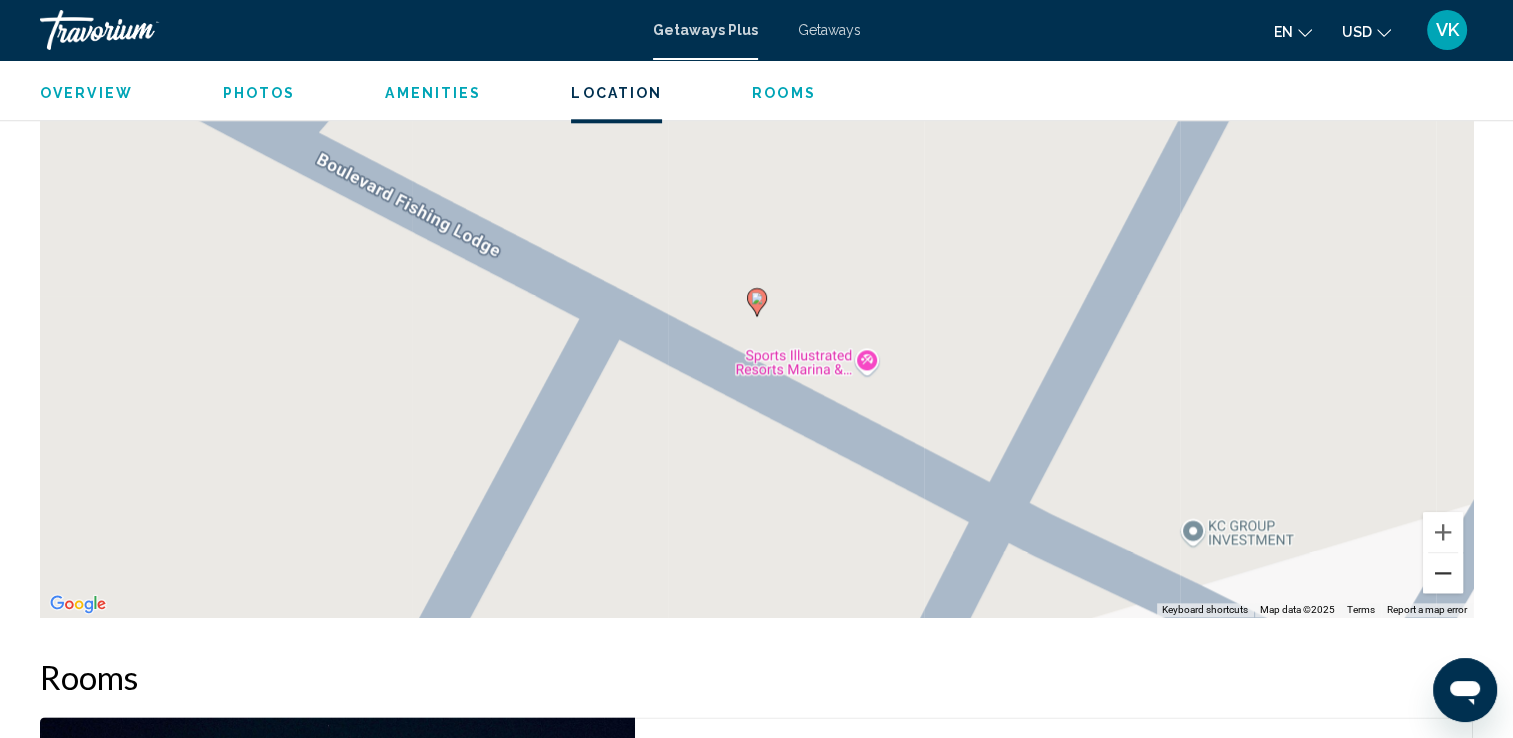 click at bounding box center [1443, 573] 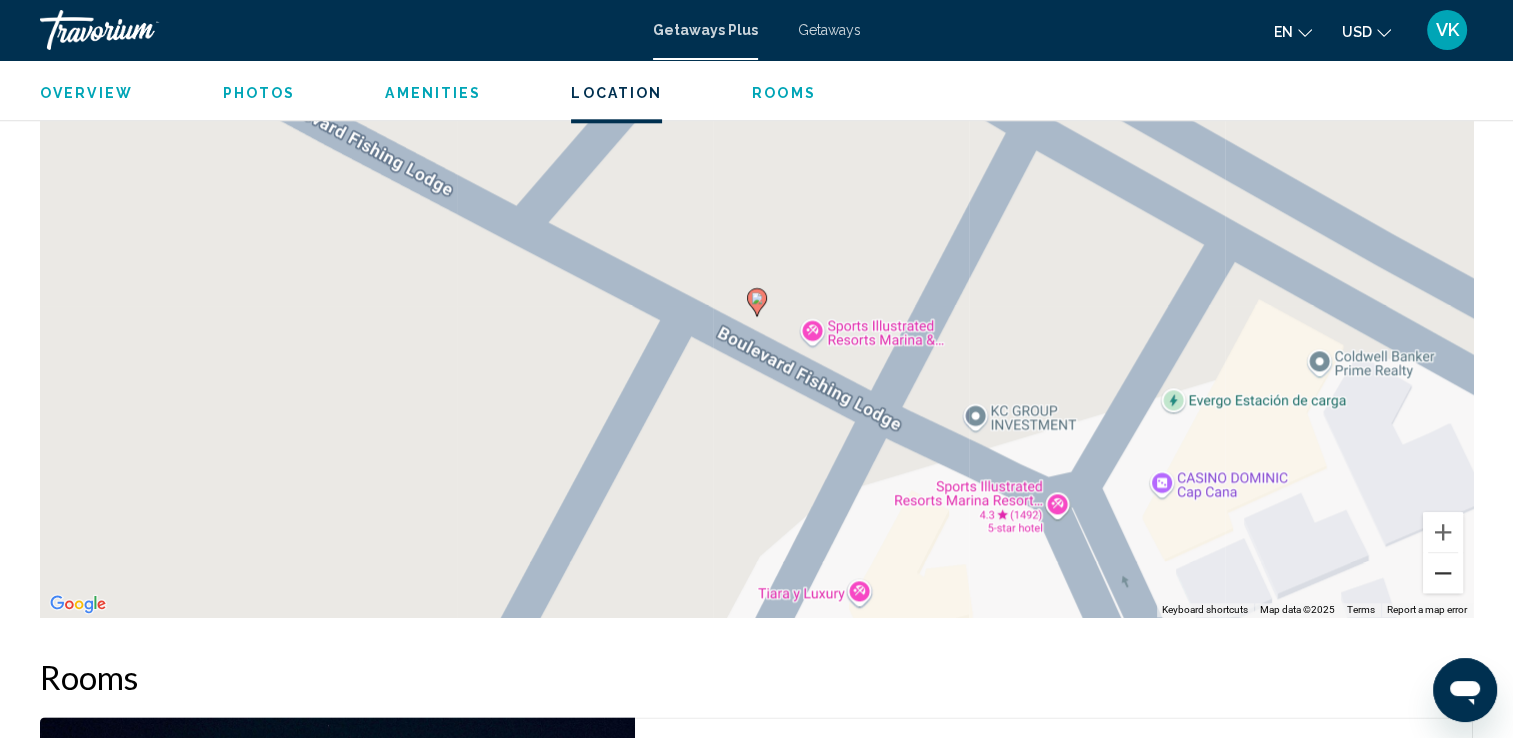 click at bounding box center [1443, 573] 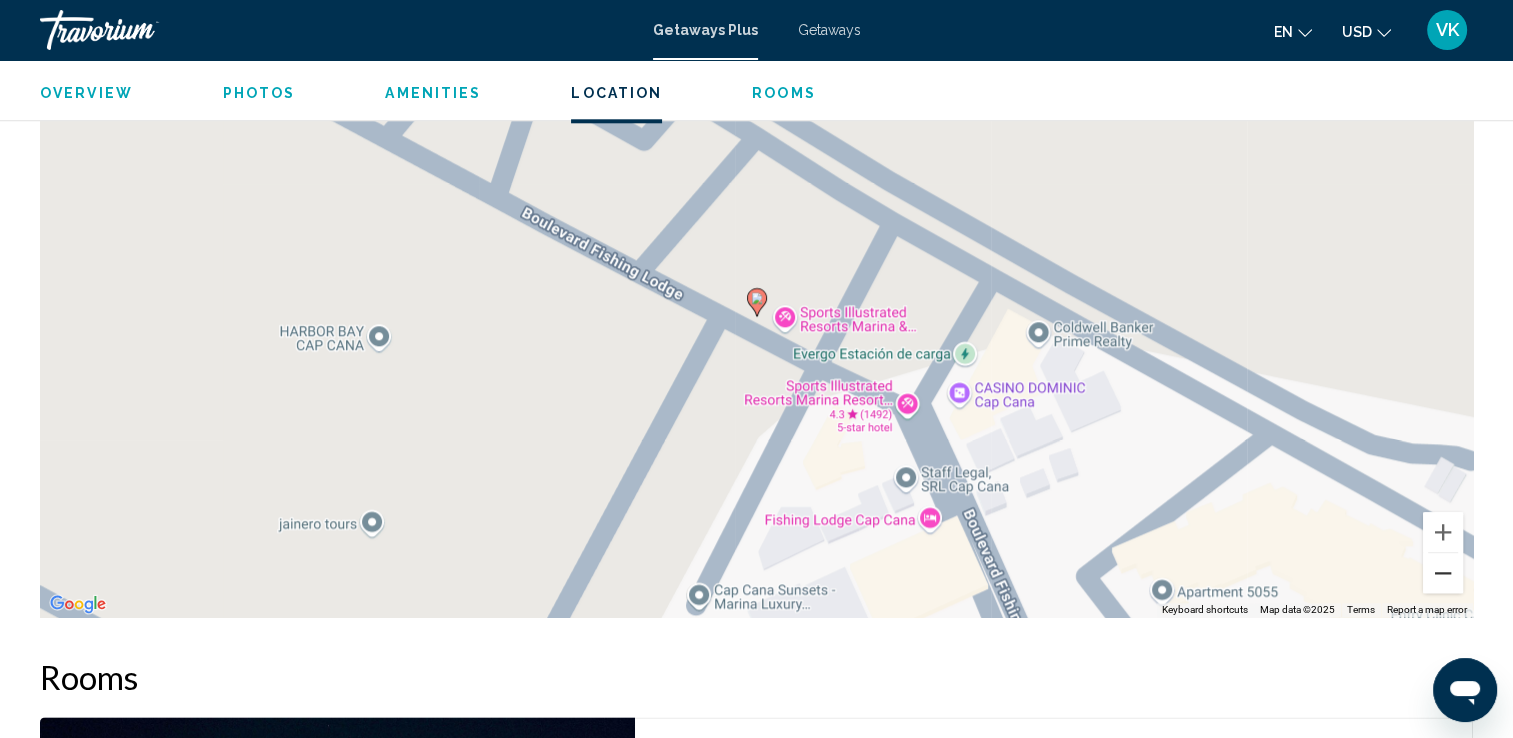click at bounding box center [1443, 573] 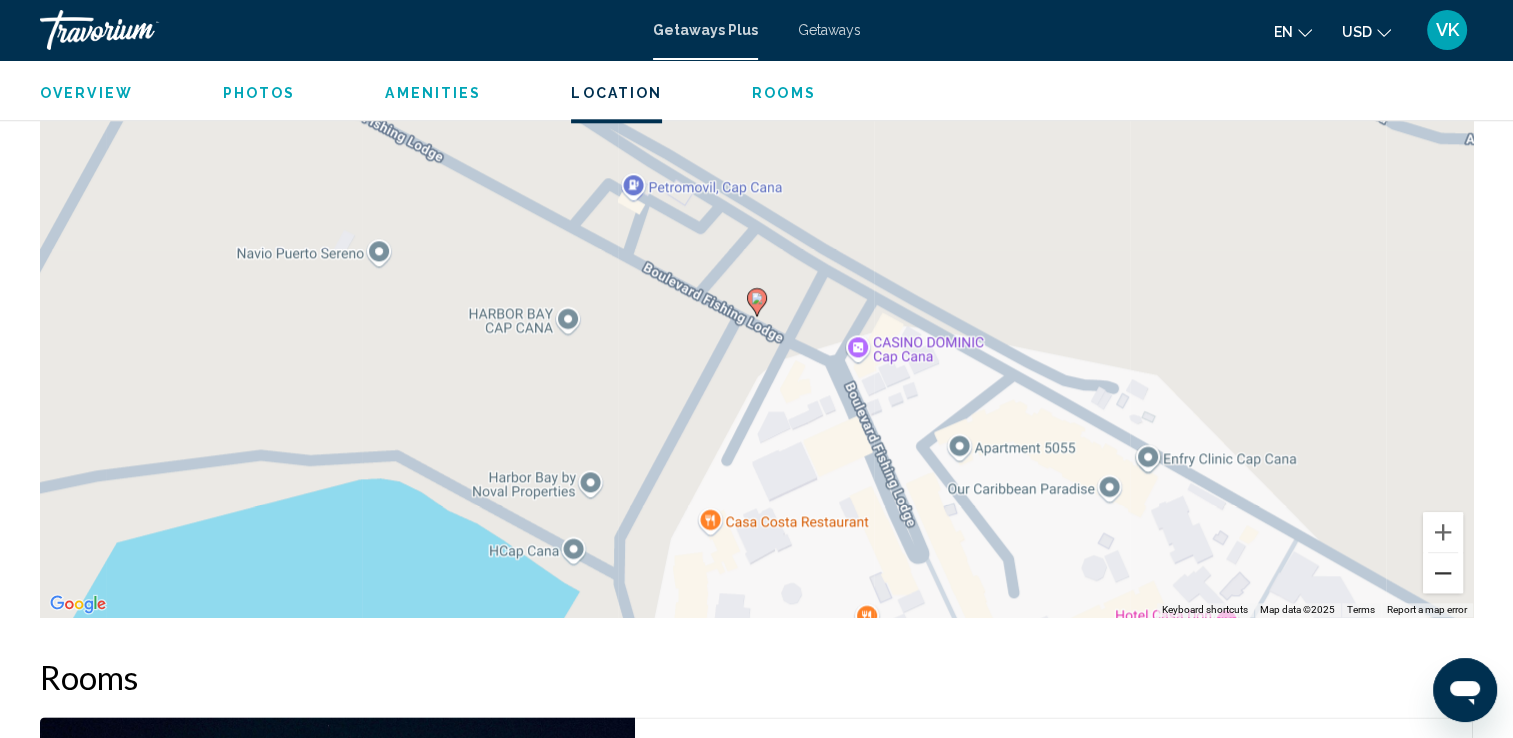 click at bounding box center [1443, 573] 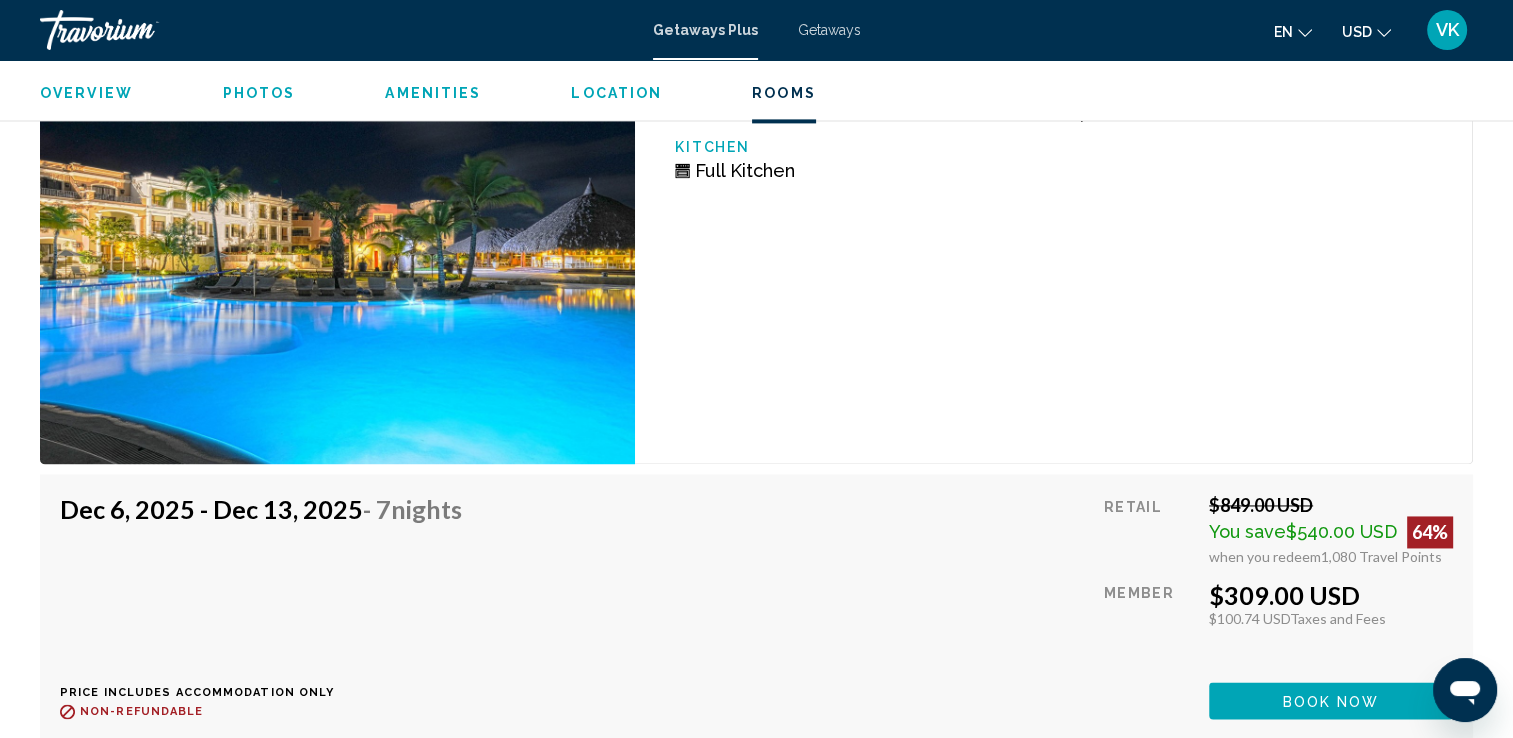 scroll, scrollTop: 2816, scrollLeft: 0, axis: vertical 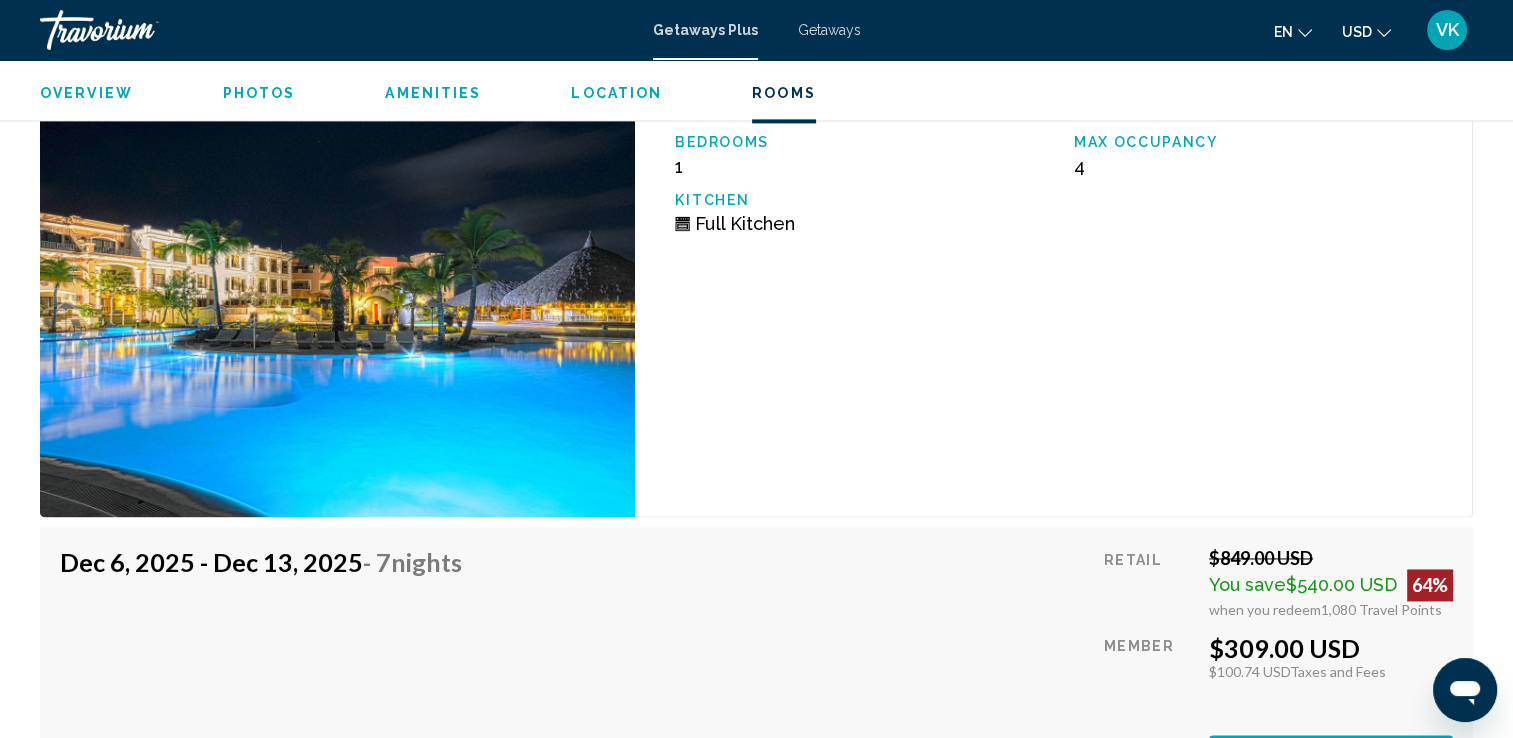 click 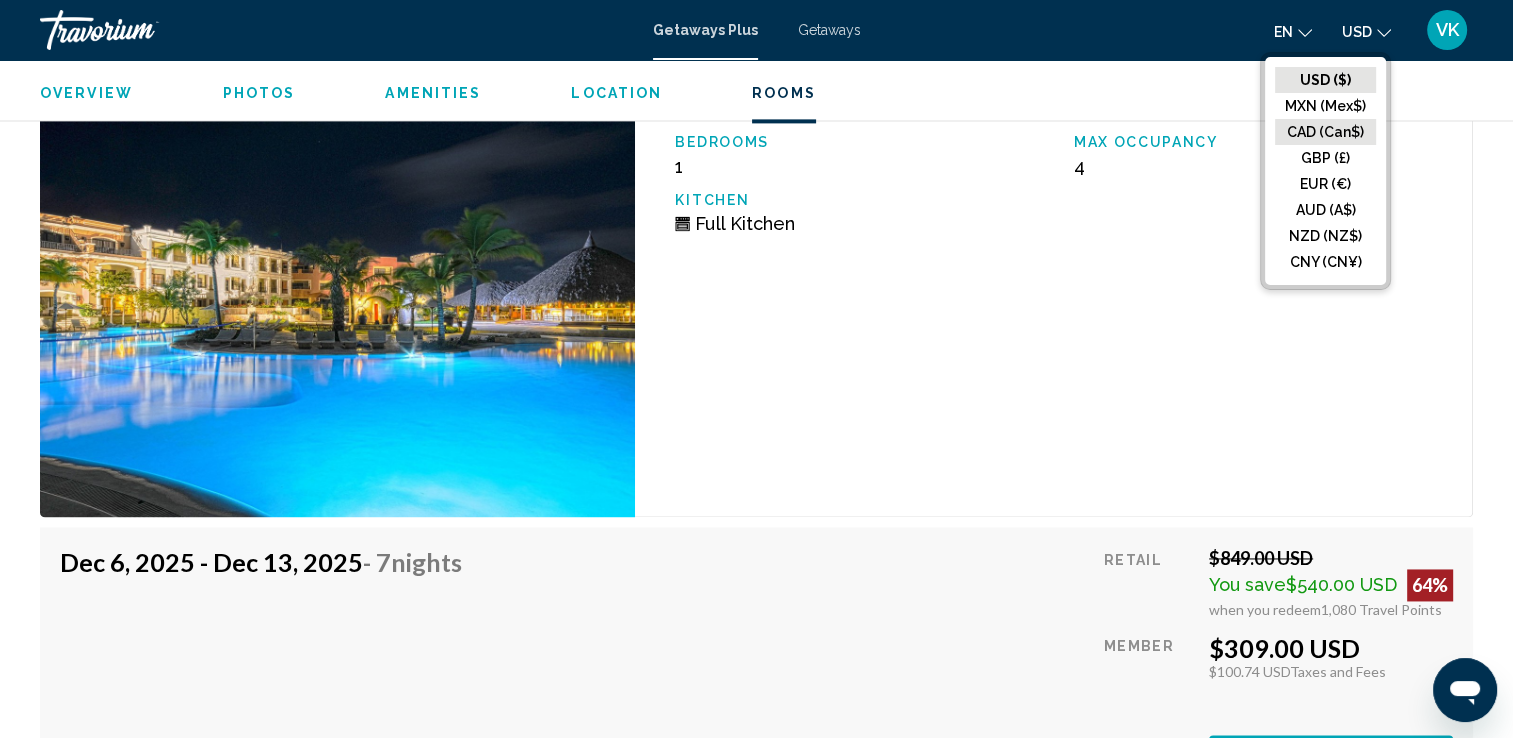 click on "CAD (Can$)" 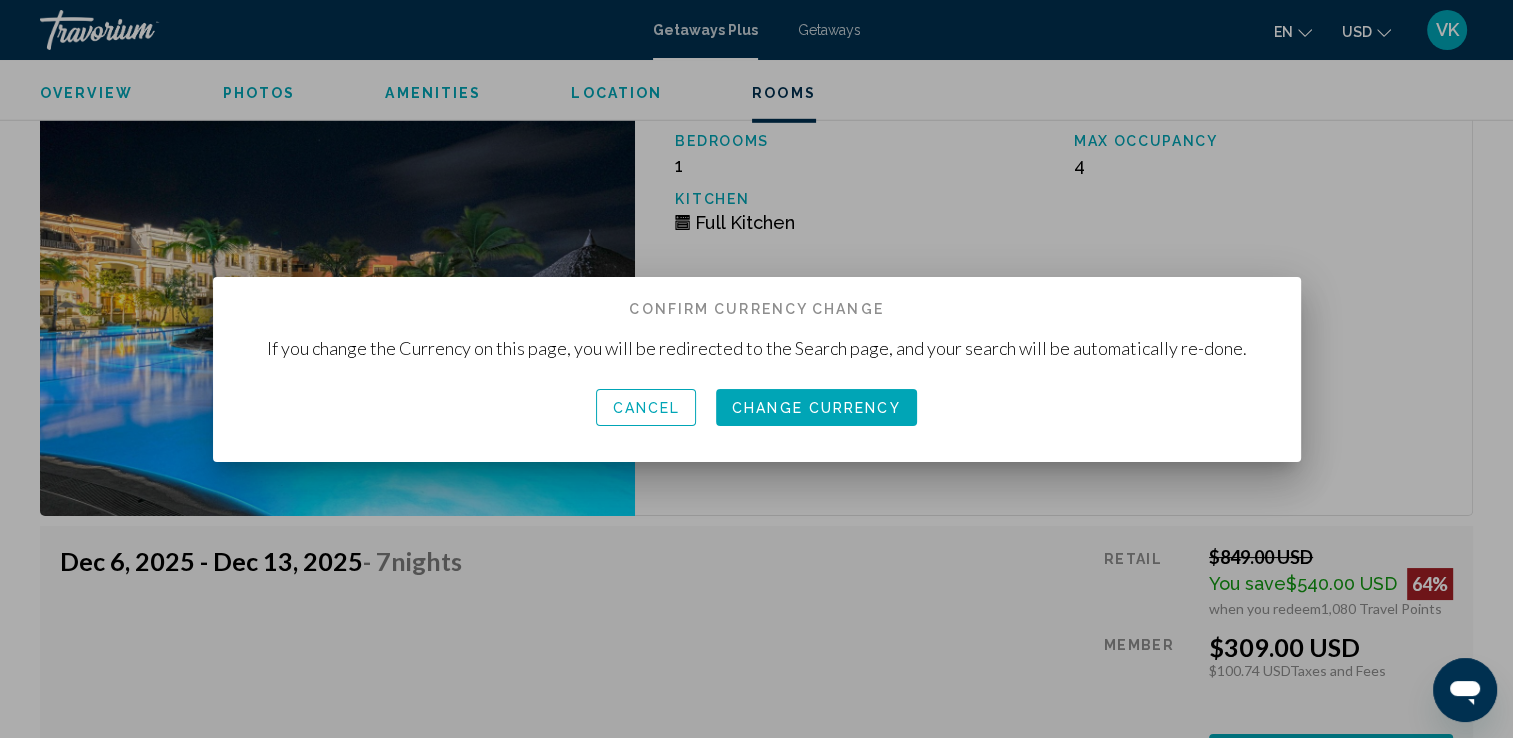 scroll, scrollTop: 0, scrollLeft: 0, axis: both 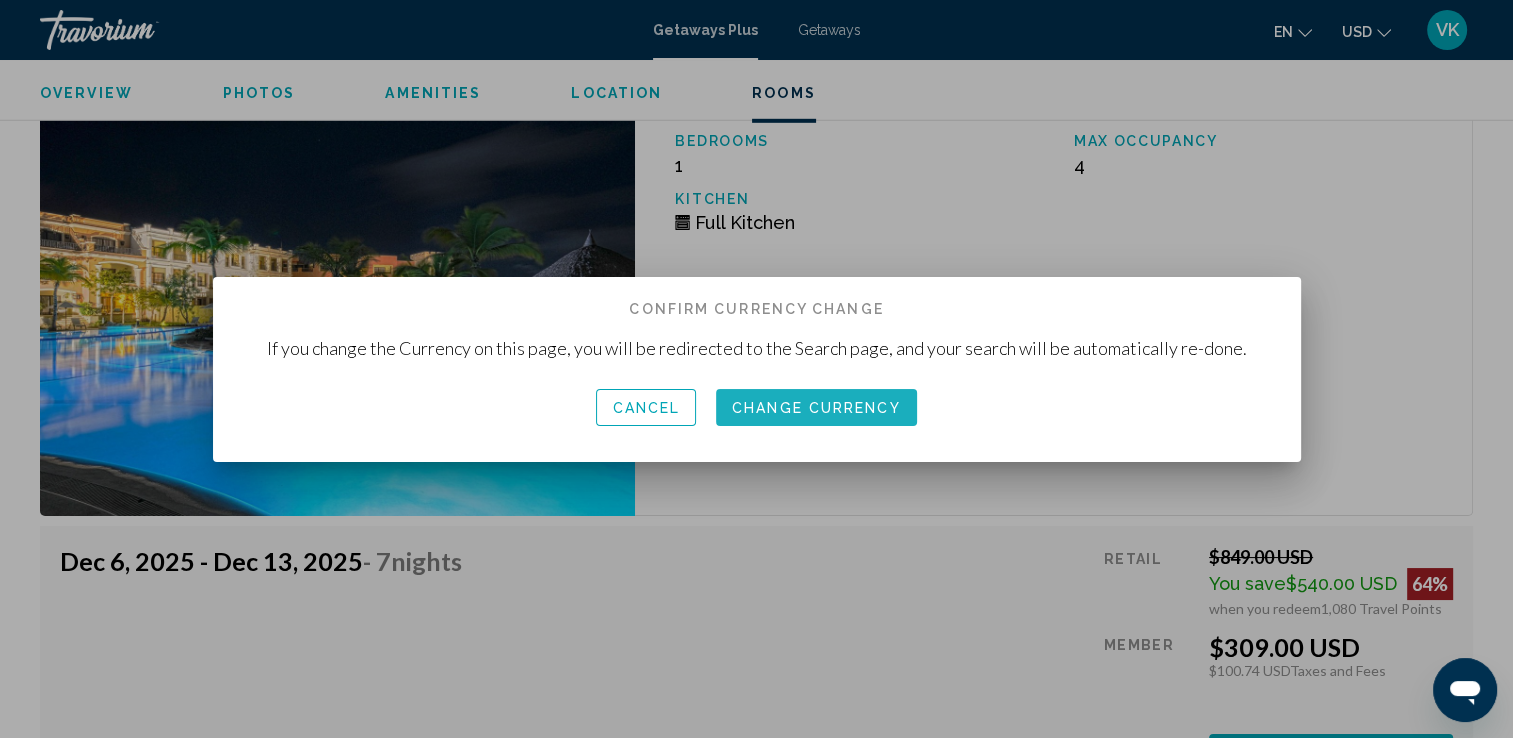 click on "Change Currency" at bounding box center [816, 408] 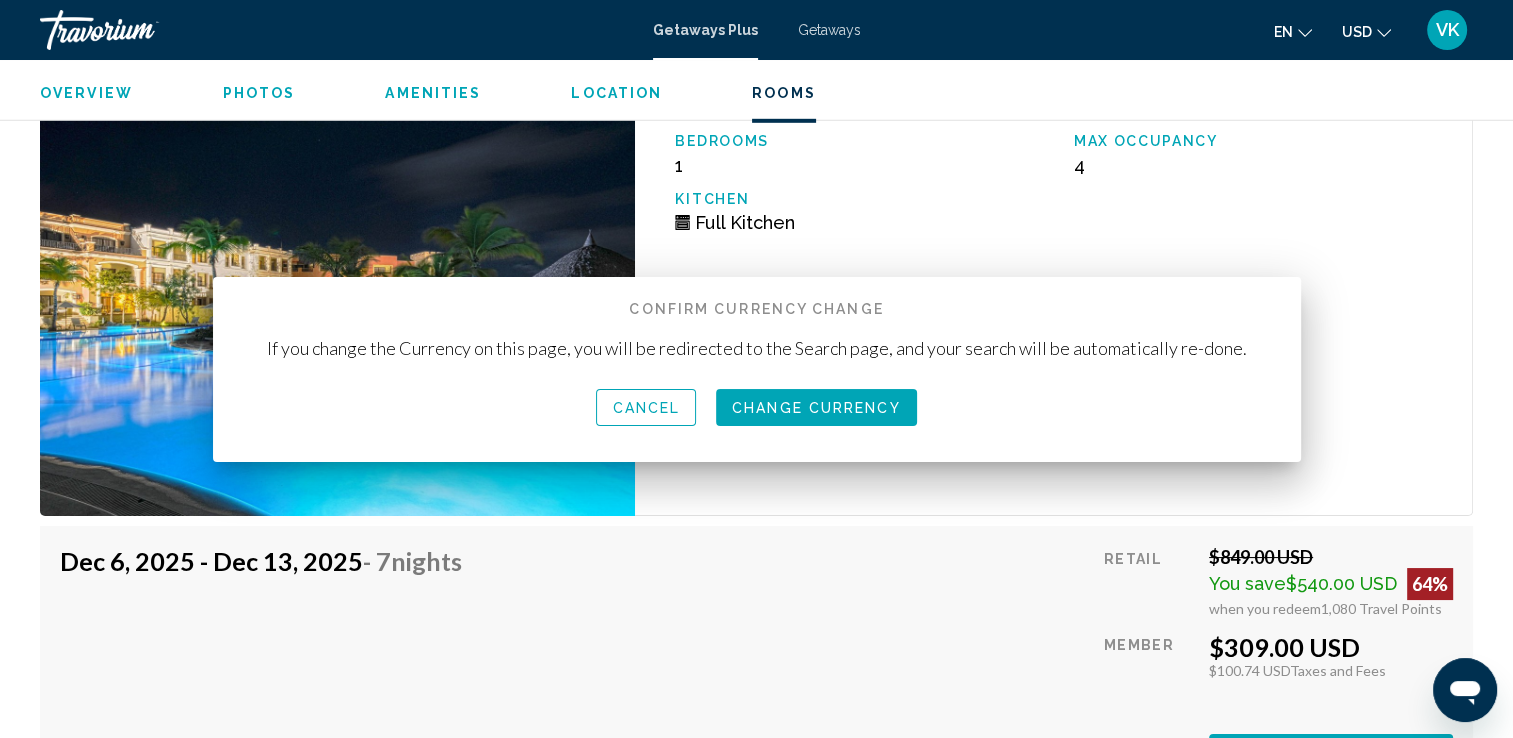 scroll, scrollTop: 2816, scrollLeft: 0, axis: vertical 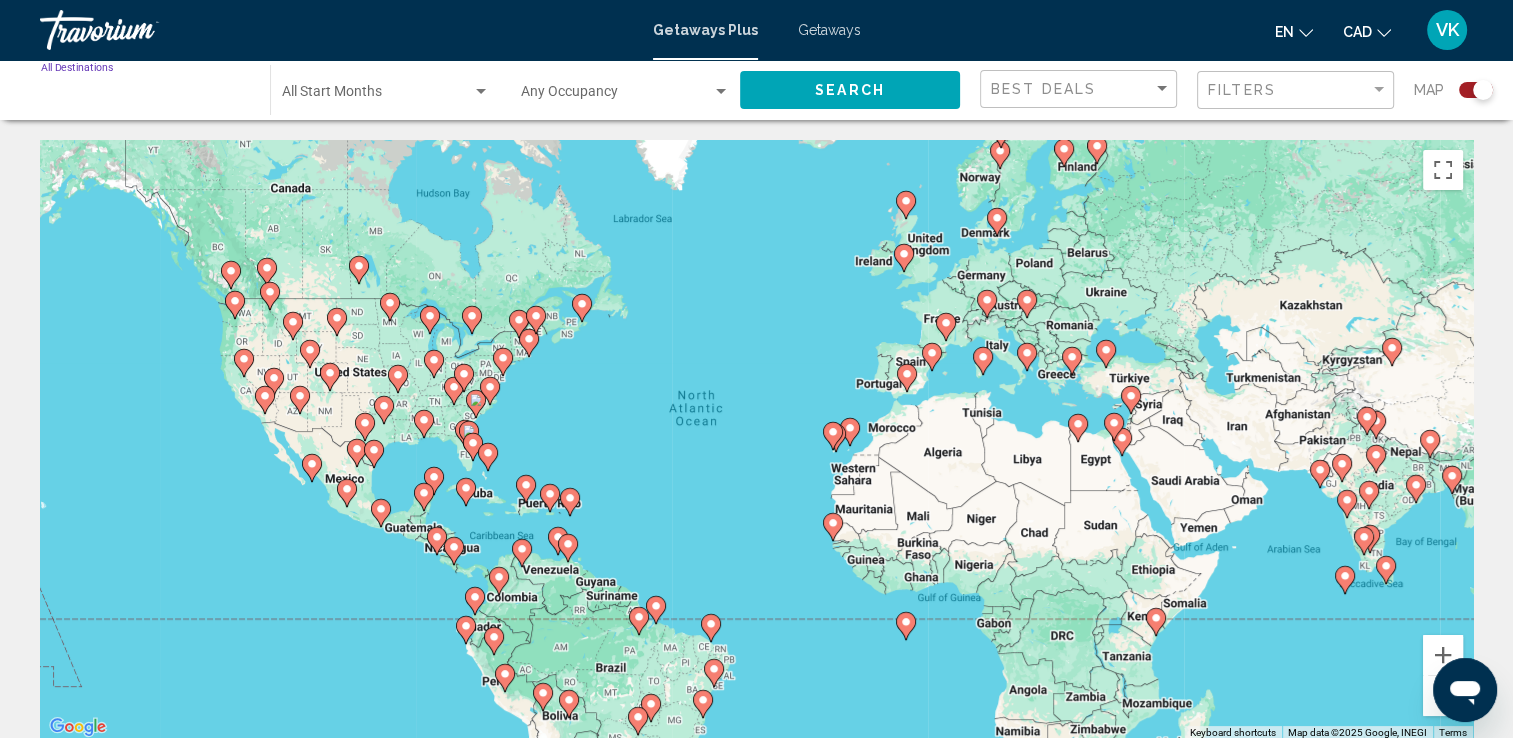 click on "Destination All Destinations" at bounding box center [145, 96] 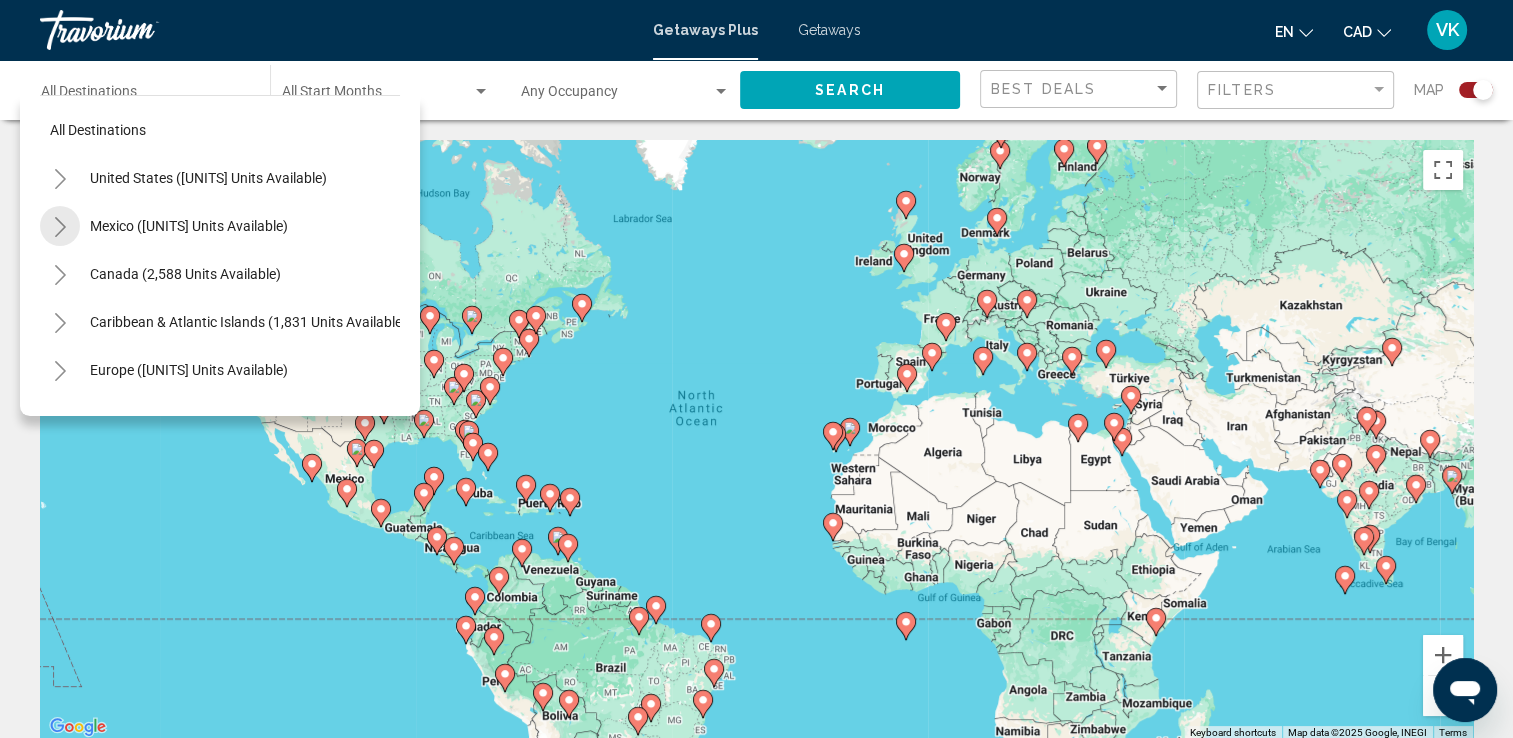 click 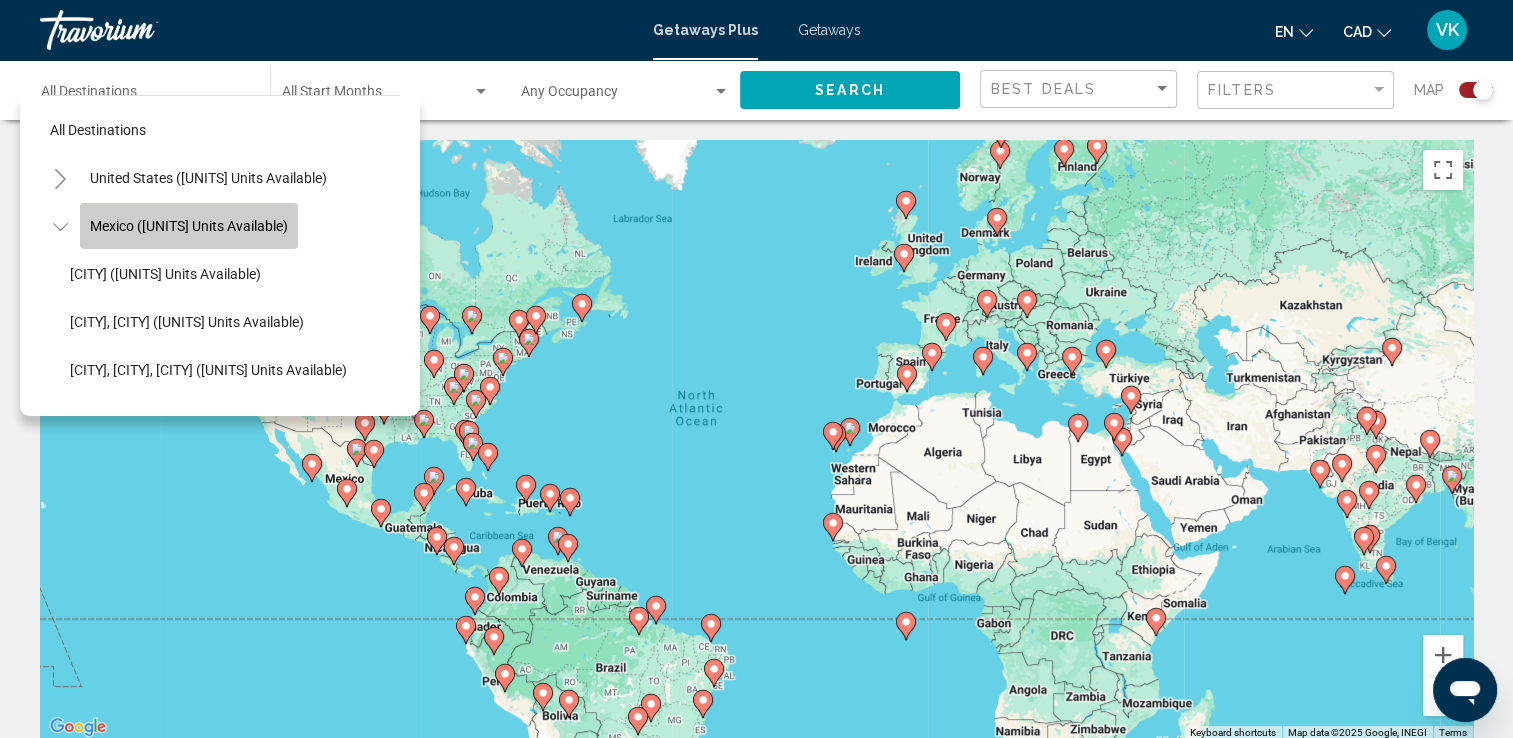 click on "Mexico (2,589 units available)" 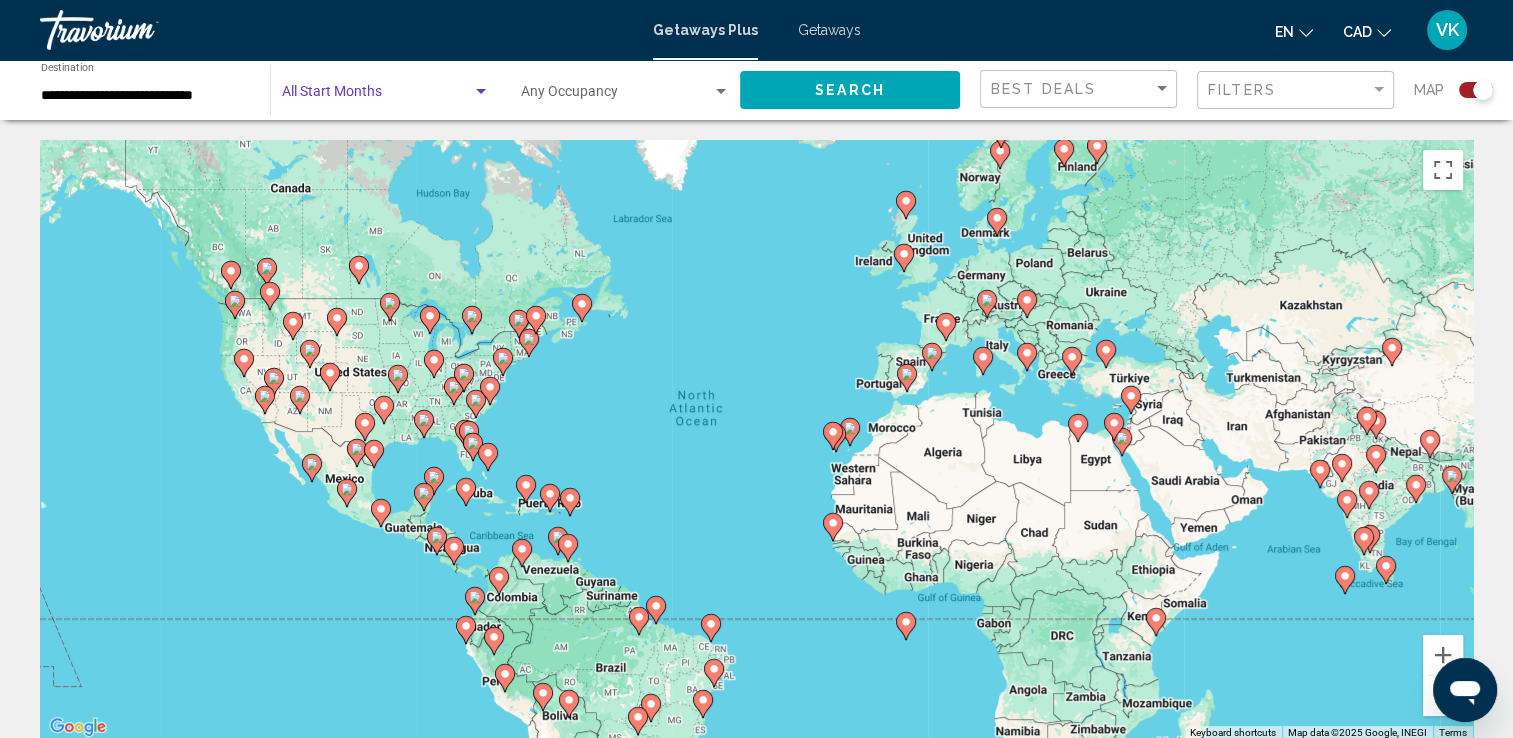 click at bounding box center (377, 96) 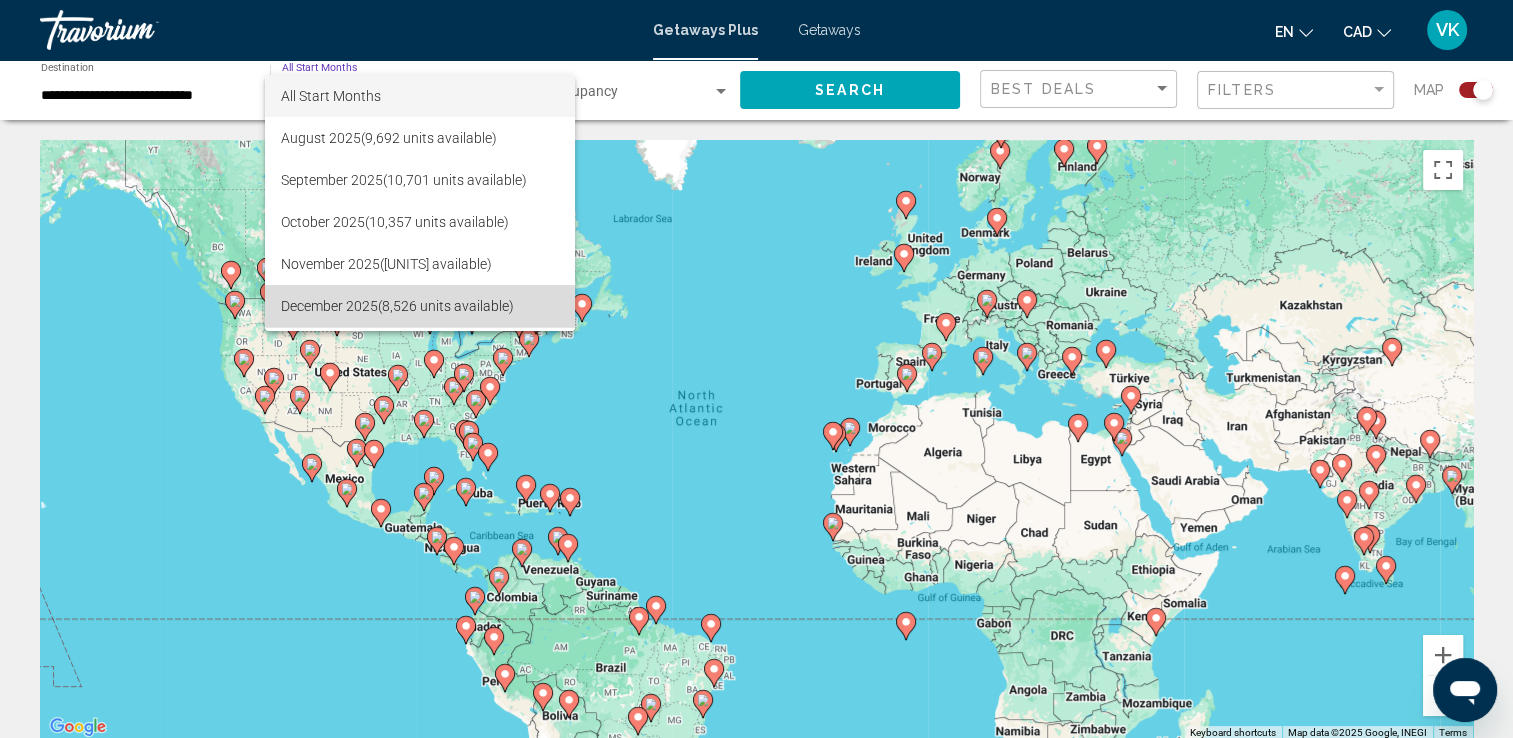 click on "December 2025  (8,526 units available)" at bounding box center [420, 306] 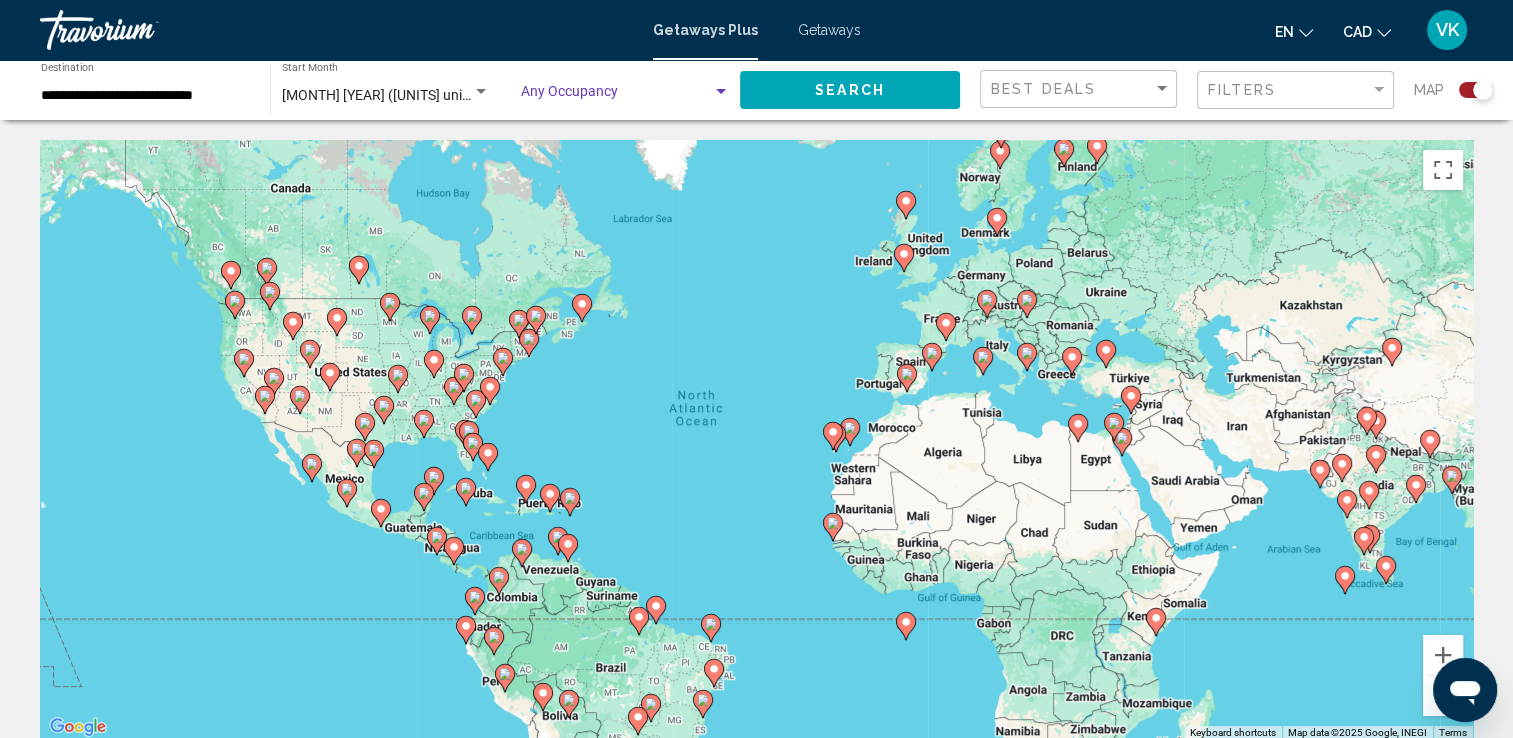 click at bounding box center (721, 92) 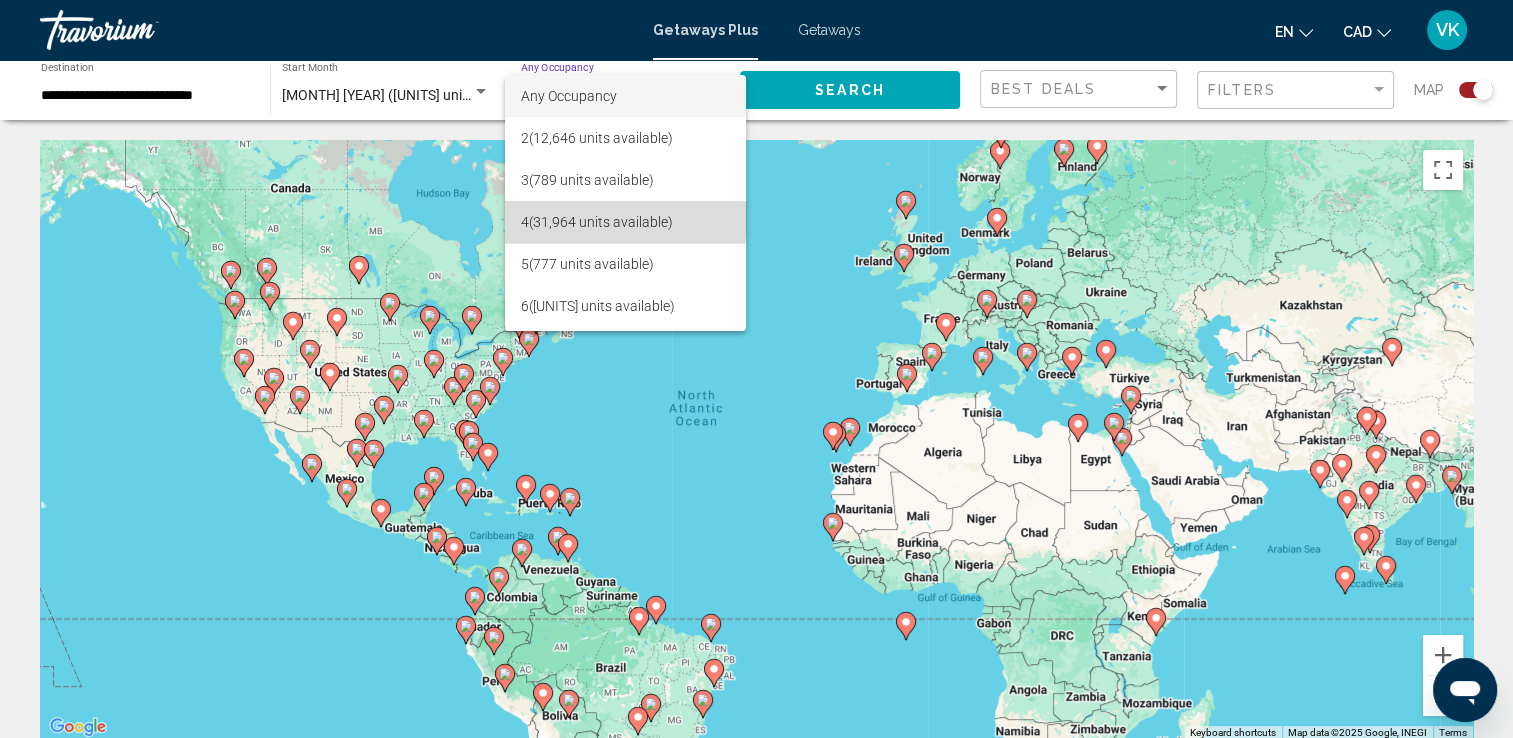 click on "4  (31,964 units available)" at bounding box center [625, 222] 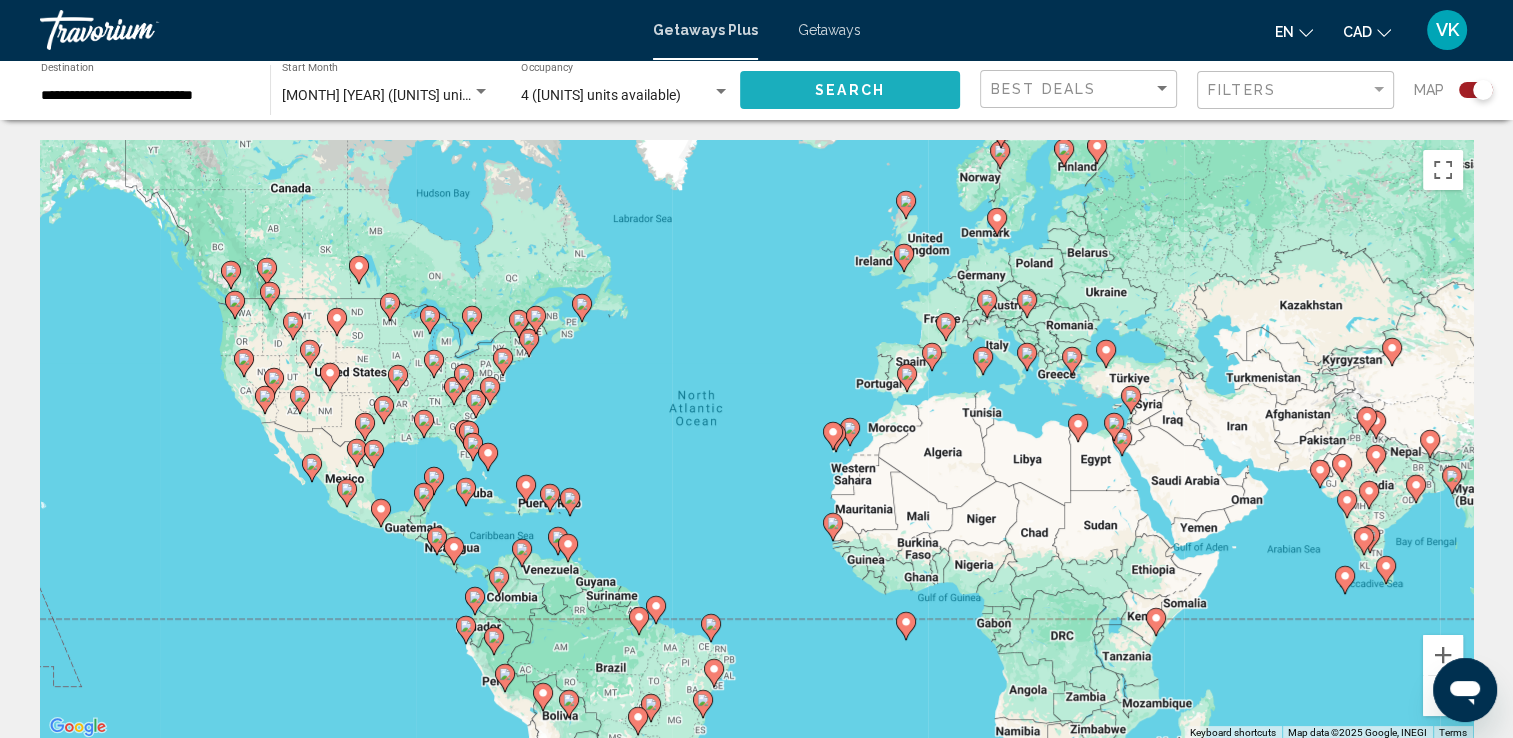 click on "Search" 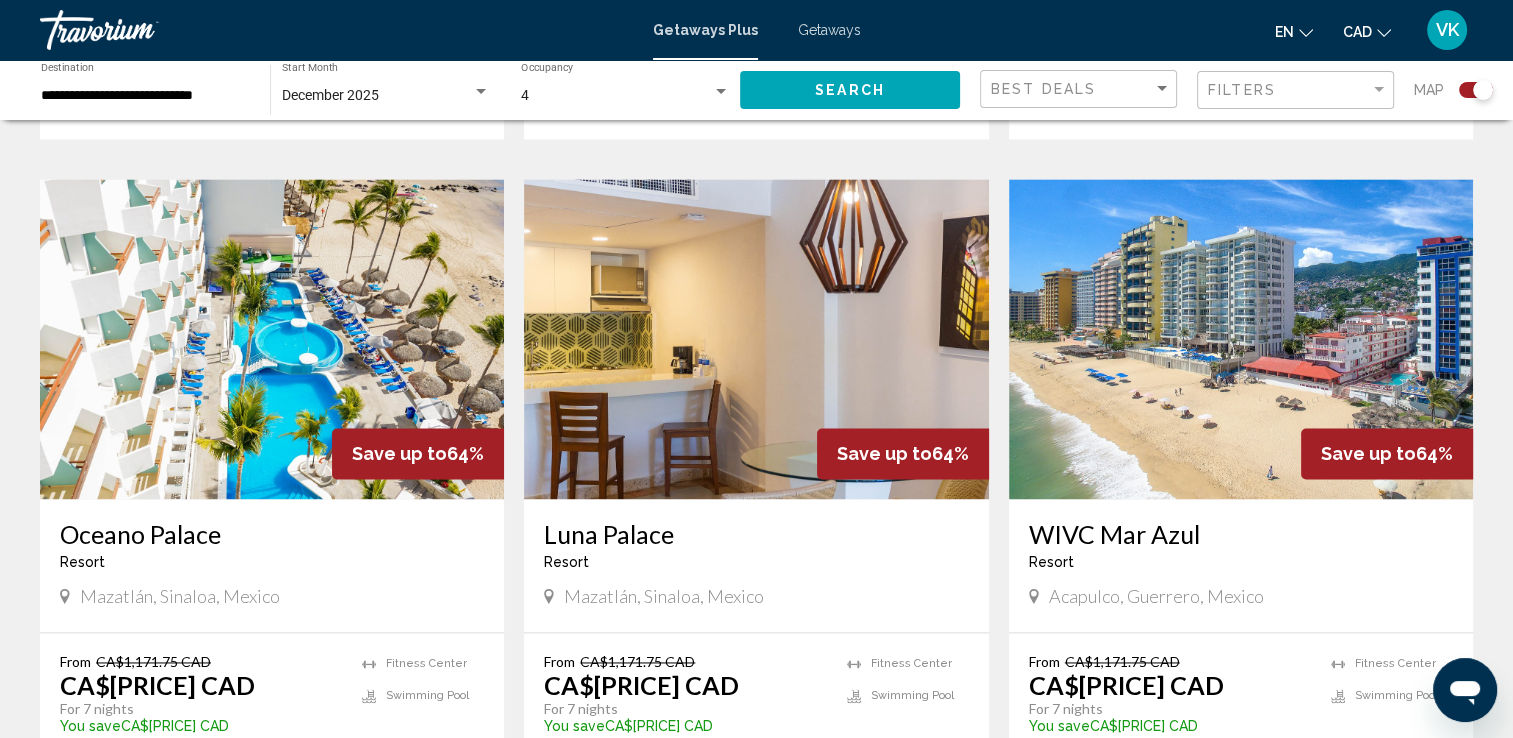 scroll, scrollTop: 2759, scrollLeft: 0, axis: vertical 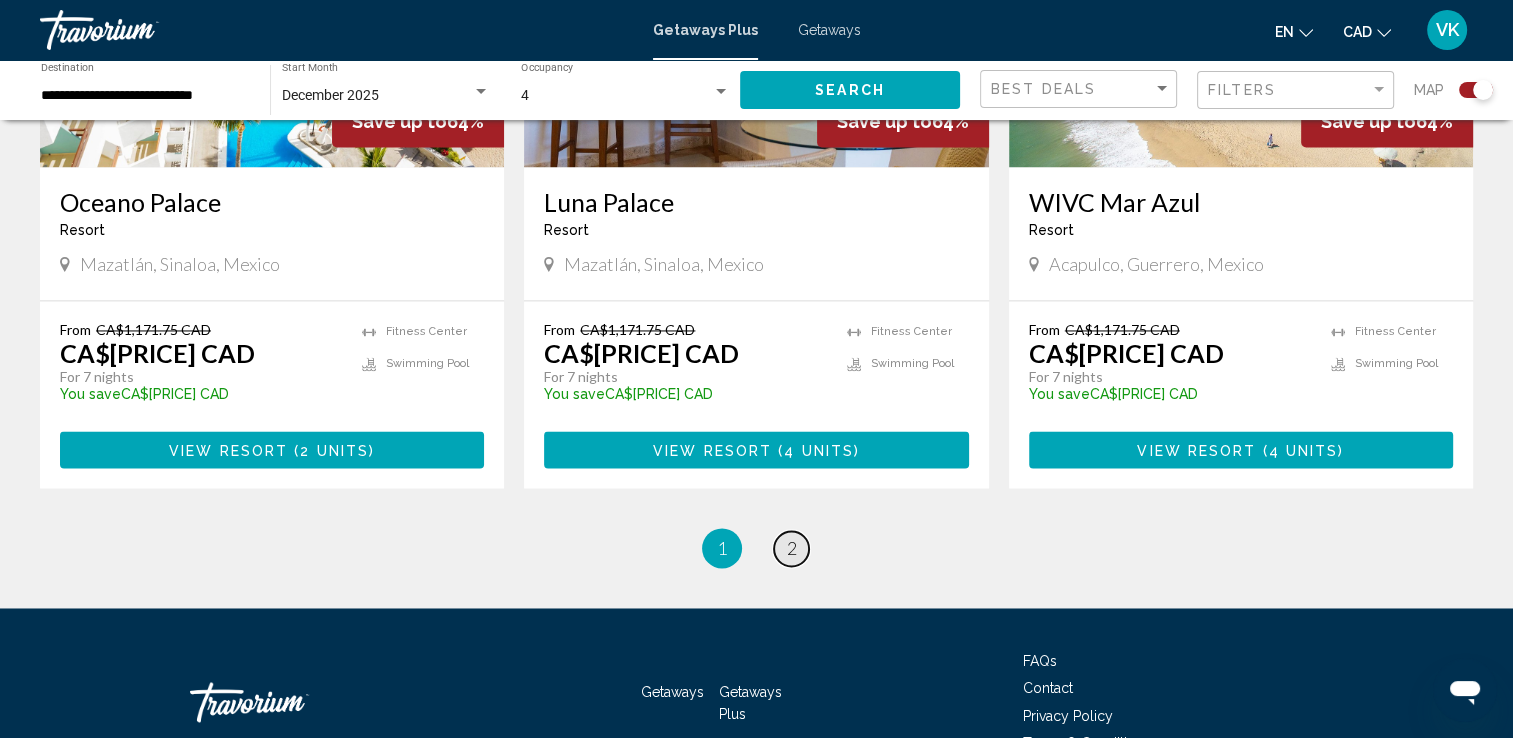 click on "page  2" at bounding box center (791, 548) 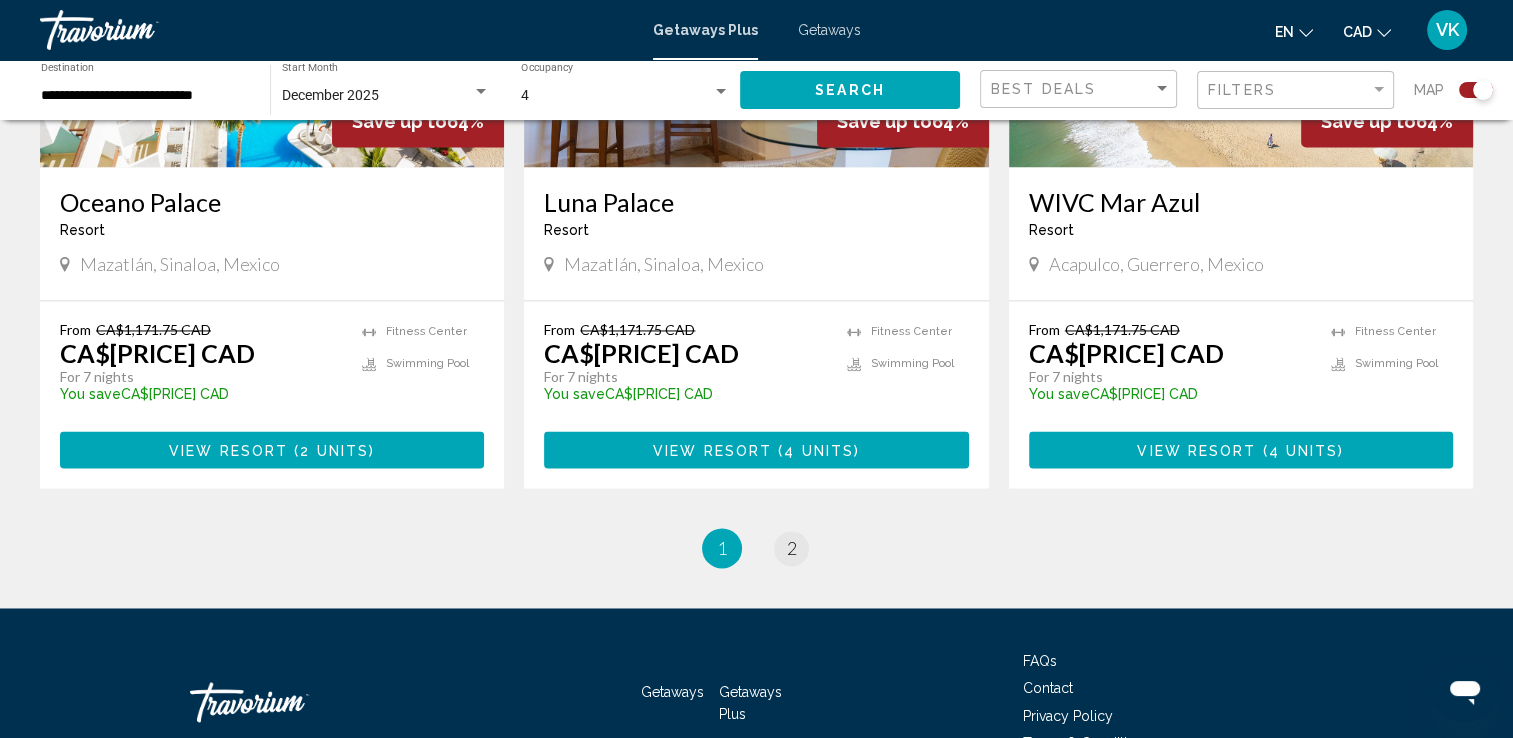 scroll, scrollTop: 0, scrollLeft: 0, axis: both 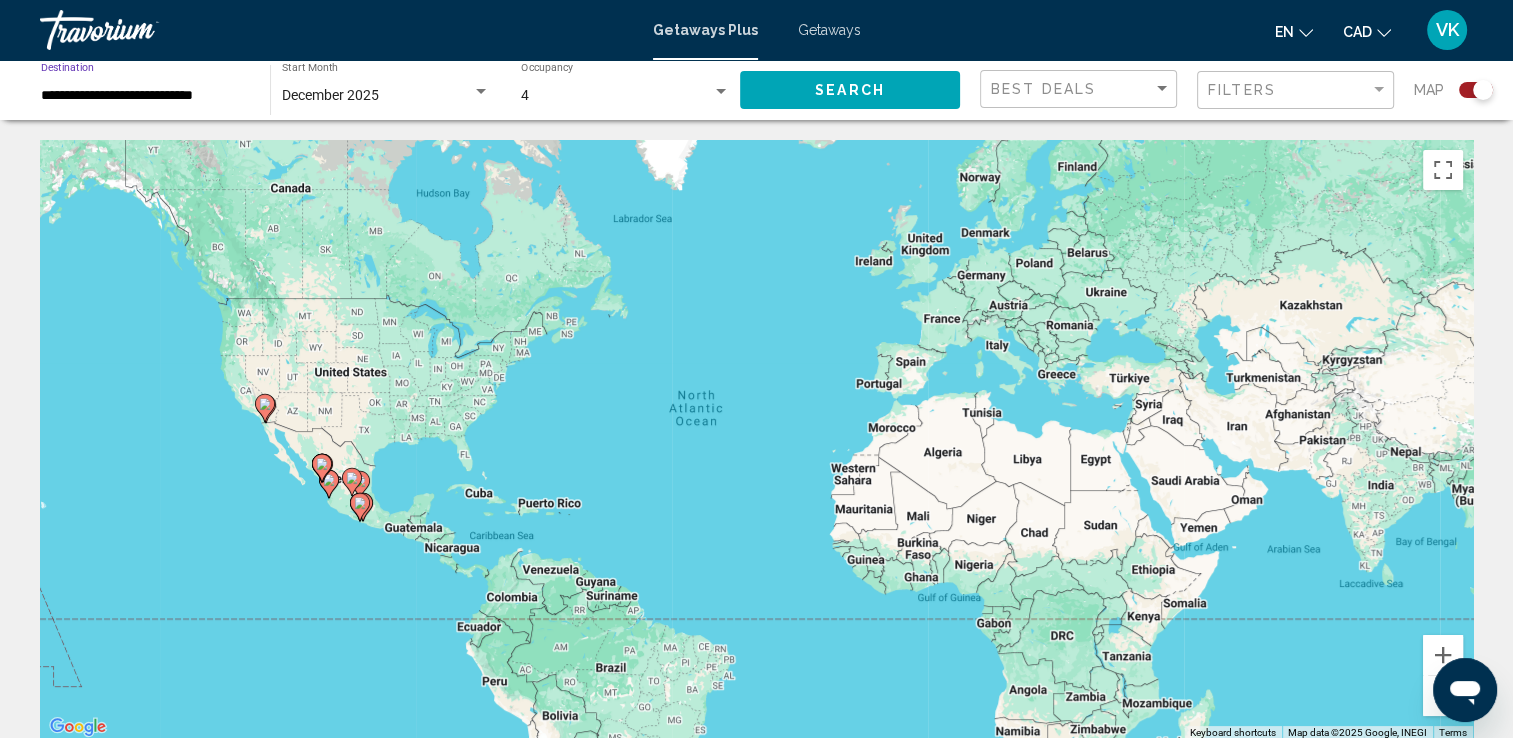 click on "**********" at bounding box center (145, 96) 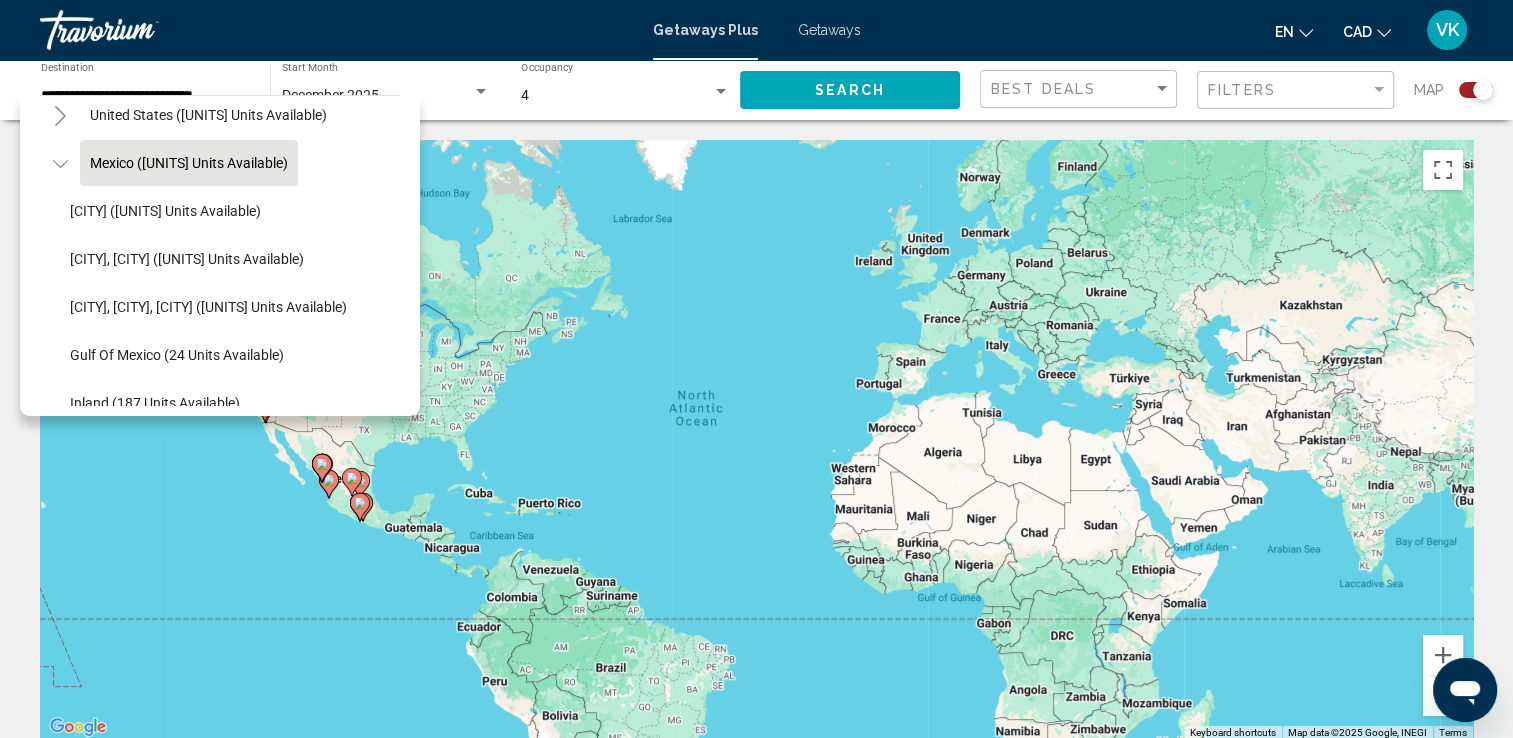 scroll, scrollTop: 80, scrollLeft: 0, axis: vertical 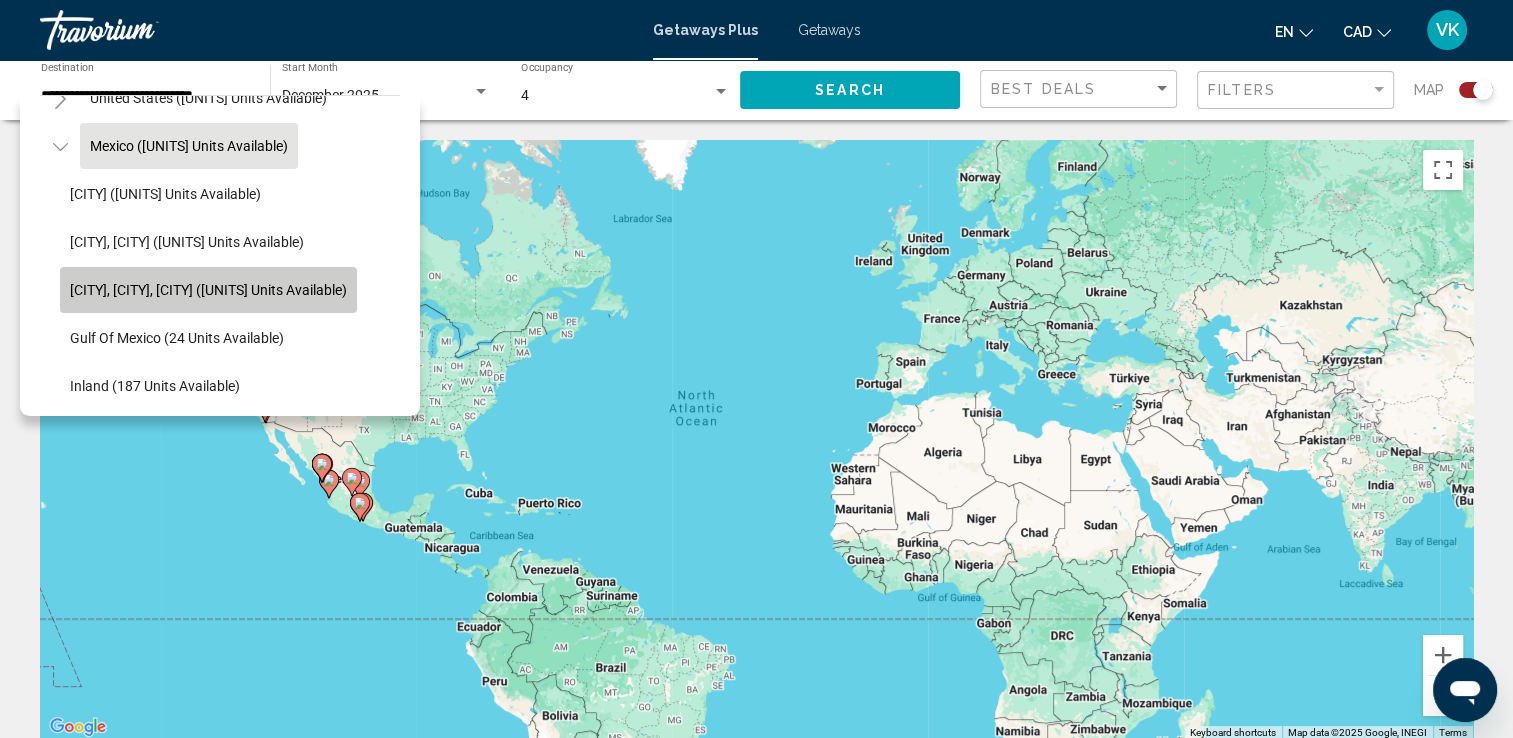 click on "Cancun, Cozumel, Riviera Maya (359 units available)" 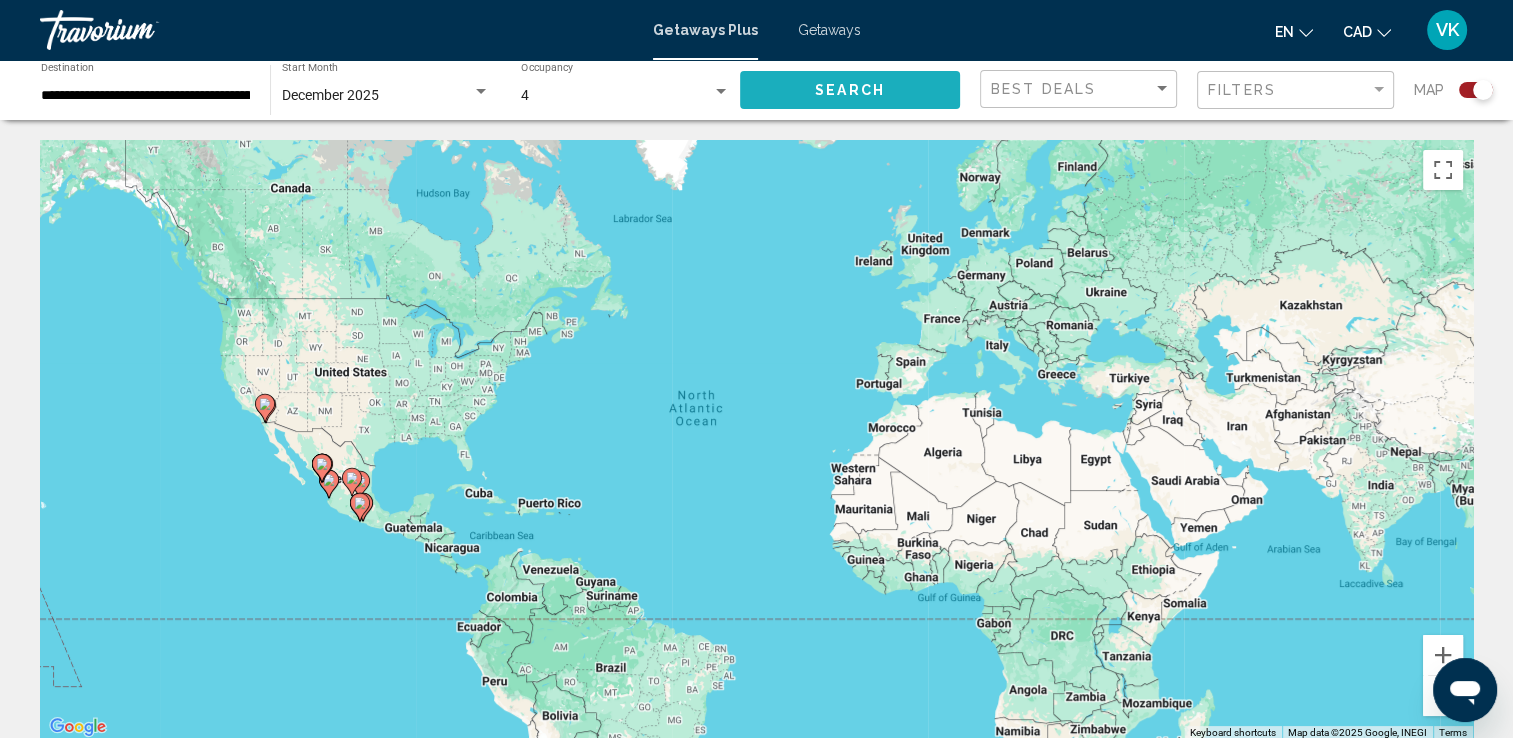click on "Search" 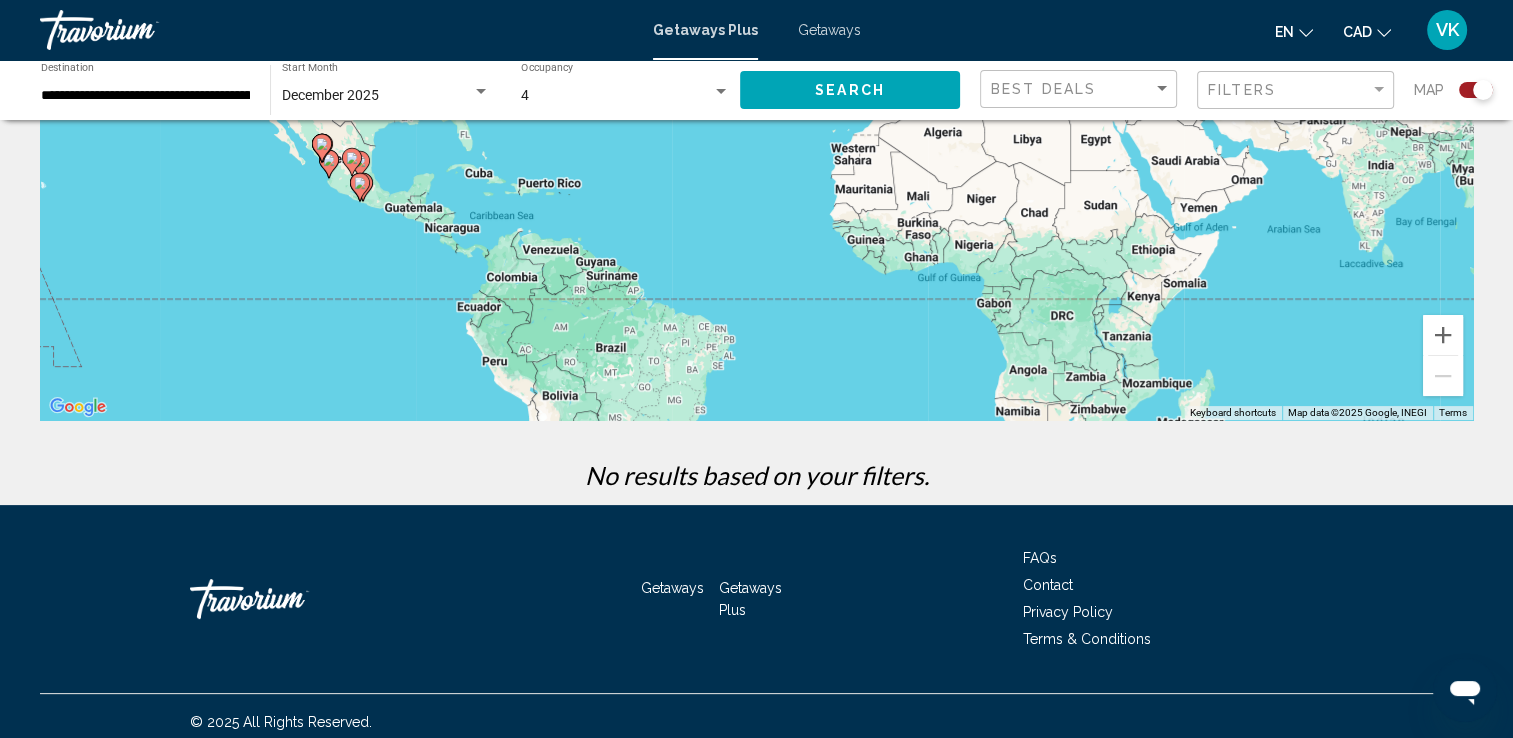 scroll, scrollTop: 331, scrollLeft: 0, axis: vertical 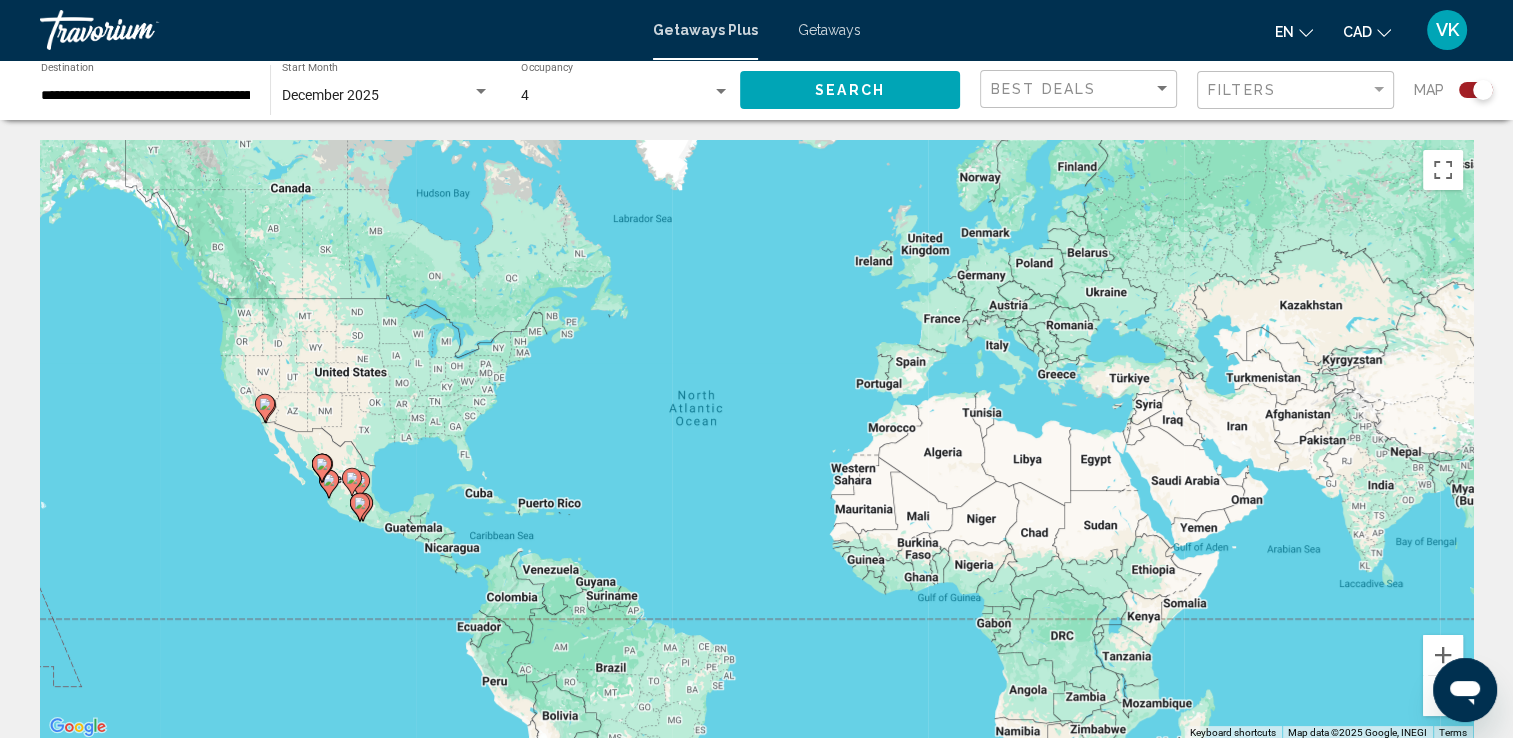 click on "**********" 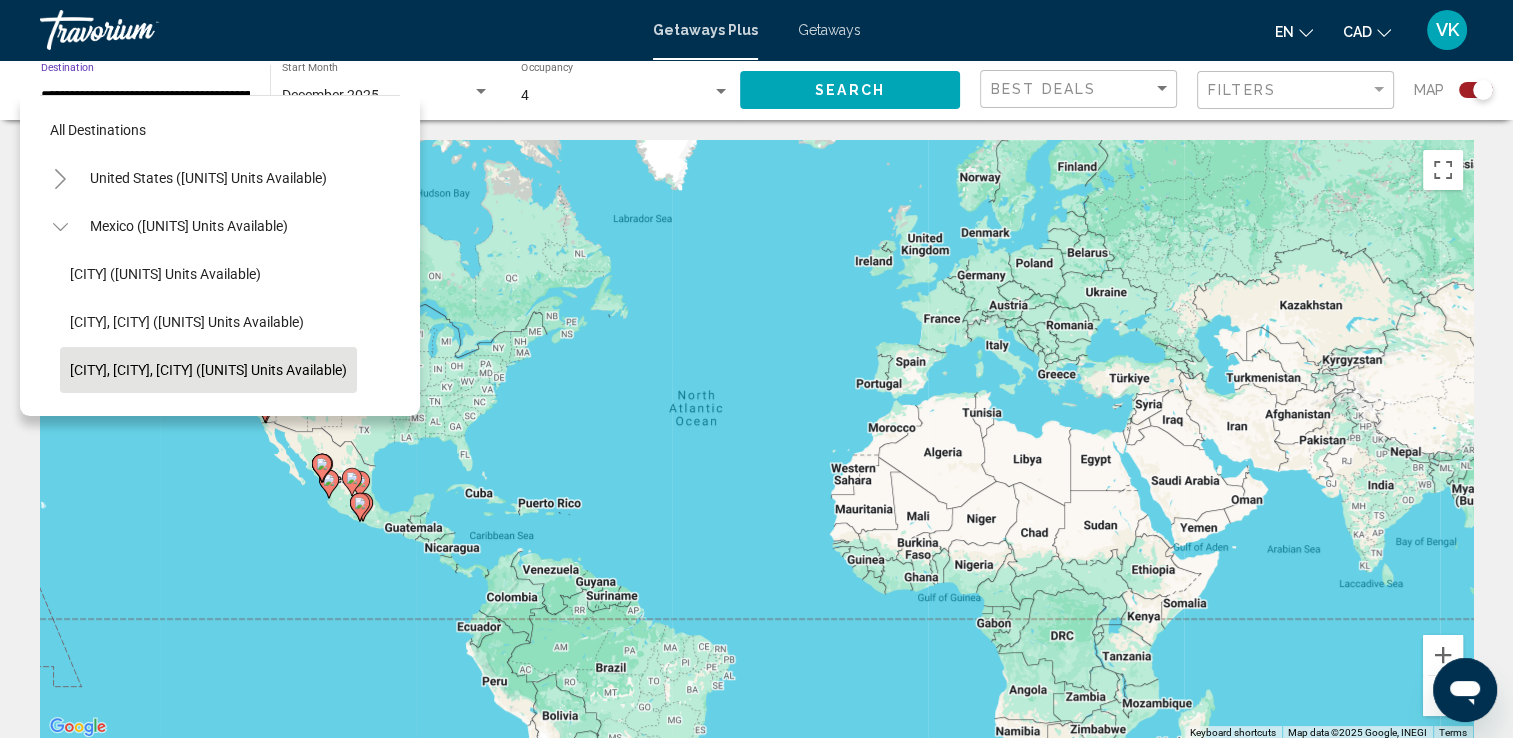 scroll, scrollTop: 0, scrollLeft: 113, axis: horizontal 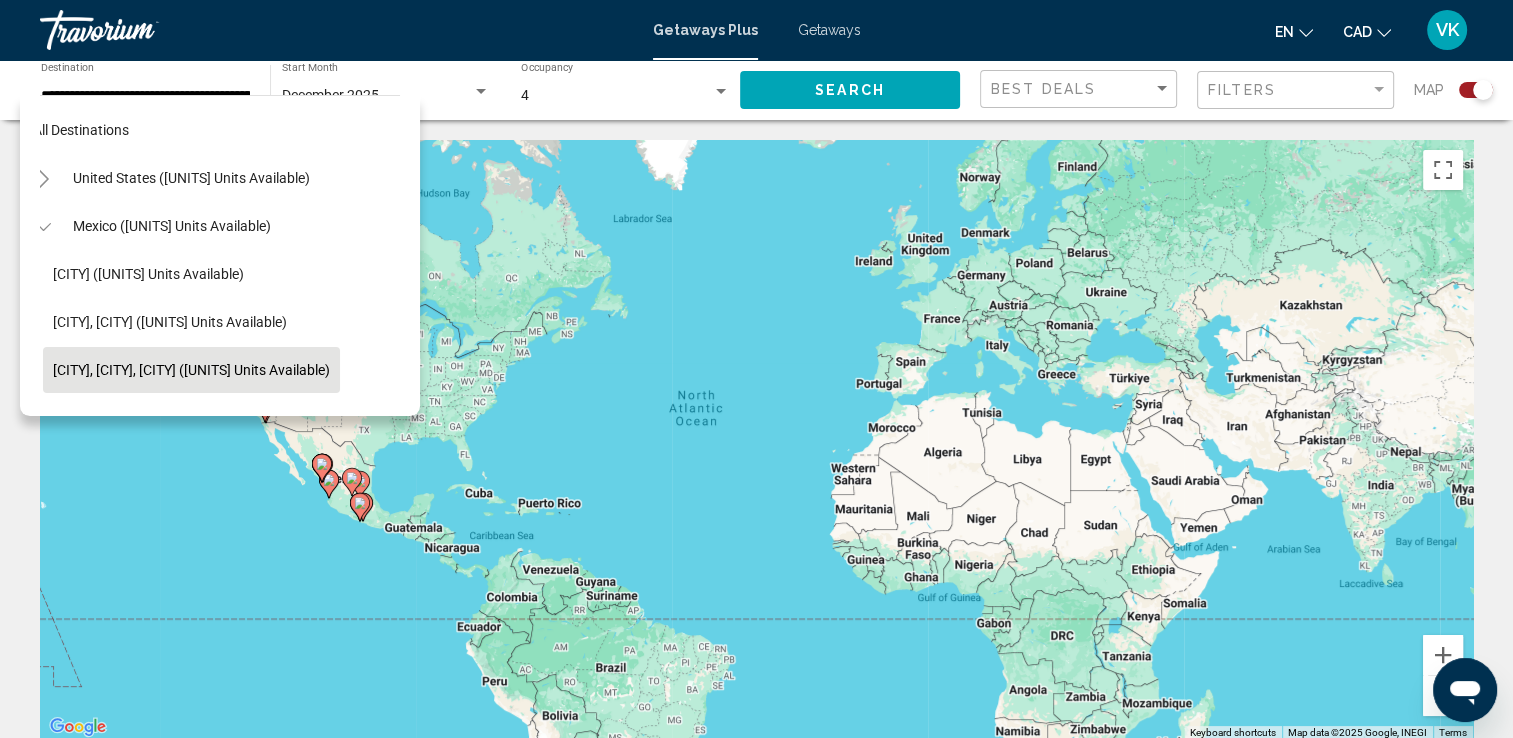 click on "Cancun, Cozumel, Riviera Maya (359 units available)" 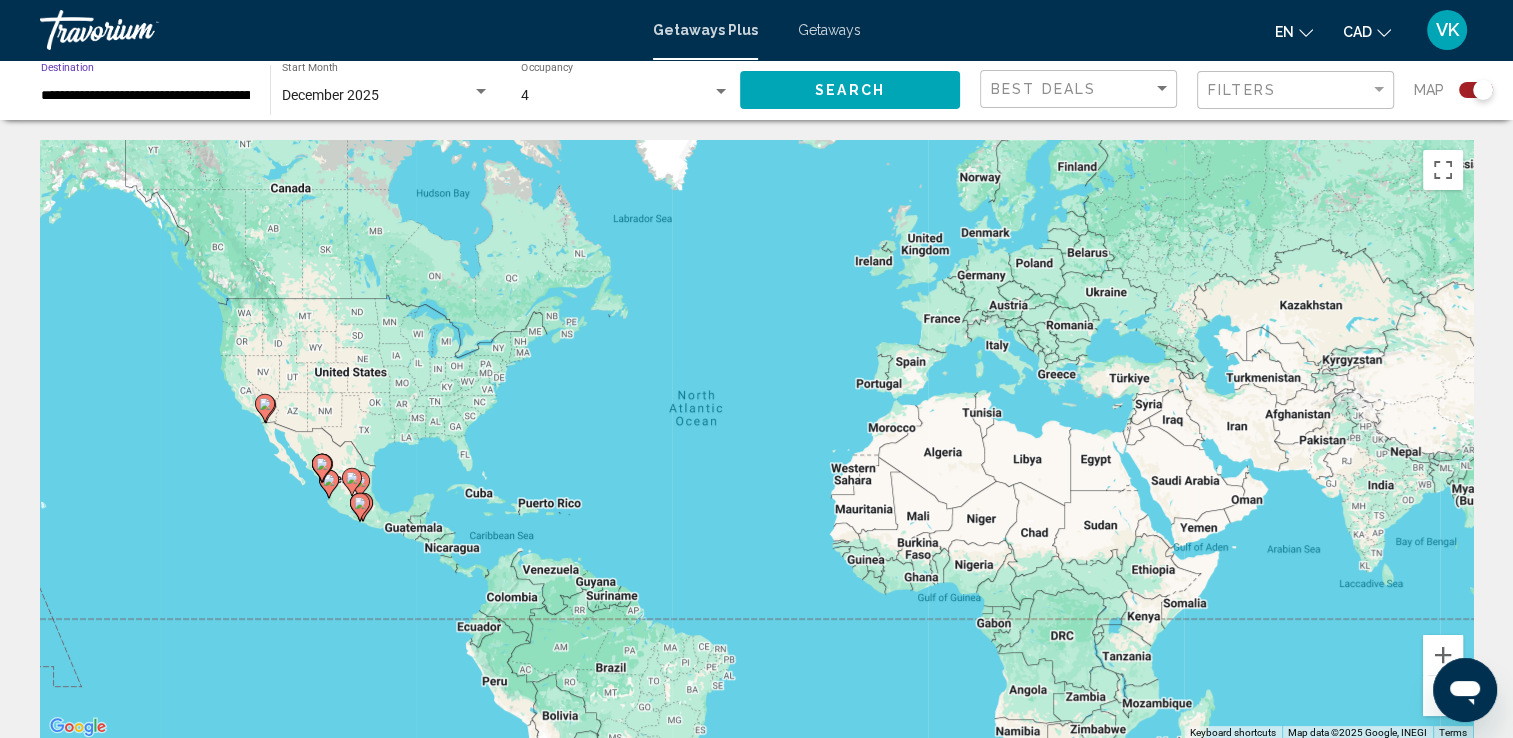scroll, scrollTop: 0, scrollLeft: 113, axis: horizontal 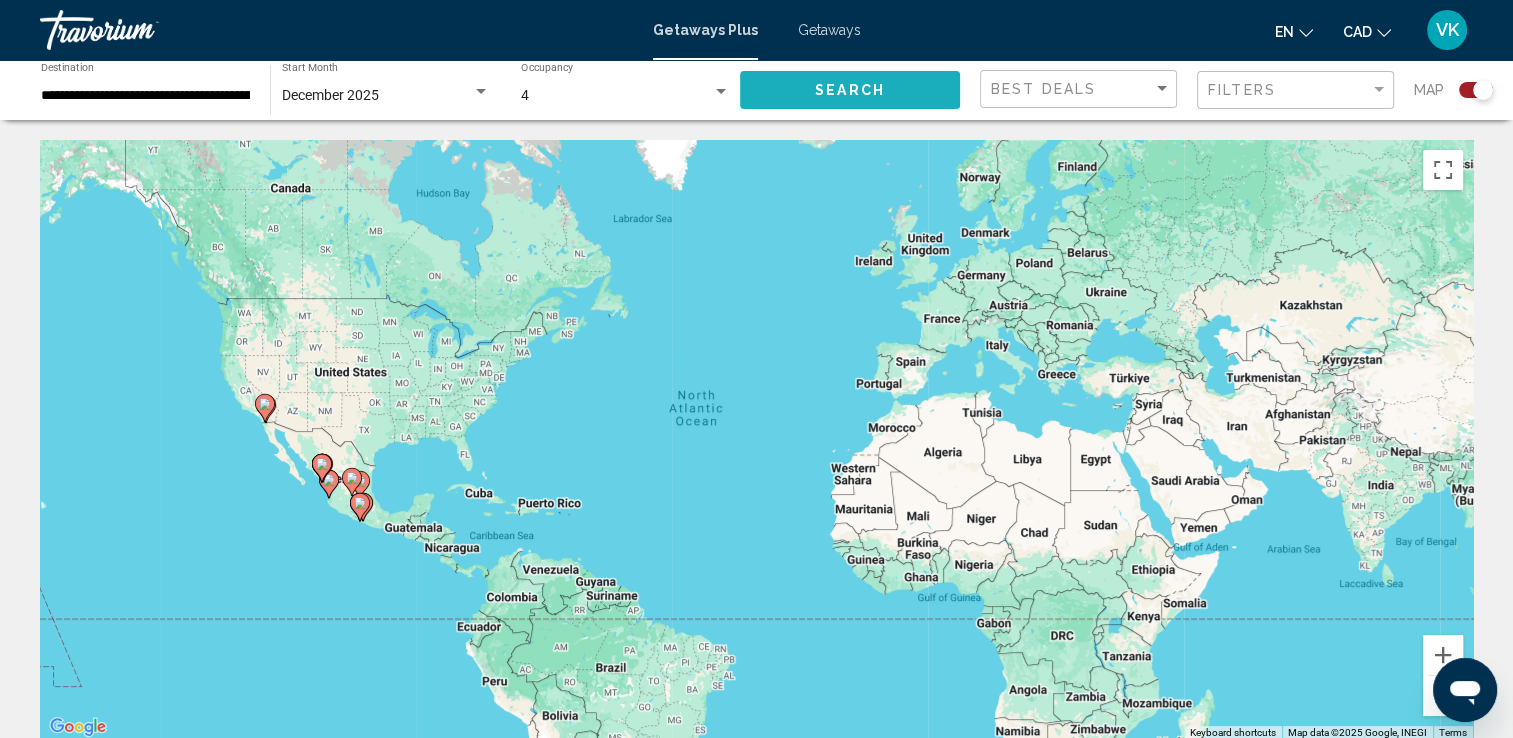 click on "Search" 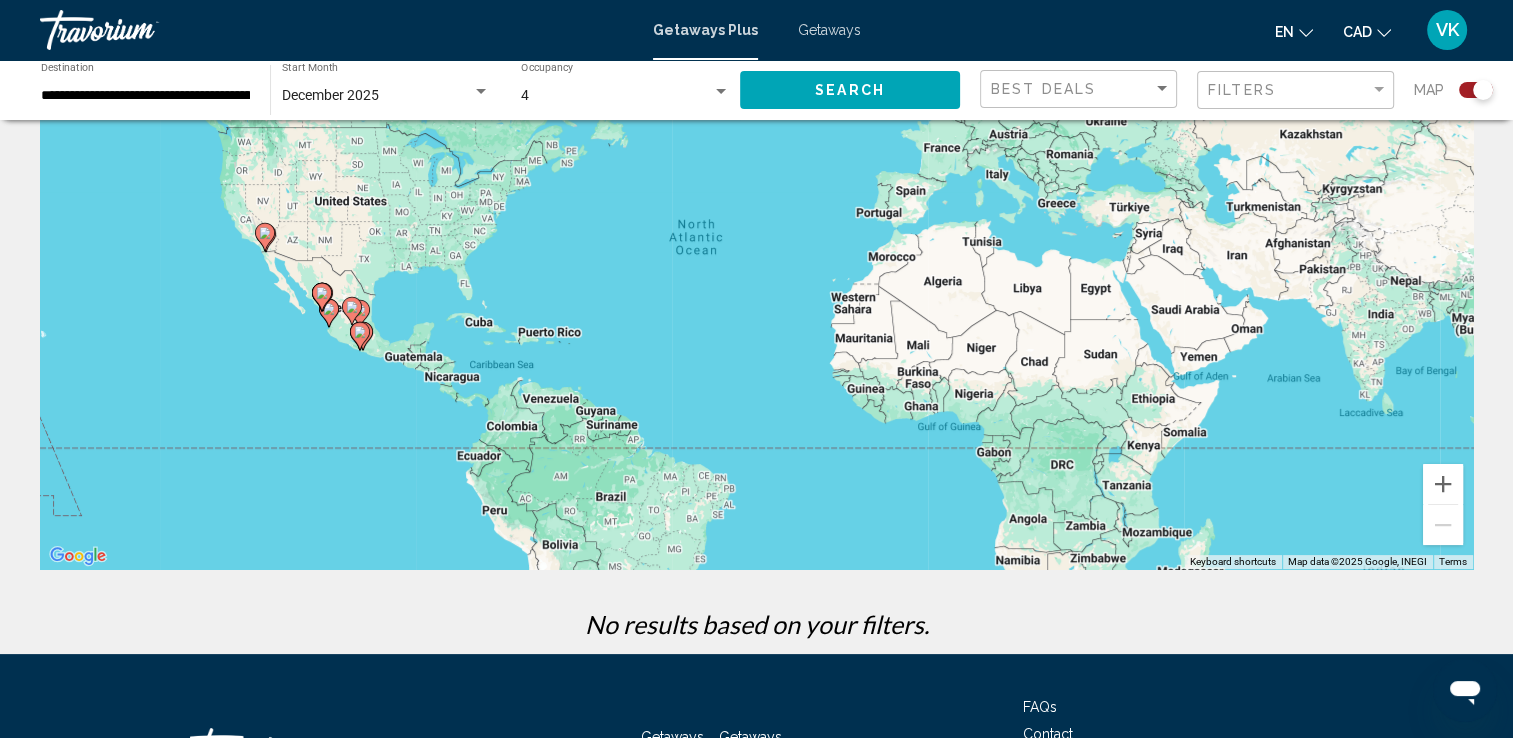 scroll, scrollTop: 0, scrollLeft: 0, axis: both 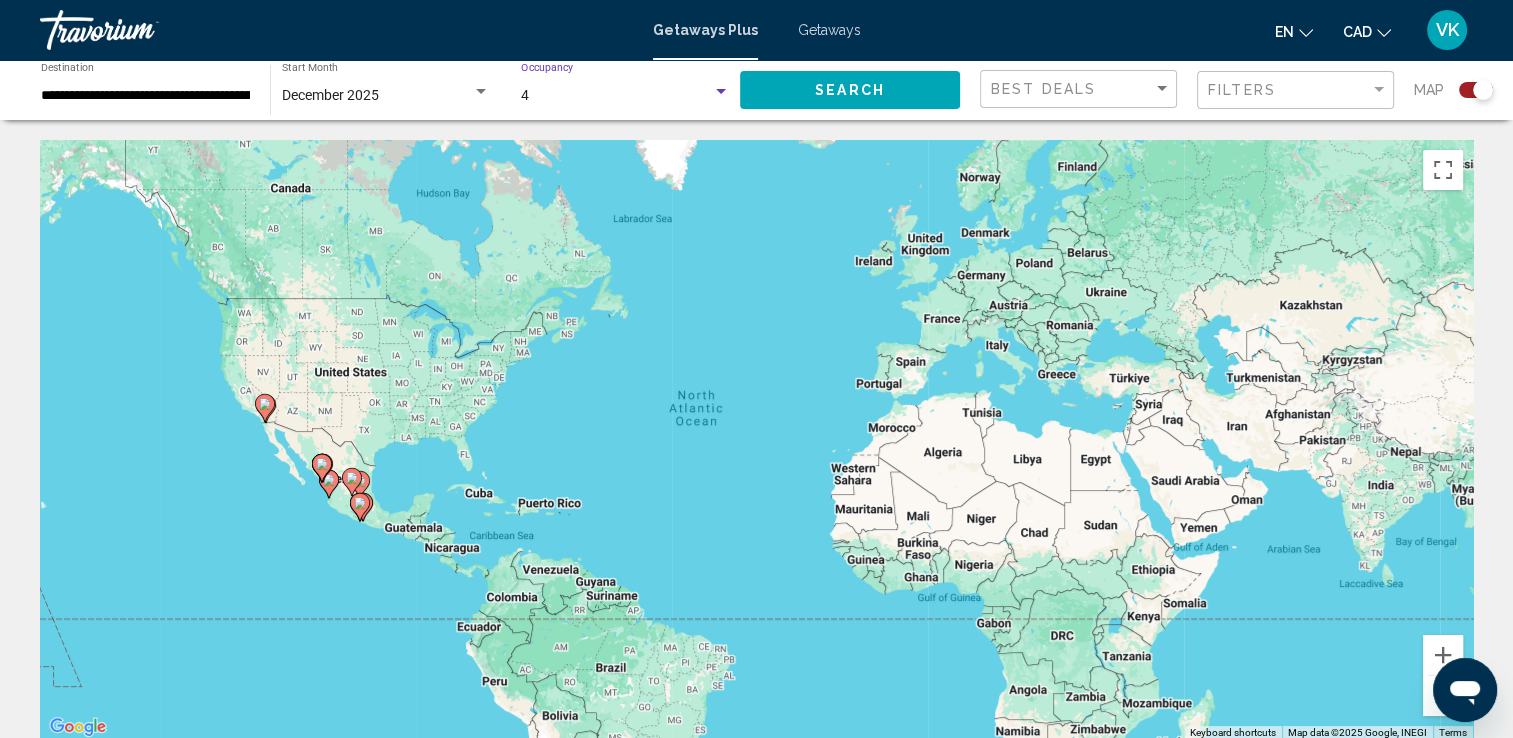 click at bounding box center (721, 92) 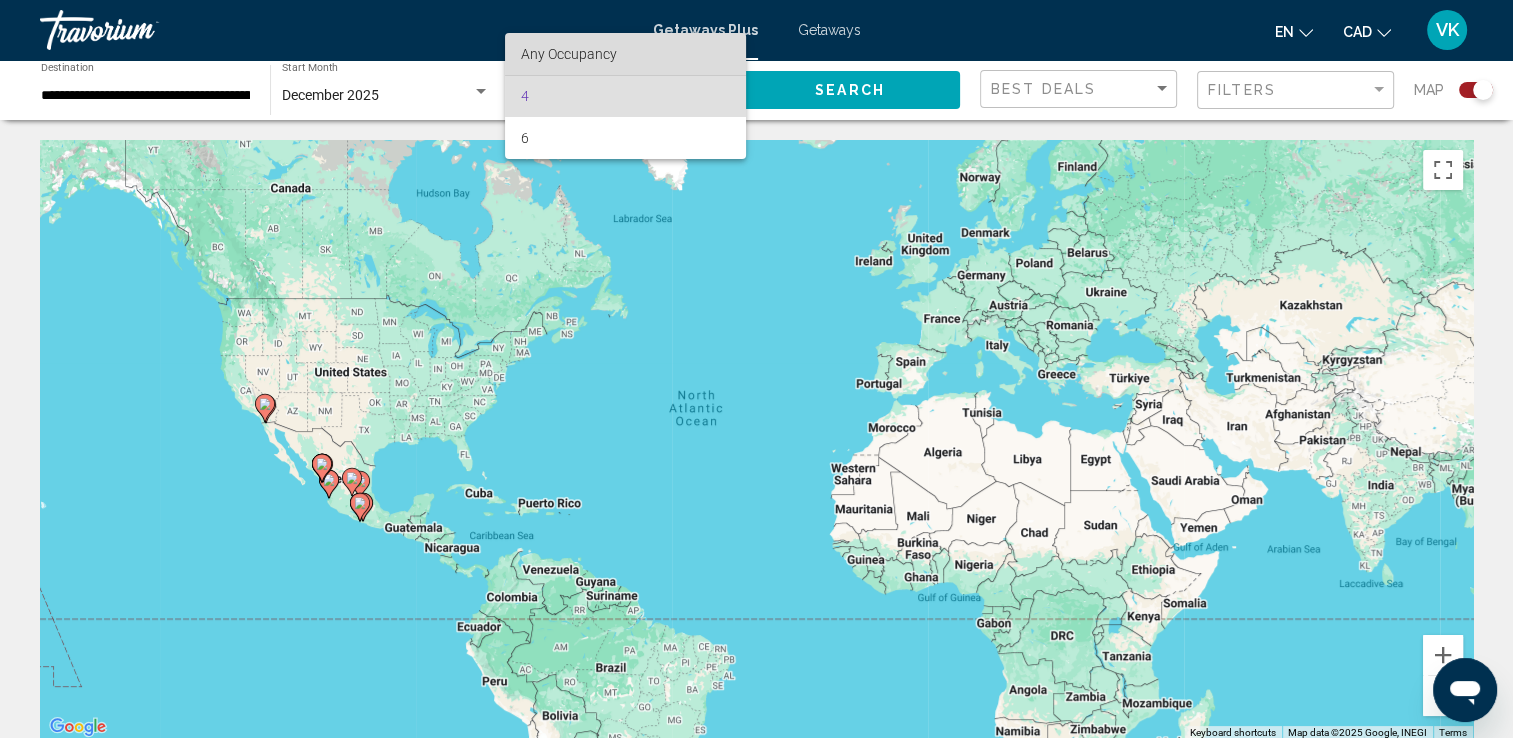 click on "Any Occupancy" at bounding box center (569, 54) 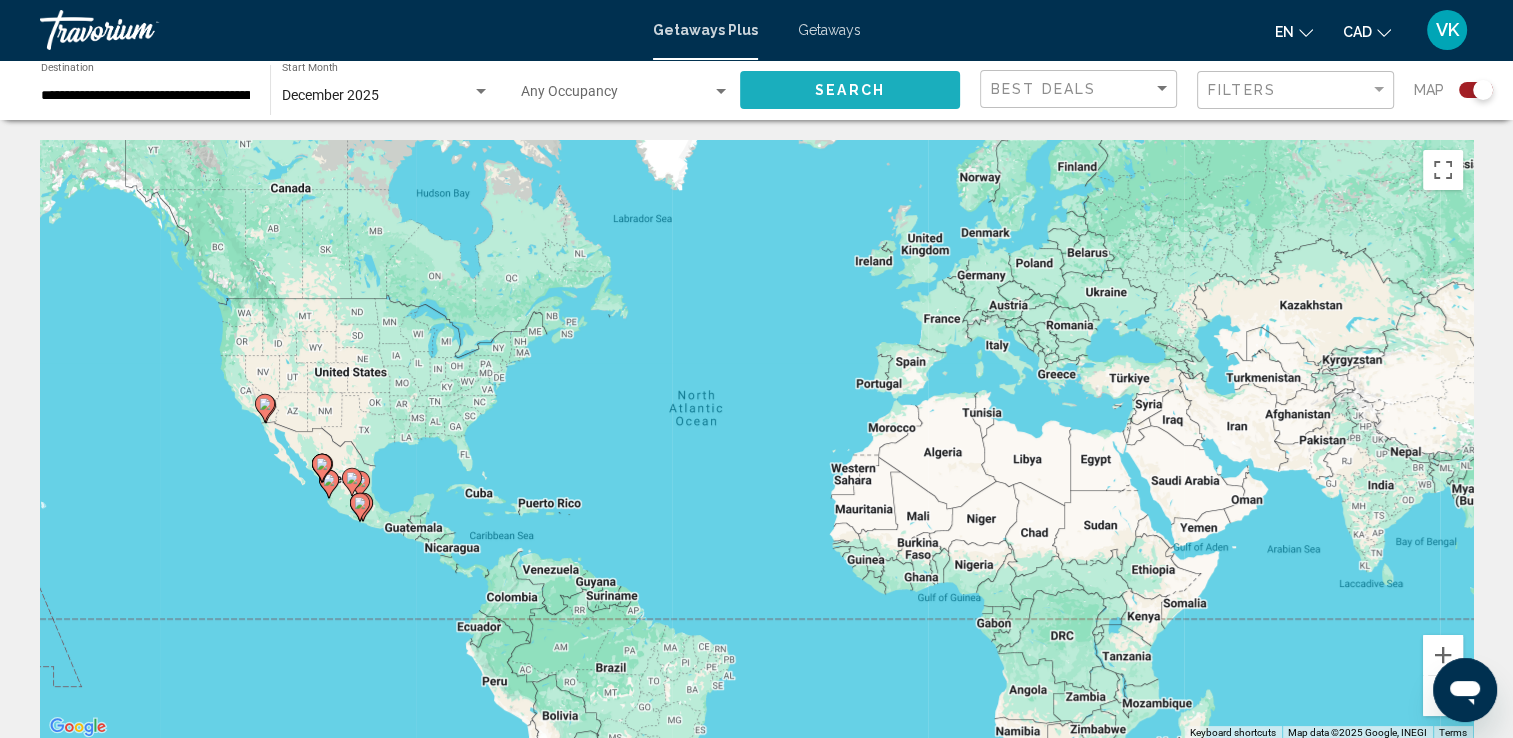 click on "Search" 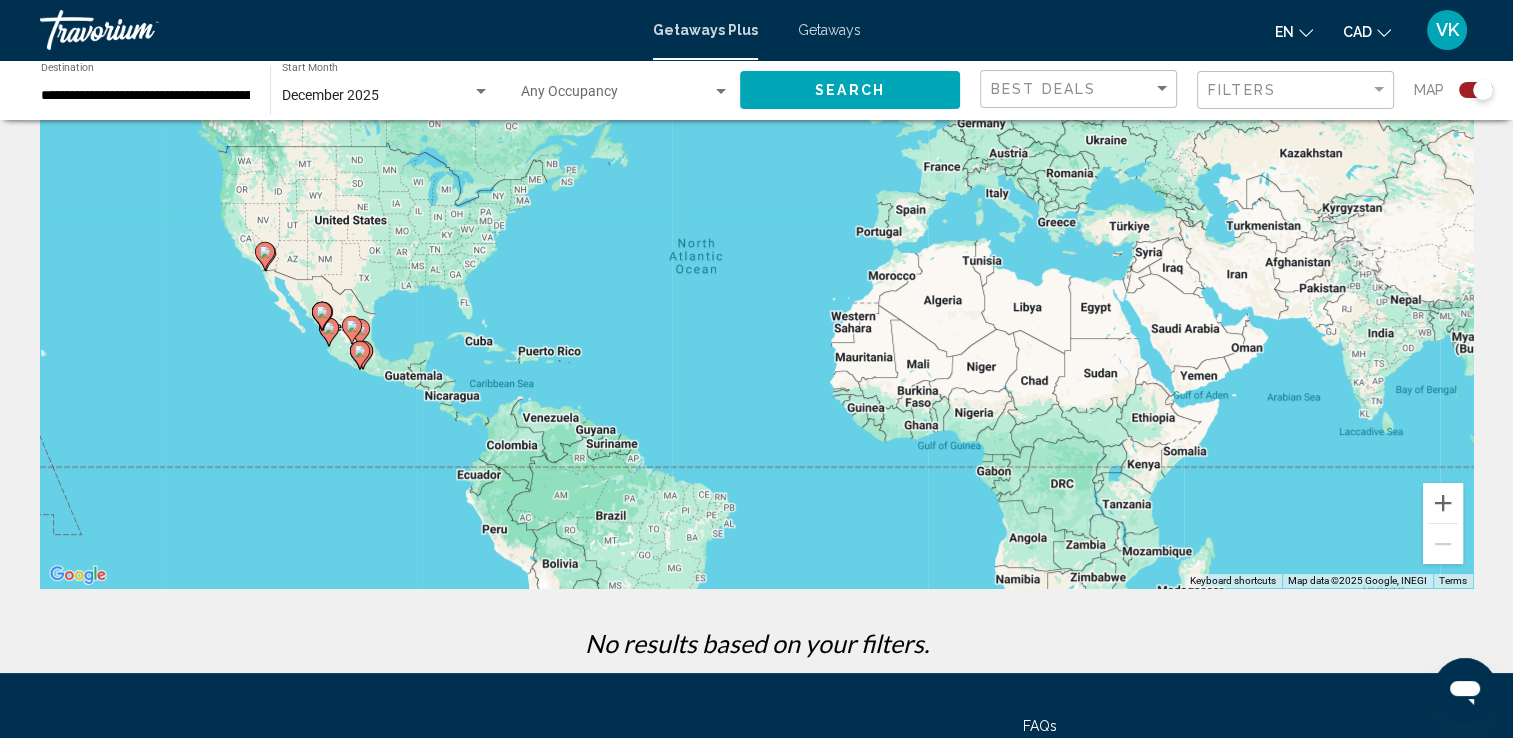 scroll, scrollTop: 0, scrollLeft: 0, axis: both 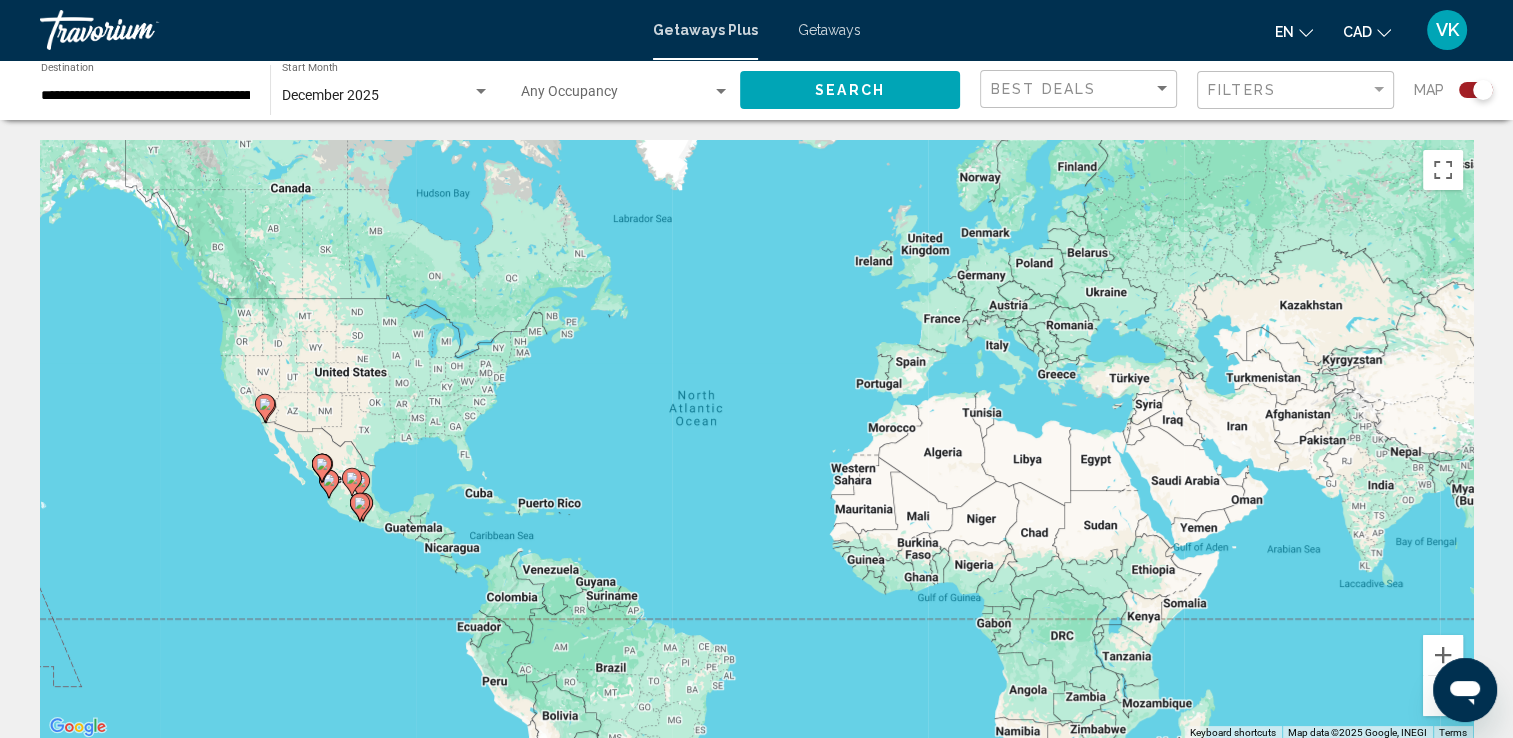 click on "Getaways" at bounding box center (829, 30) 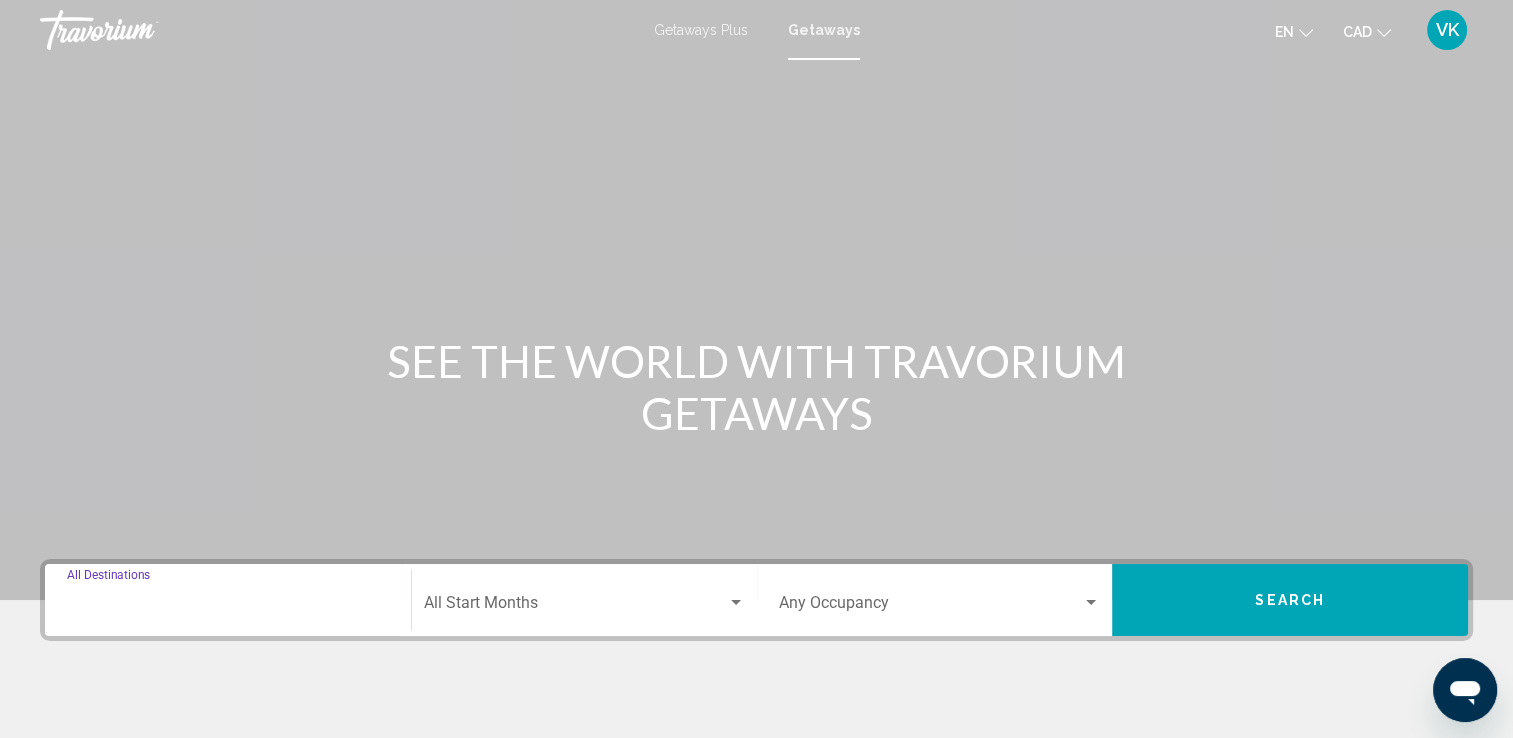 click on "Destination All Destinations" at bounding box center (228, 607) 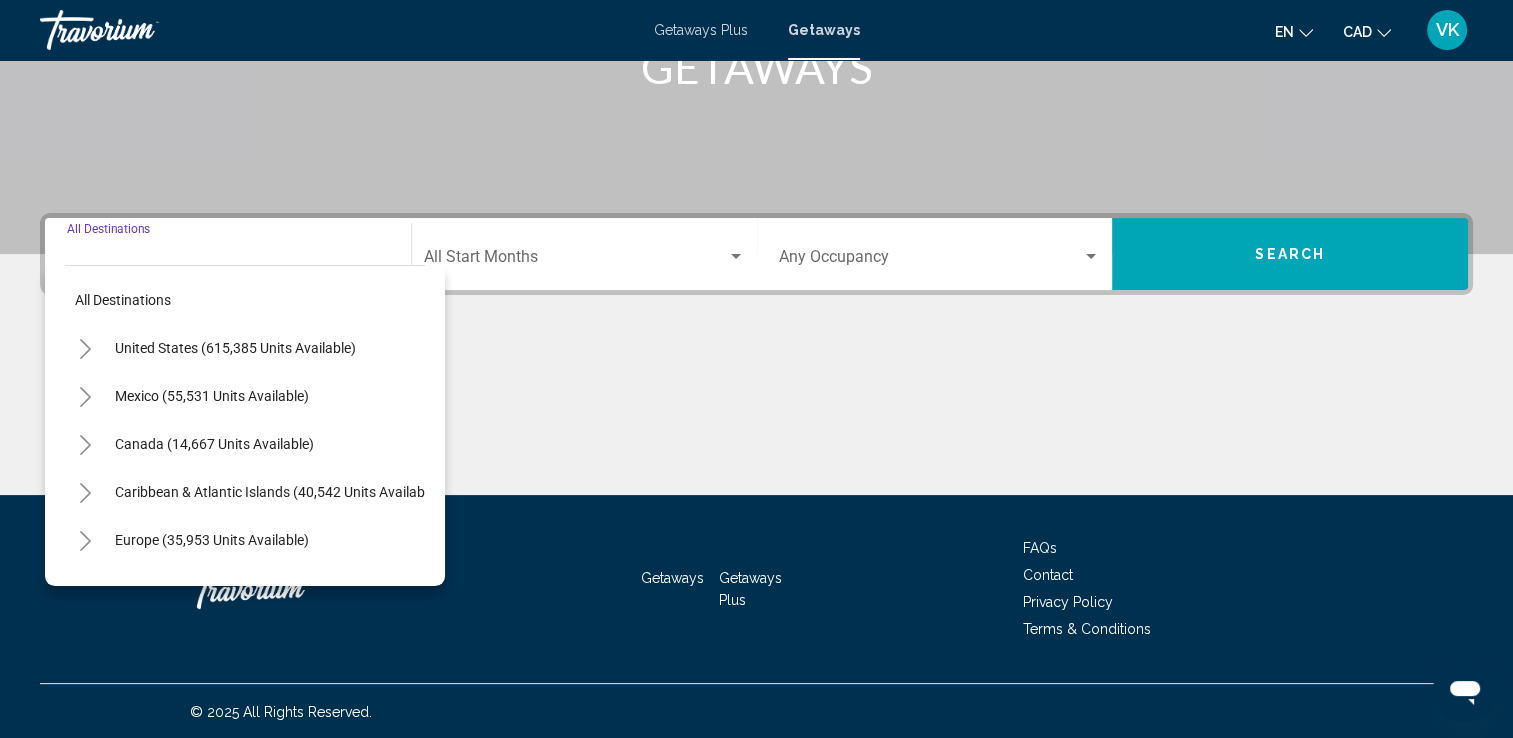 scroll, scrollTop: 347, scrollLeft: 0, axis: vertical 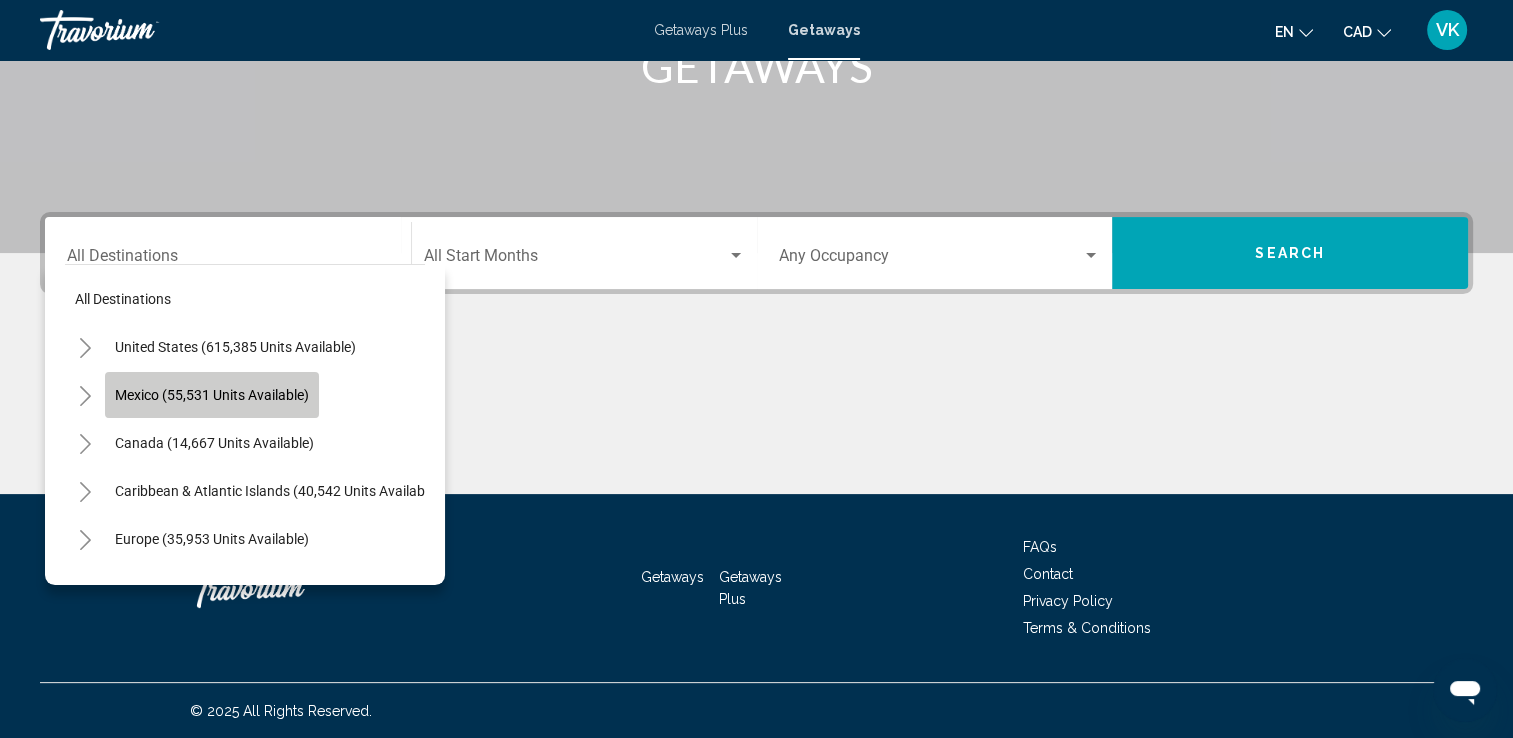 click on "Mexico (55,531 units available)" 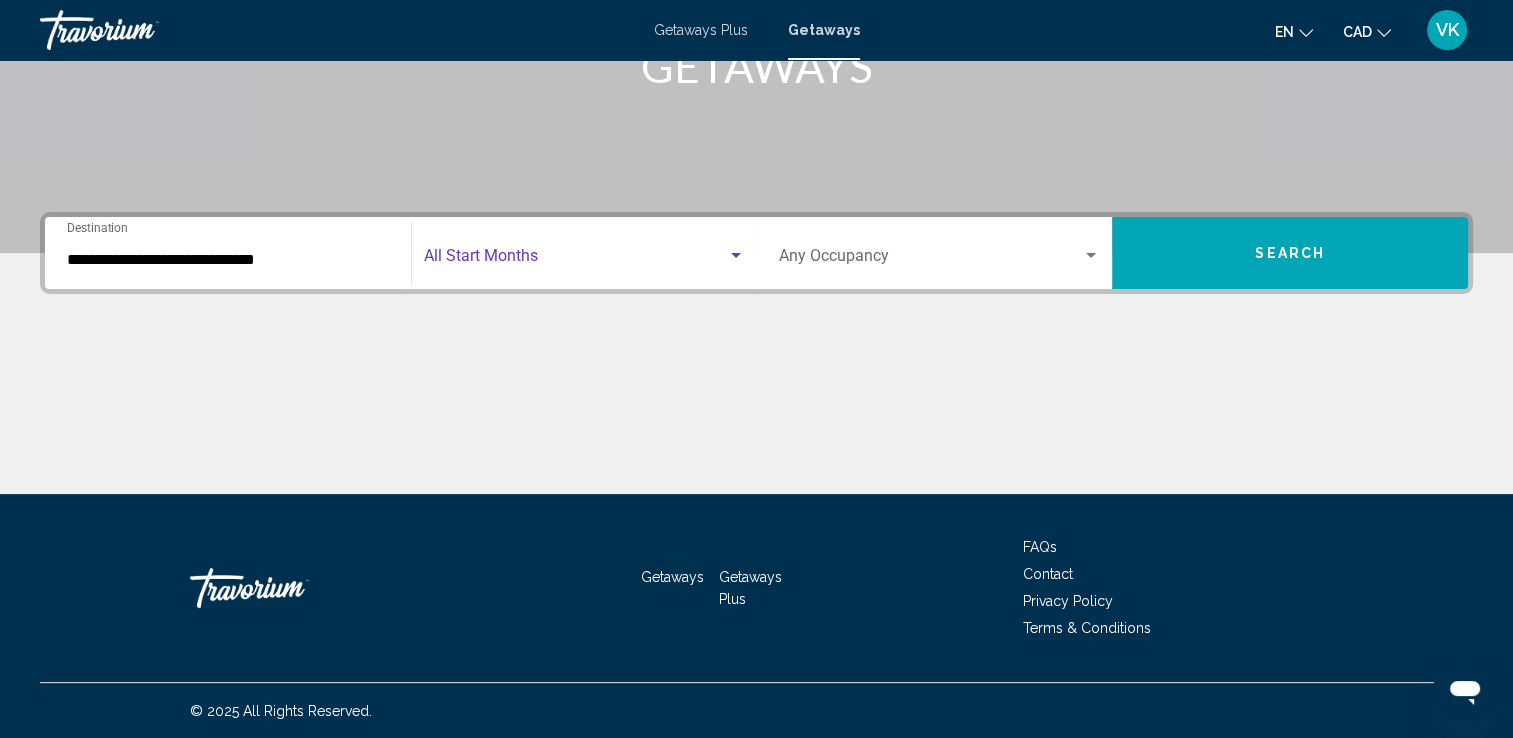 click at bounding box center [736, 256] 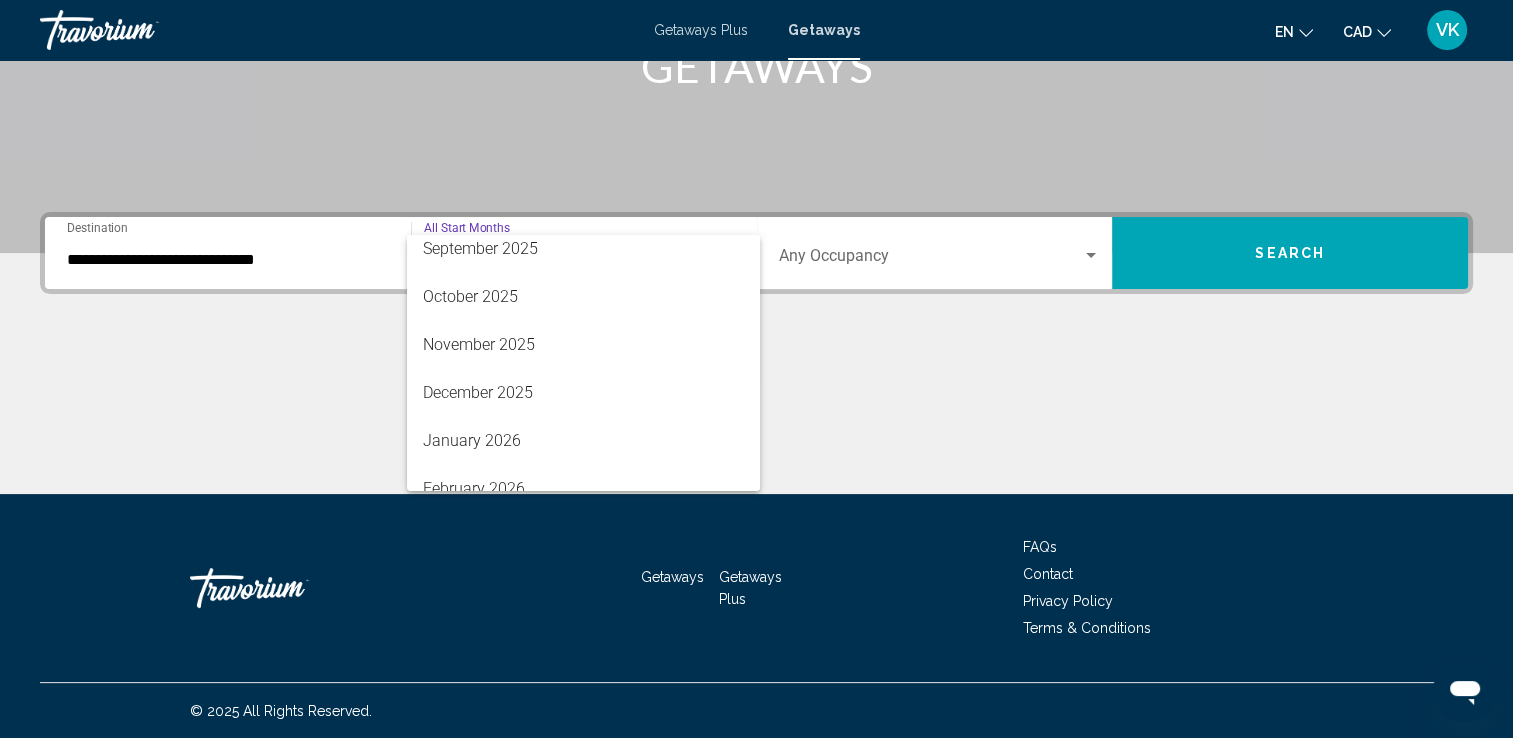 scroll, scrollTop: 165, scrollLeft: 0, axis: vertical 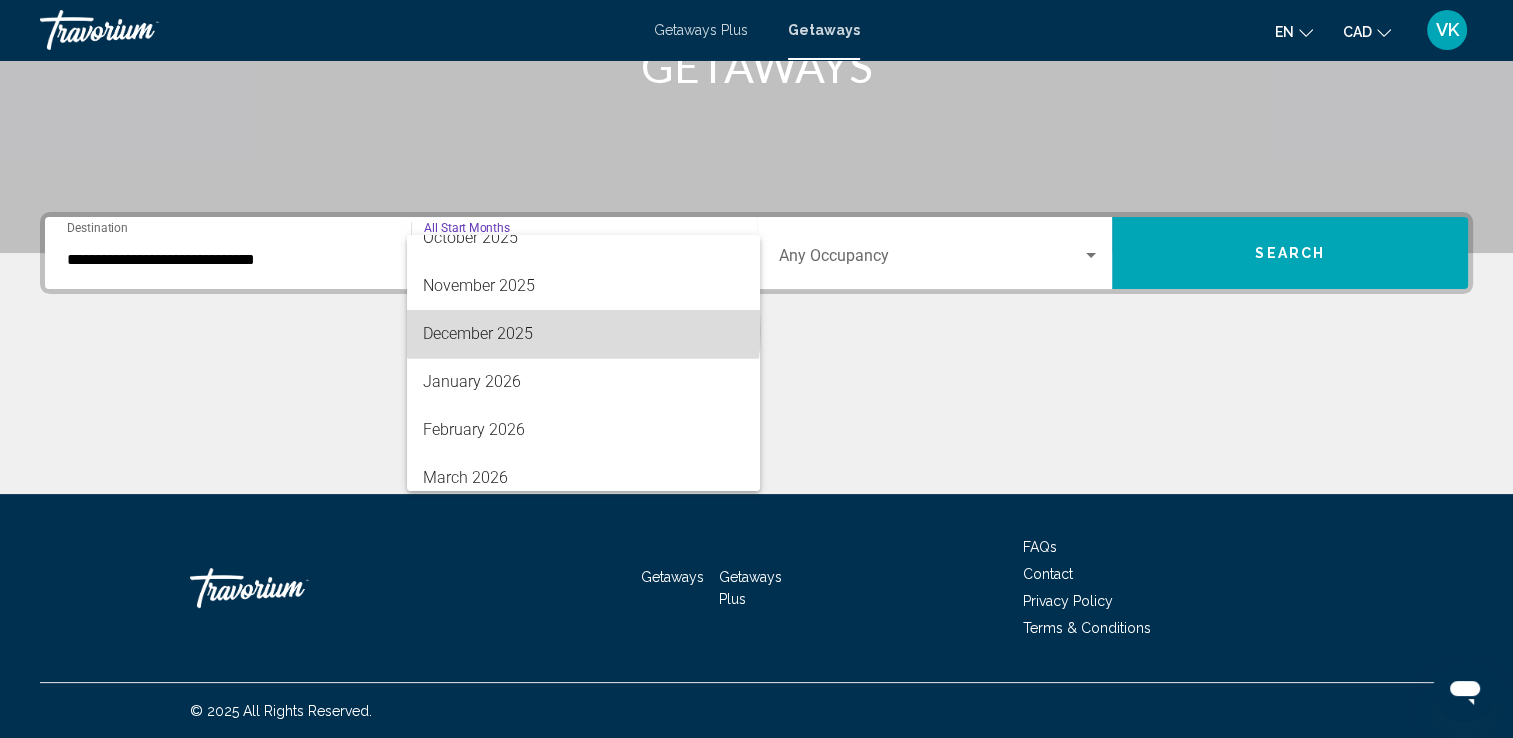 click on "December 2025" at bounding box center (583, 334) 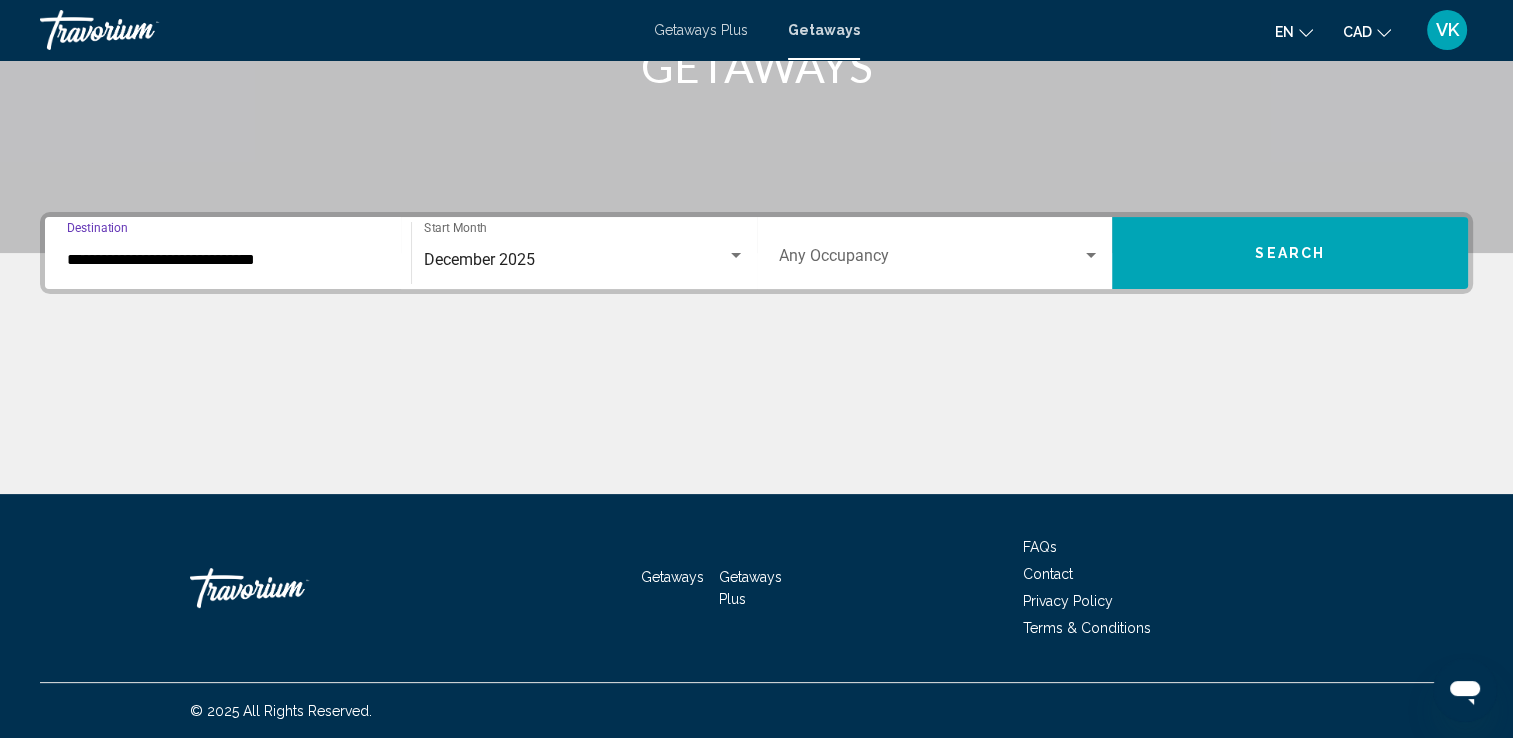 click on "**********" at bounding box center [228, 260] 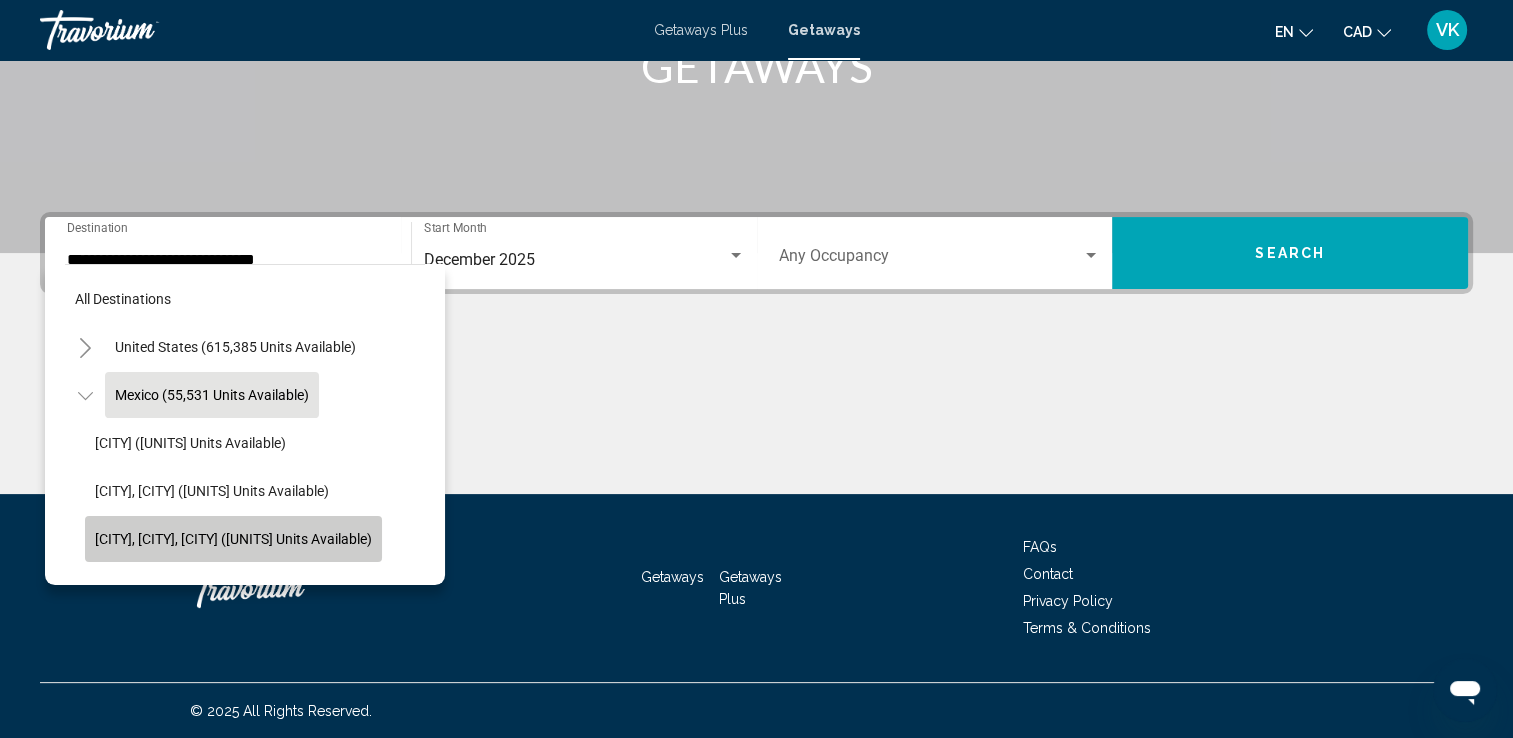 click on "Cancun, Cozumel, Riviera Maya (24,198 units available)" 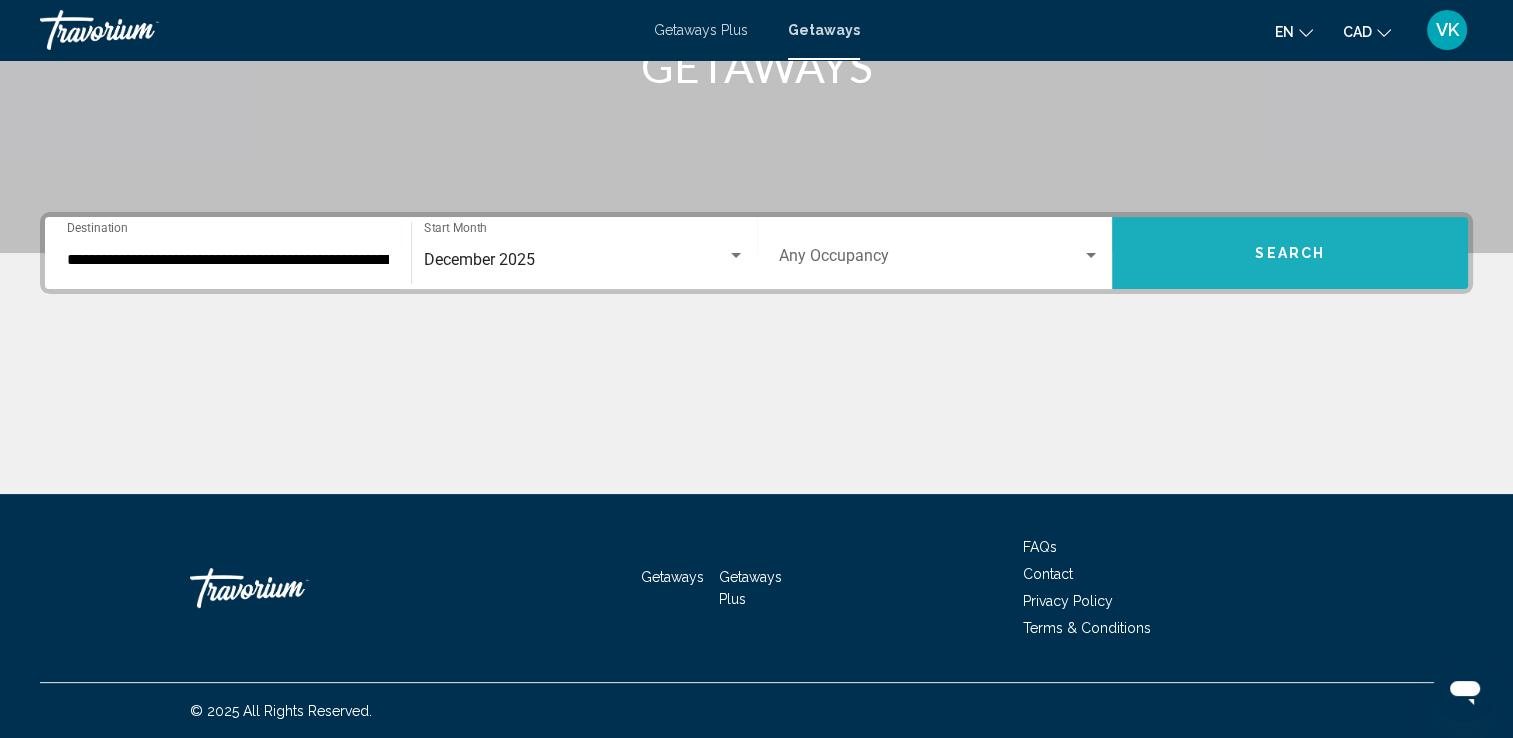 click on "Search" at bounding box center [1290, 254] 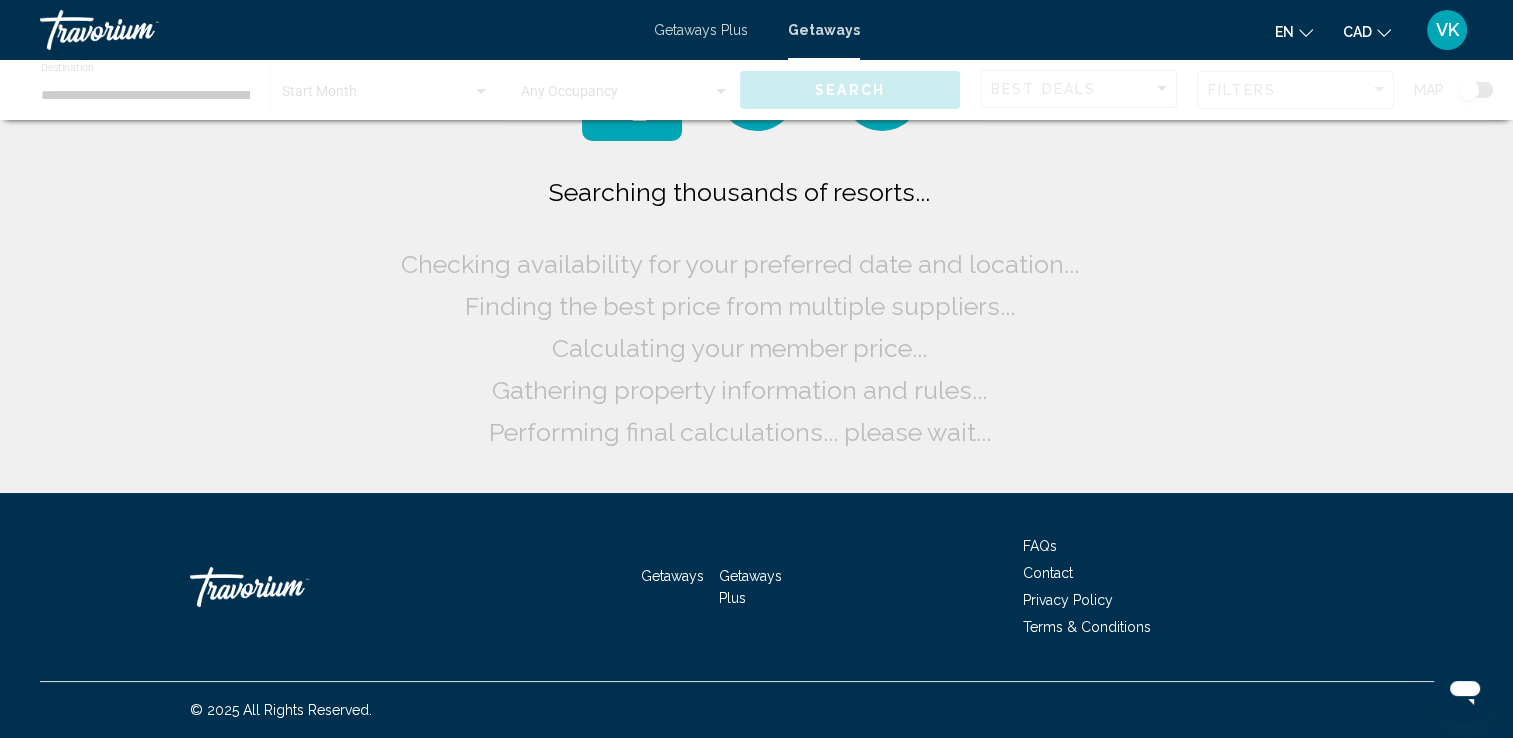 scroll, scrollTop: 0, scrollLeft: 0, axis: both 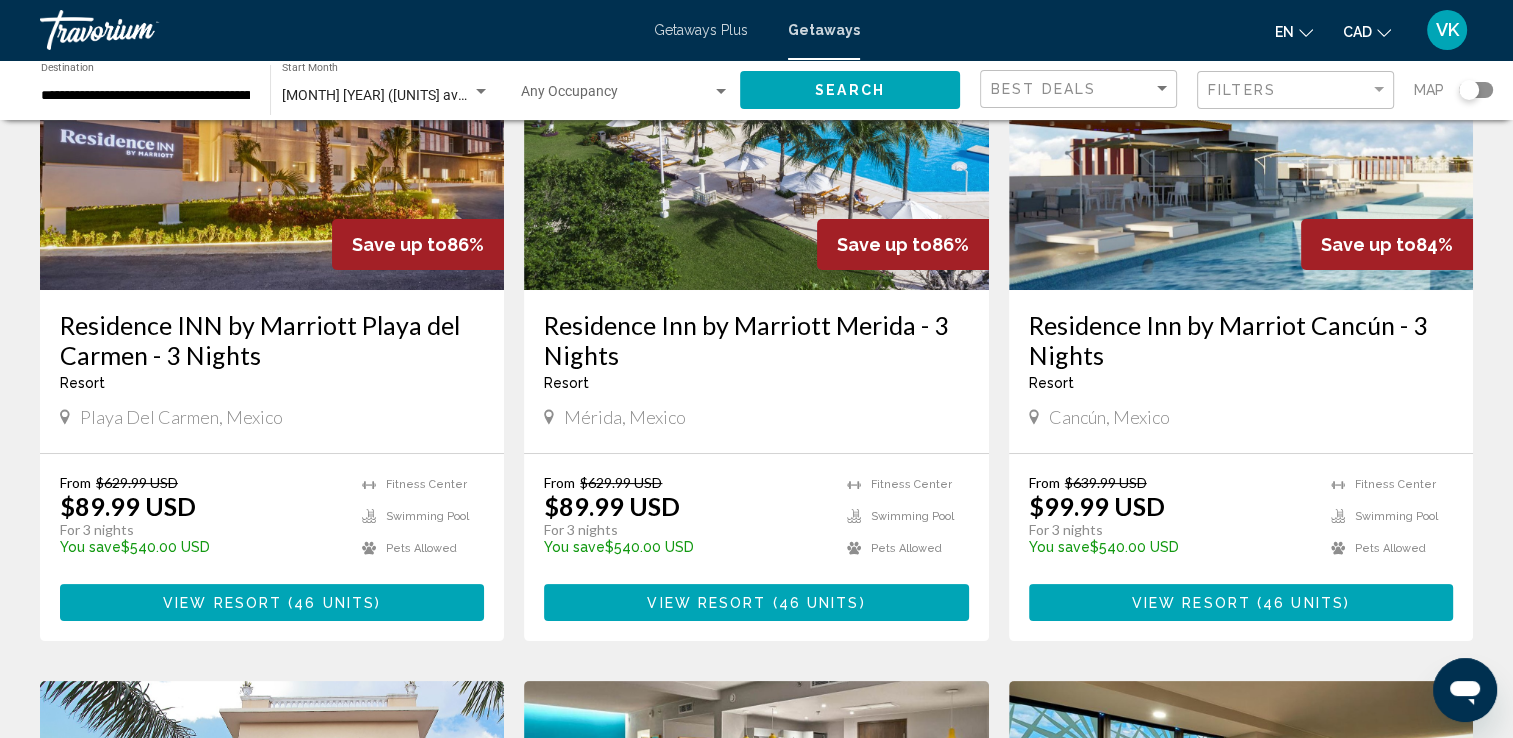 click 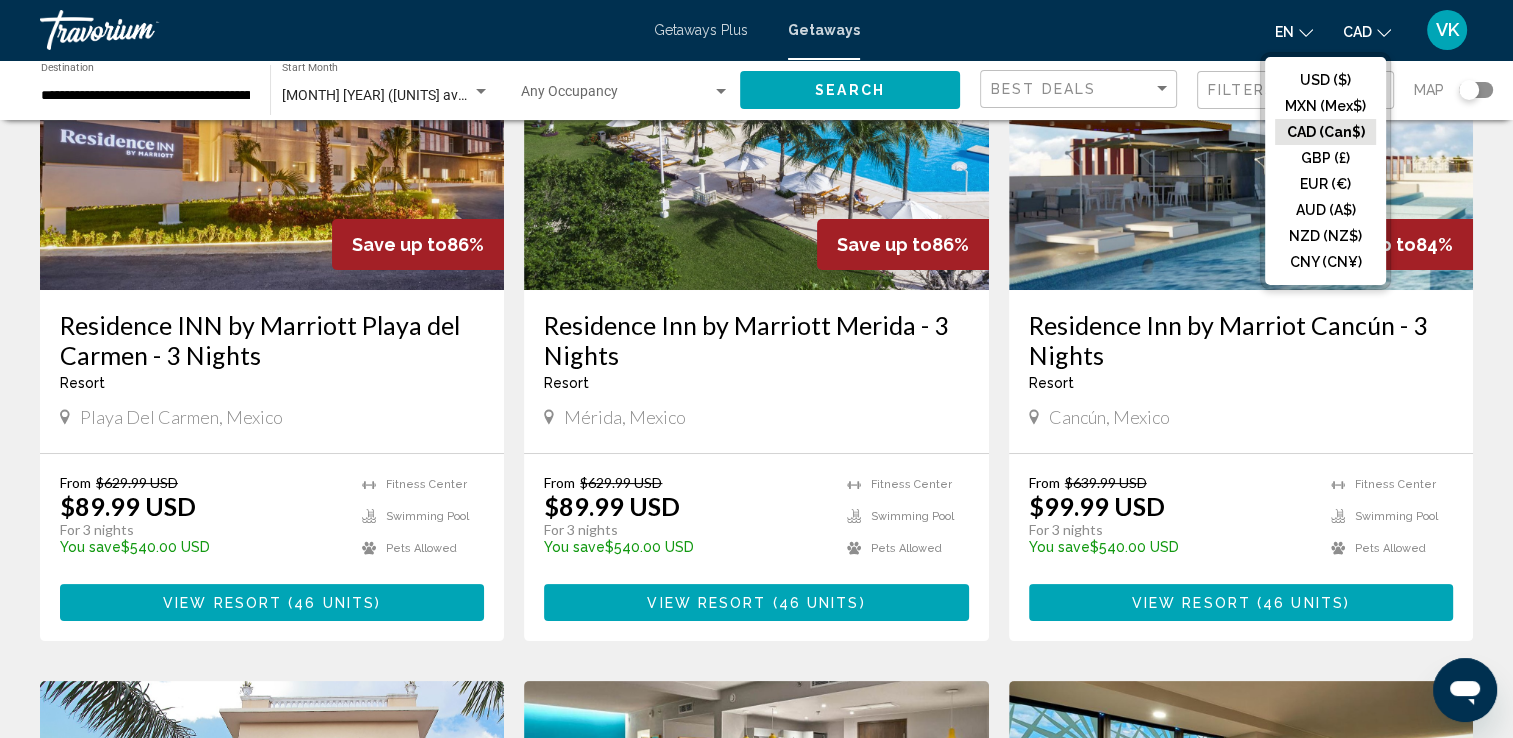 click on "CAD (Can$)" 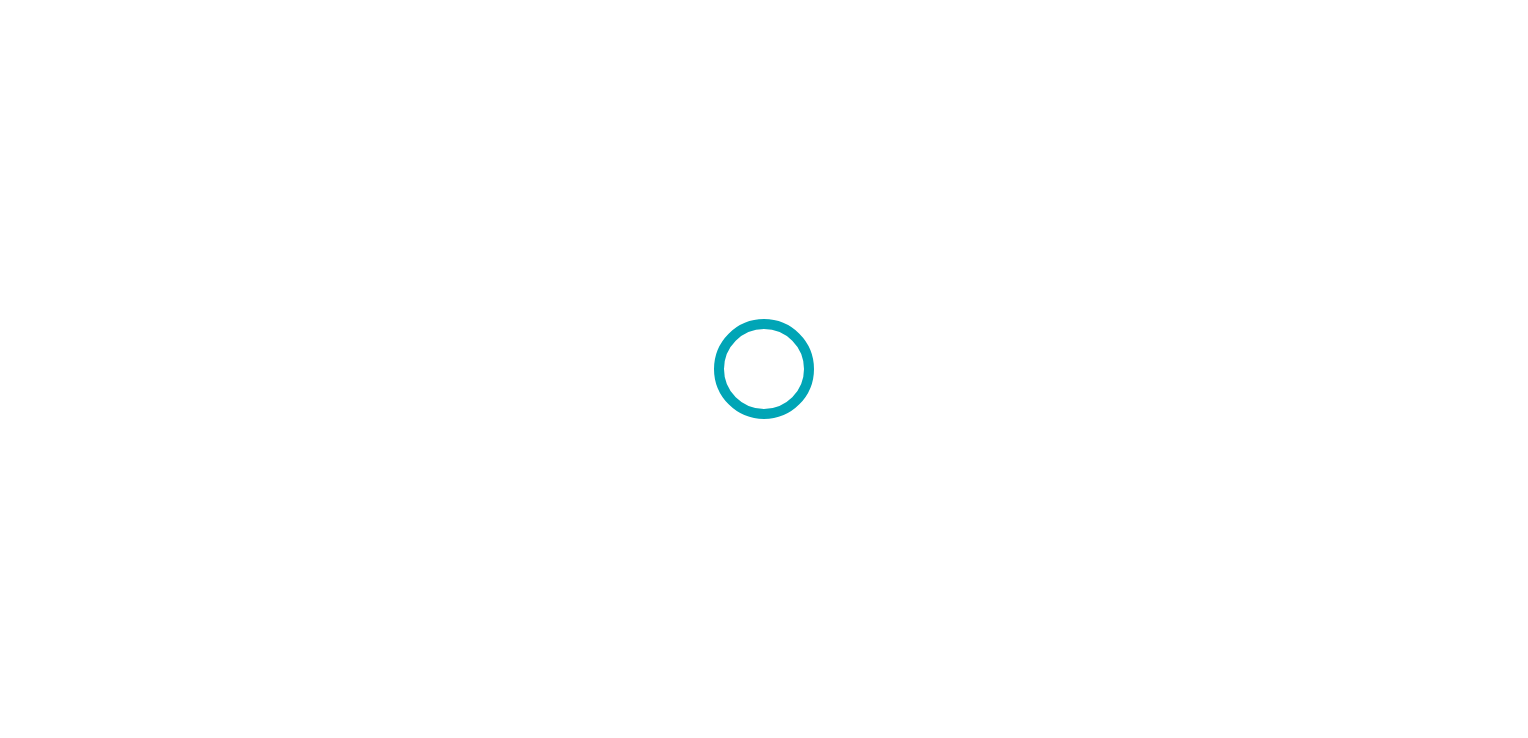scroll, scrollTop: 0, scrollLeft: 0, axis: both 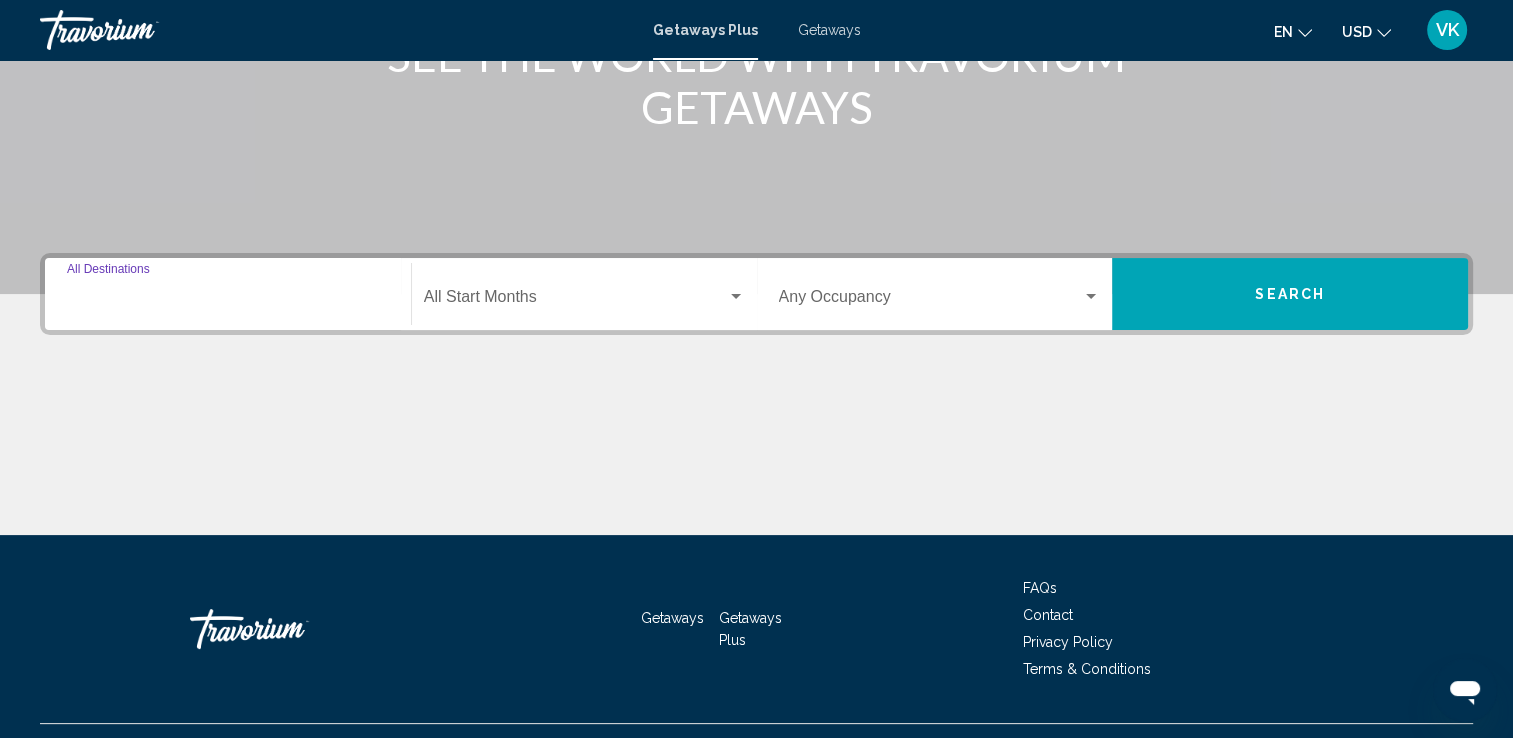 click on "Destination All Destinations" at bounding box center [228, 301] 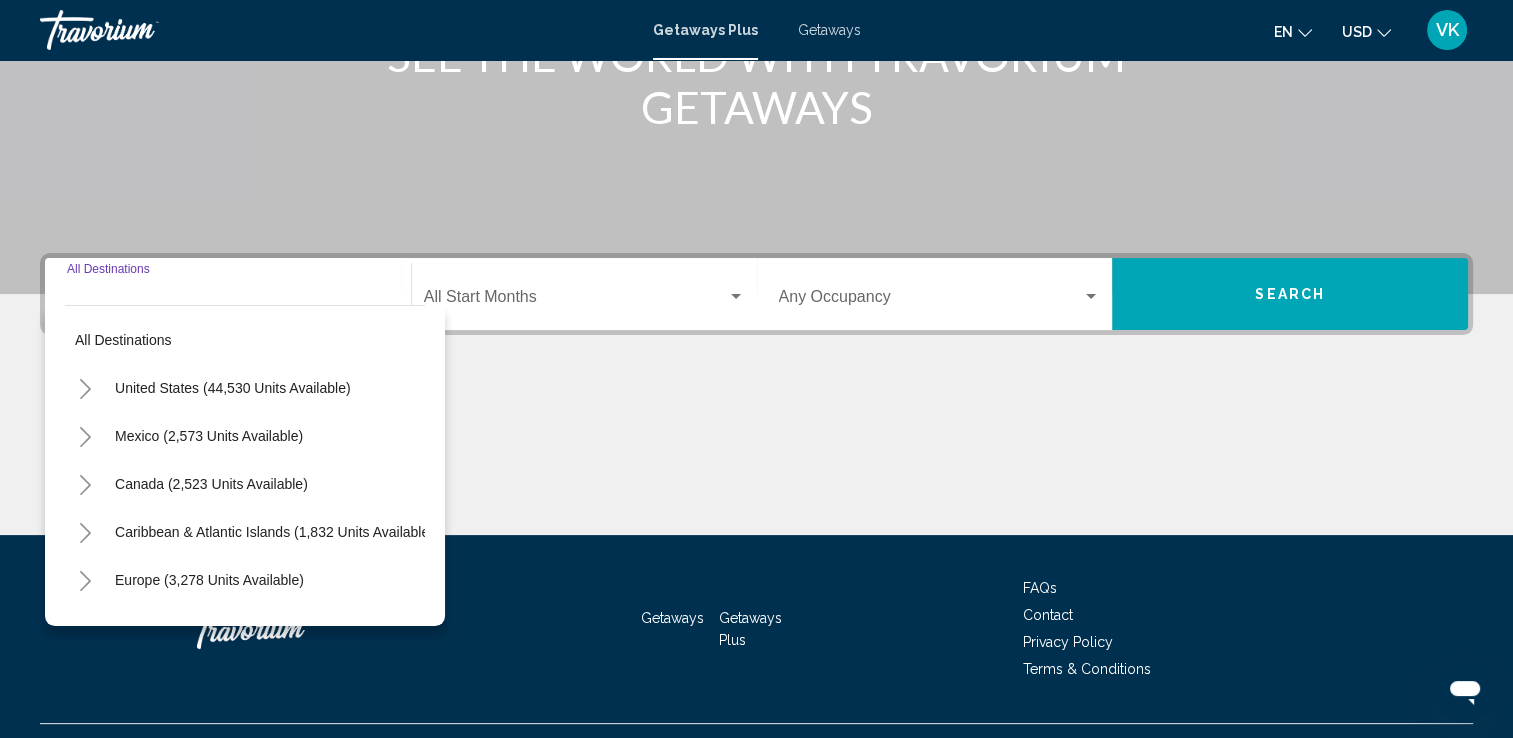 scroll, scrollTop: 347, scrollLeft: 0, axis: vertical 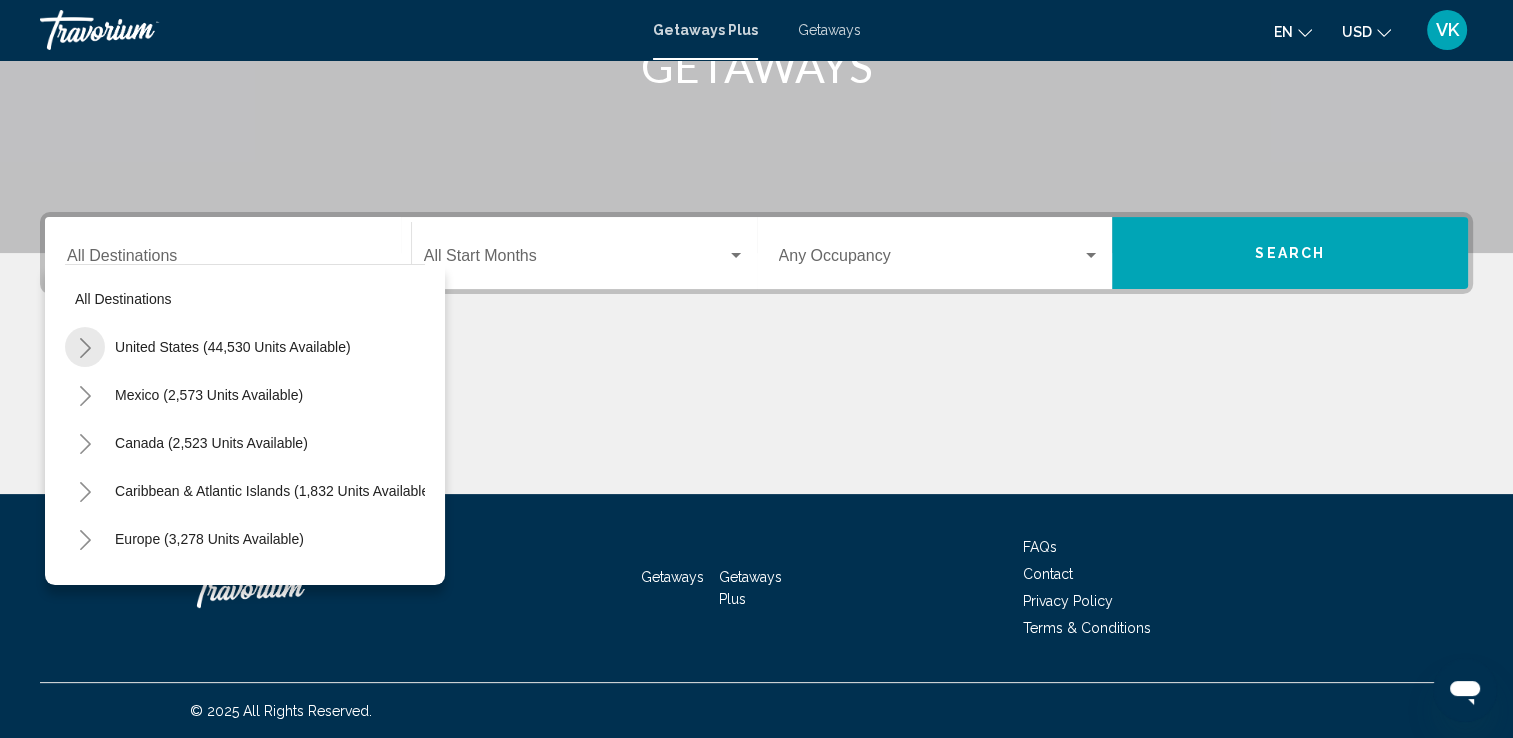 click 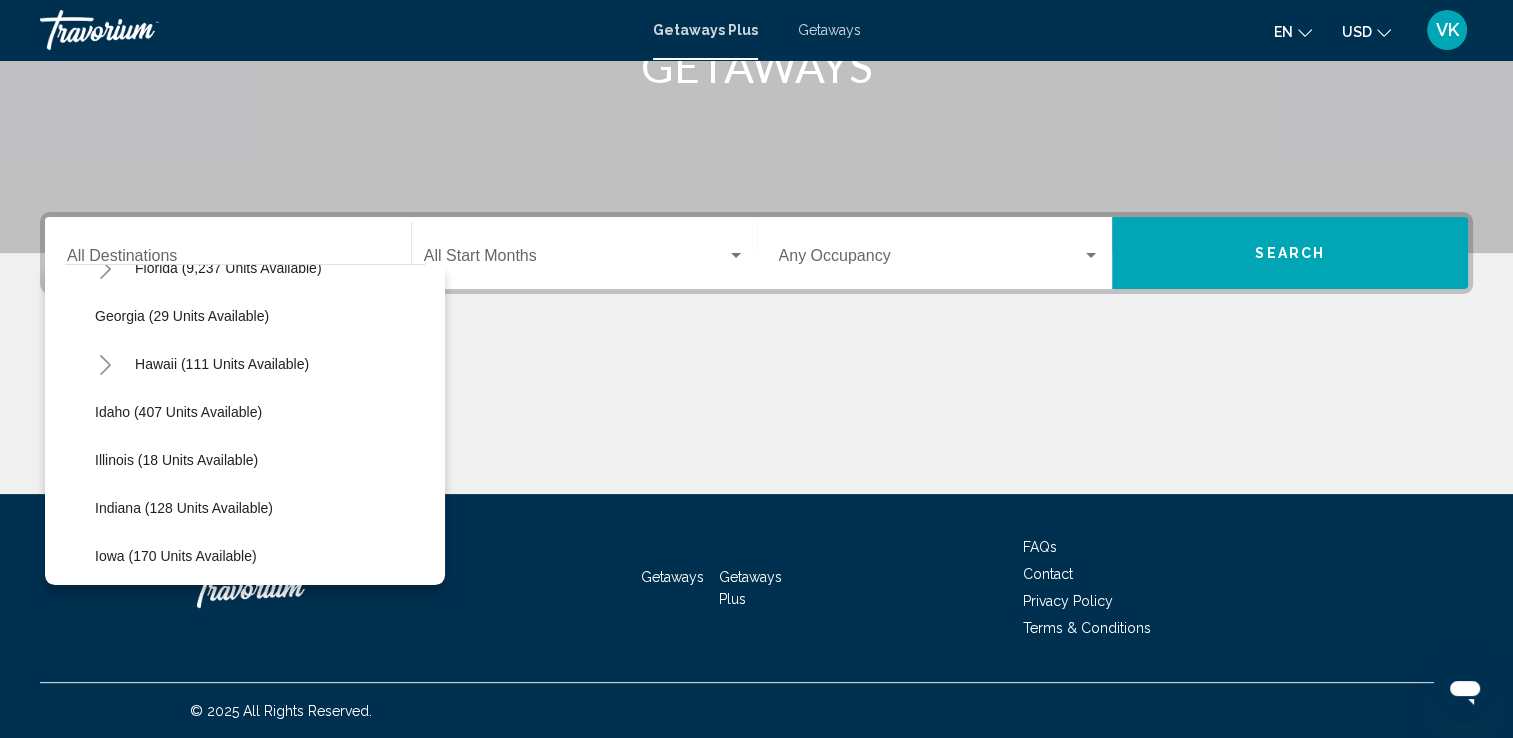 scroll, scrollTop: 383, scrollLeft: 0, axis: vertical 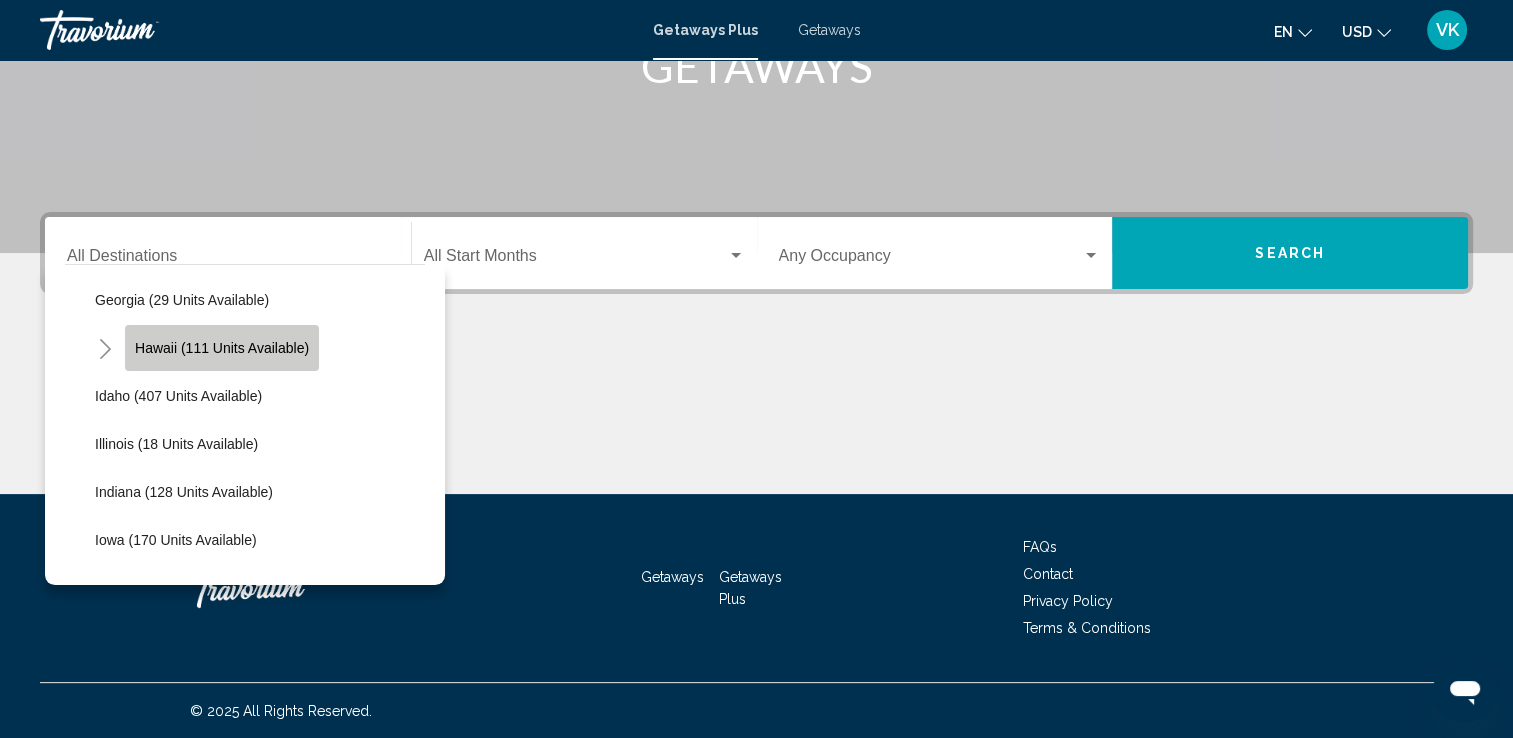 click on "Hawaii (111 units available)" 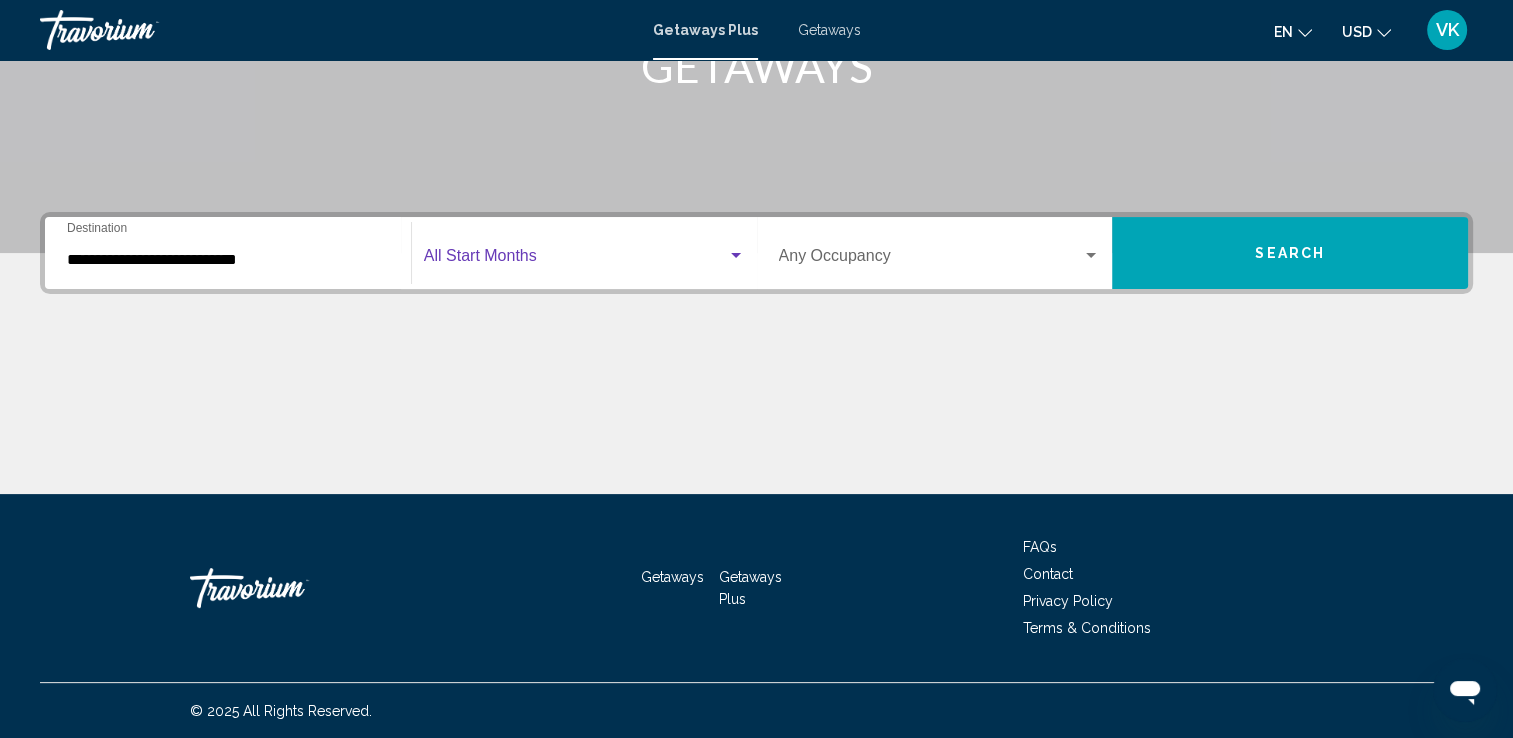click at bounding box center [736, 256] 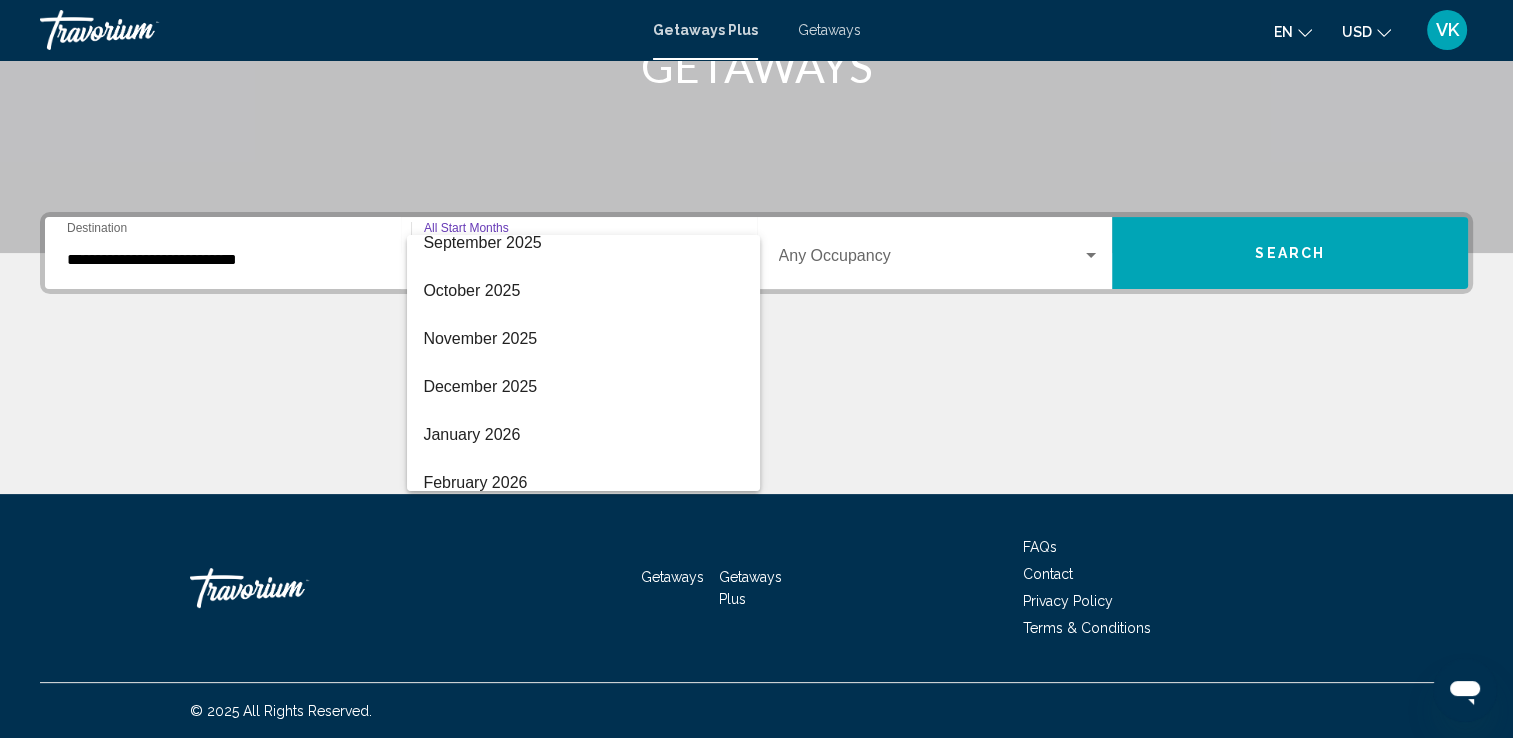 scroll, scrollTop: 116, scrollLeft: 0, axis: vertical 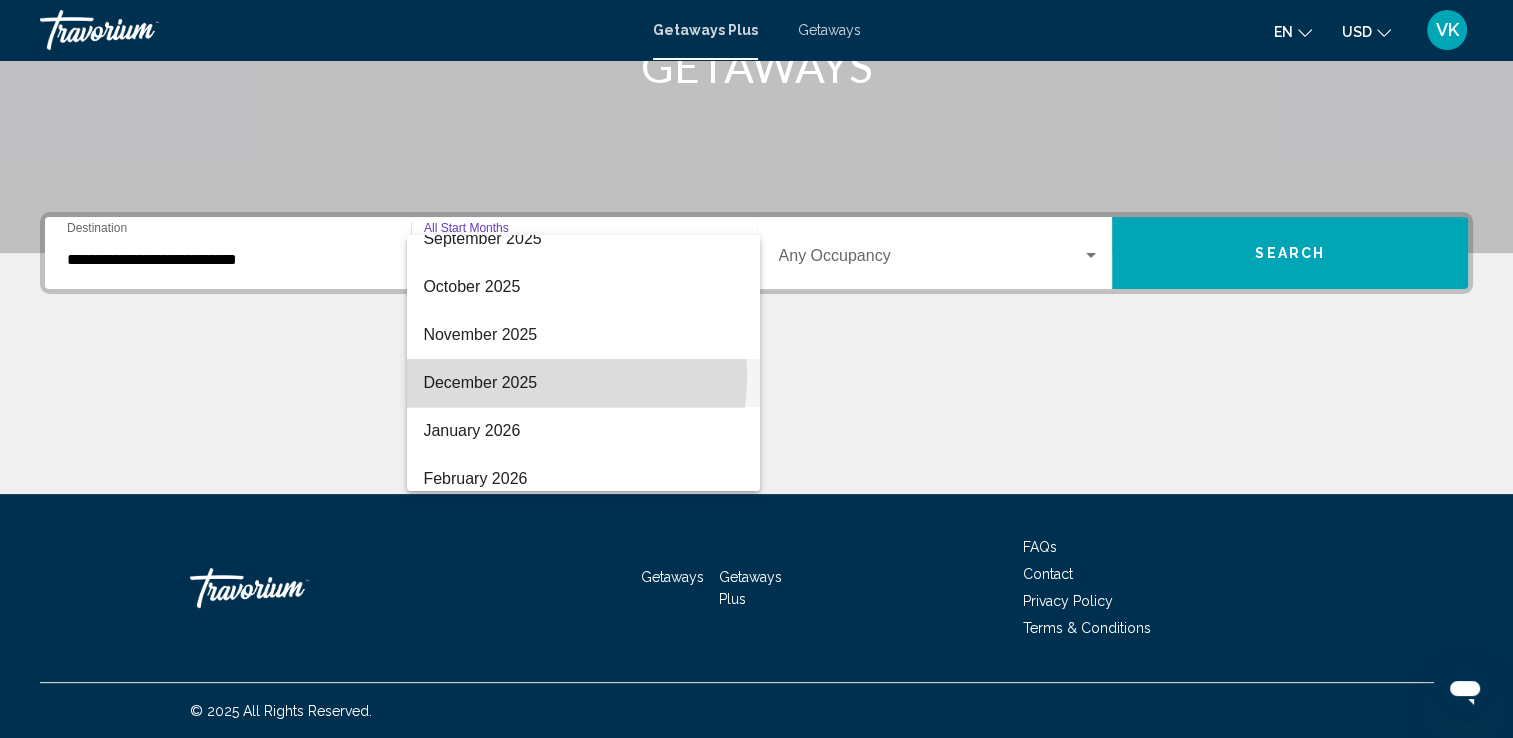 click on "December 2025" at bounding box center [583, 383] 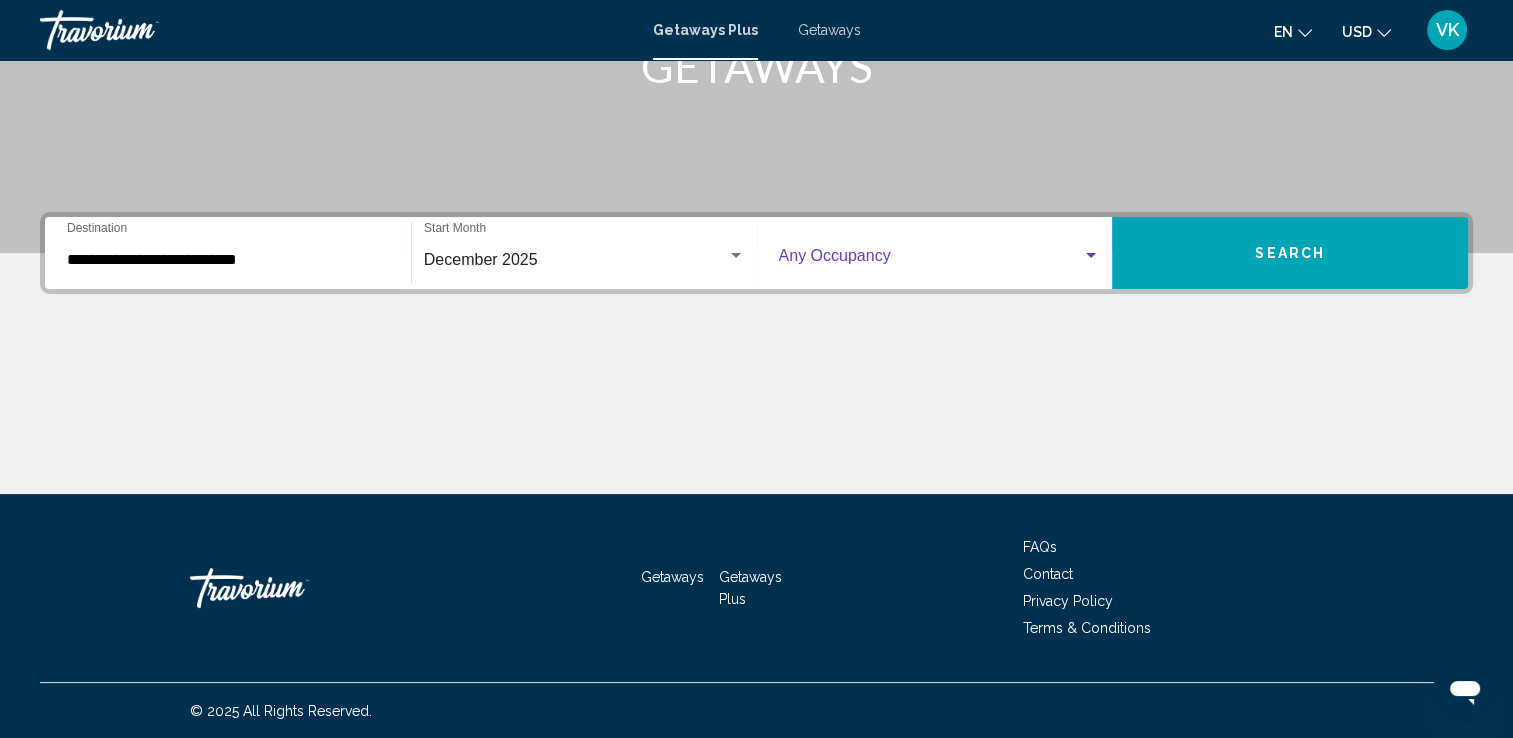 click at bounding box center [1091, 256] 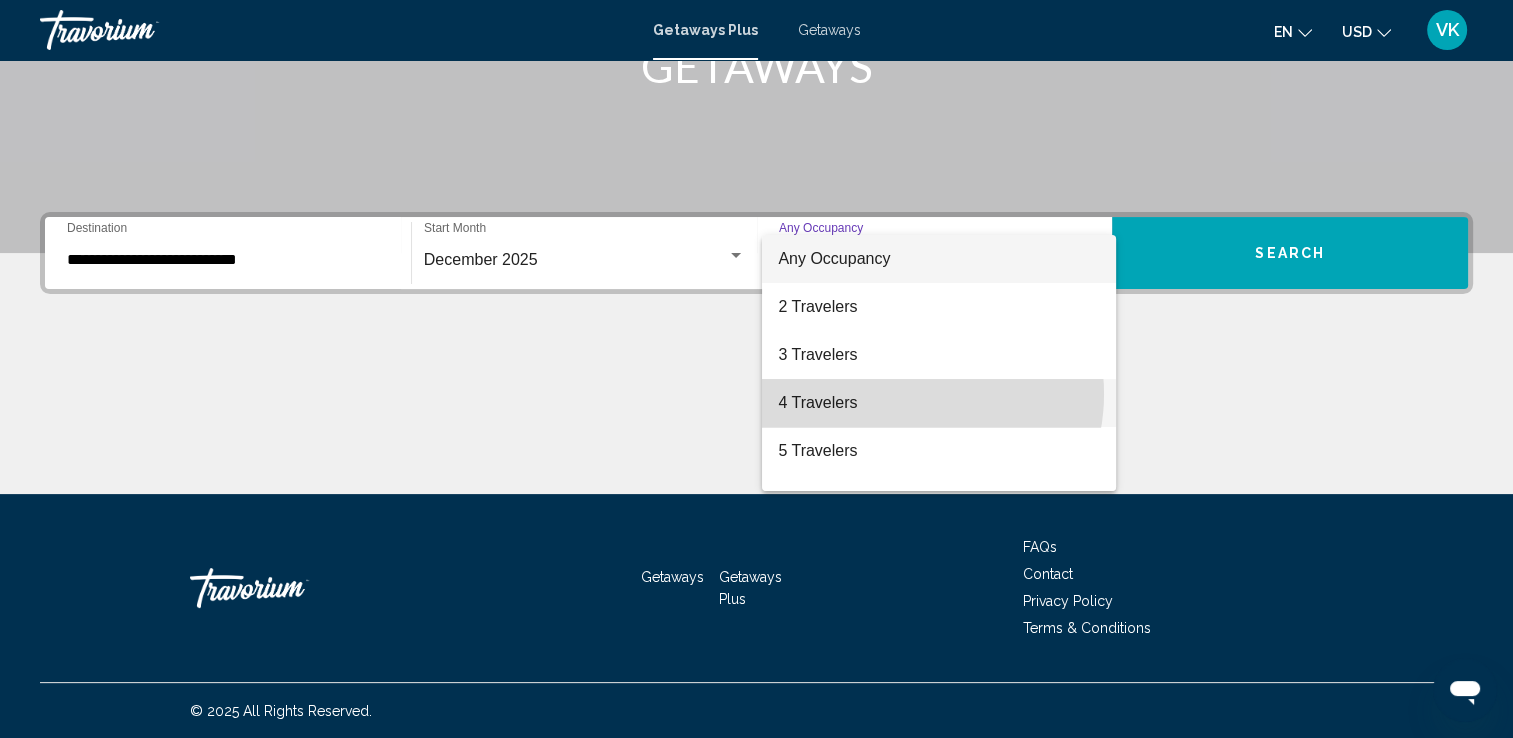click on "4 Travelers" at bounding box center [939, 403] 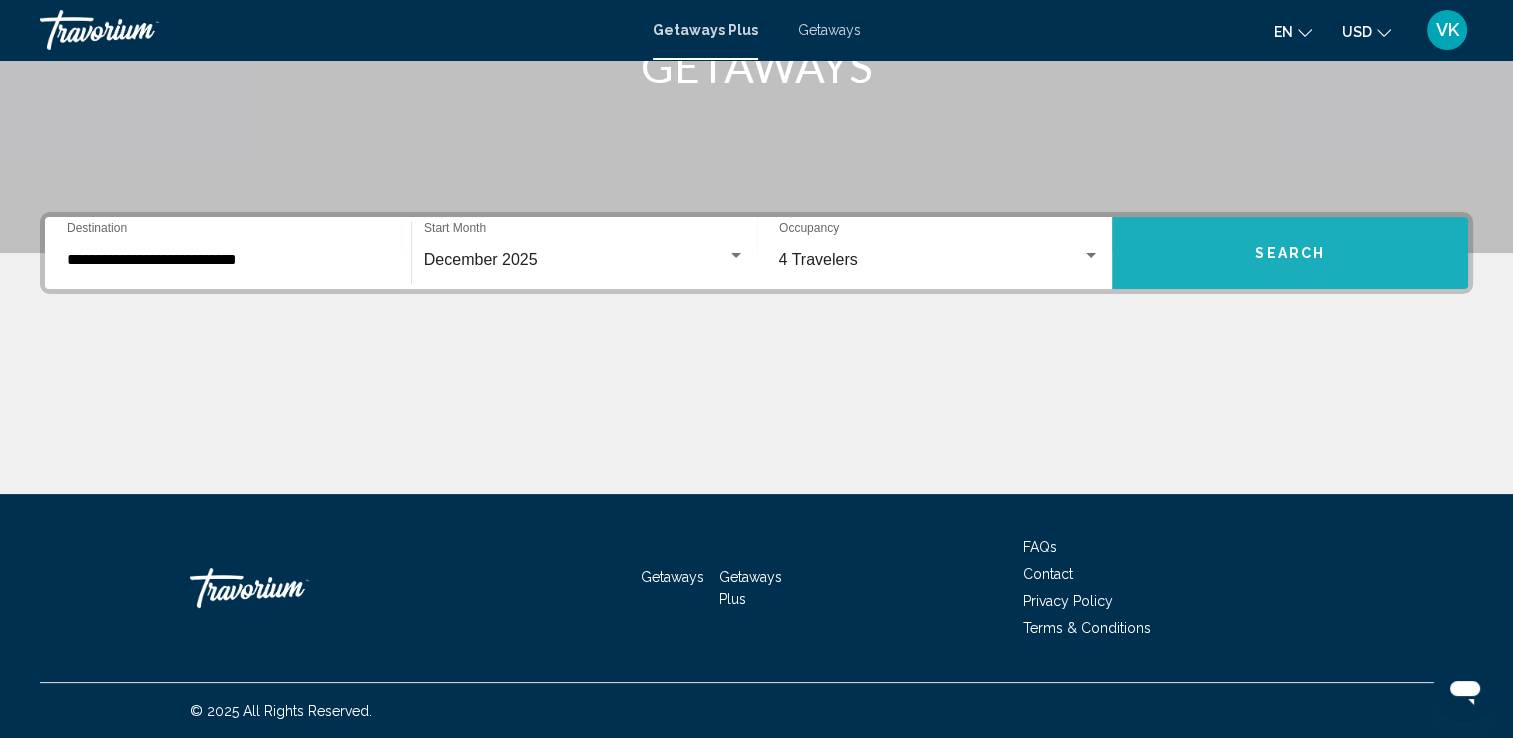 click on "Search" at bounding box center [1290, 253] 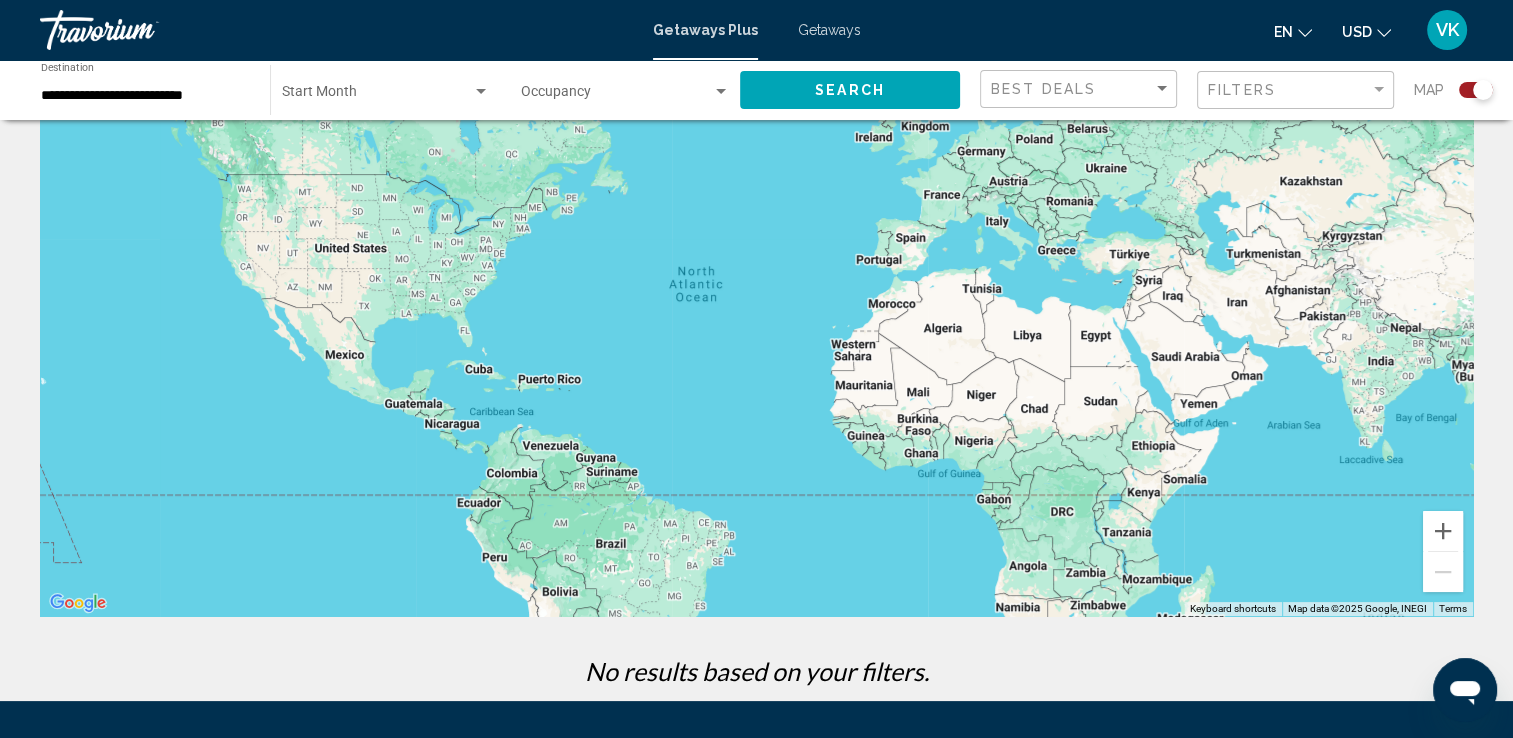 scroll, scrollTop: 0, scrollLeft: 0, axis: both 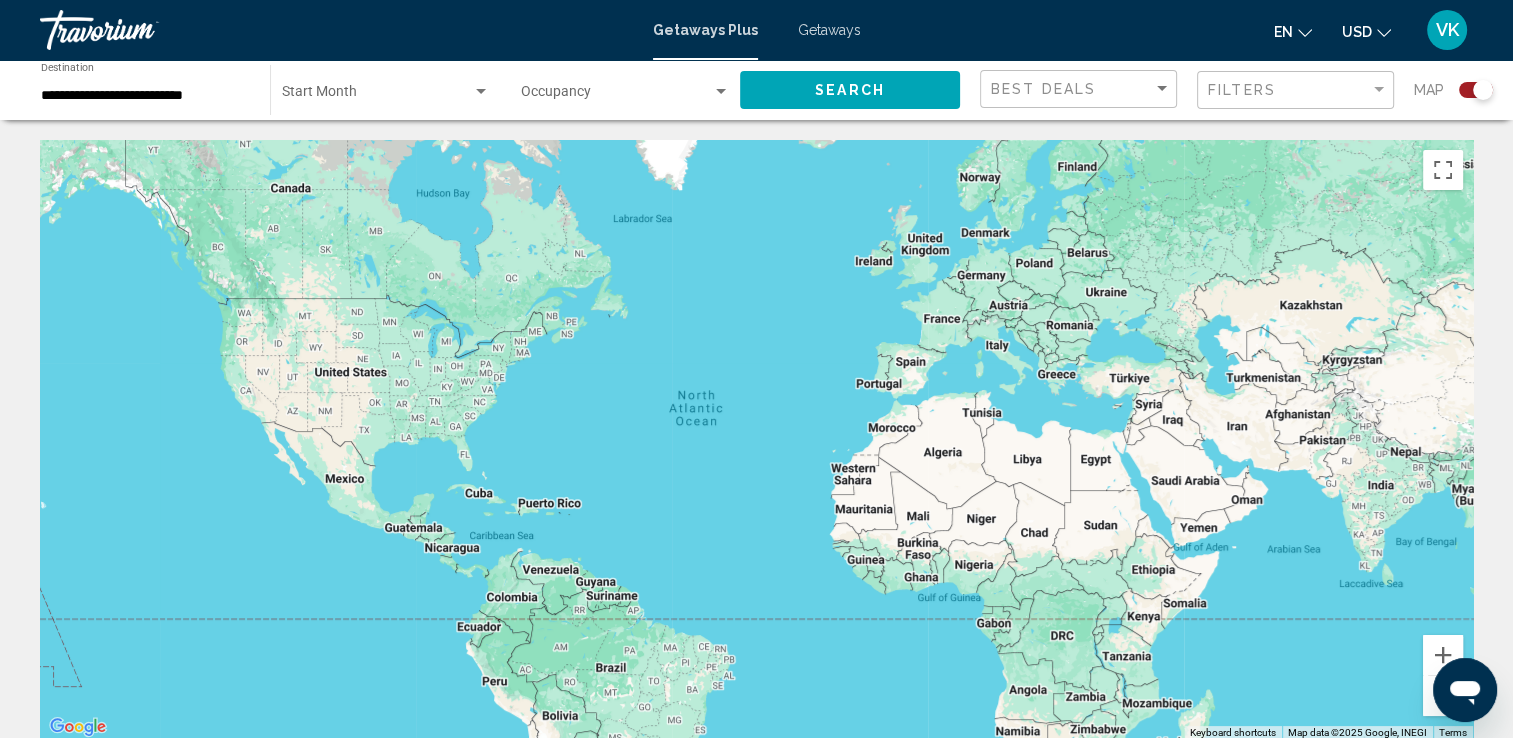 click at bounding box center (721, 92) 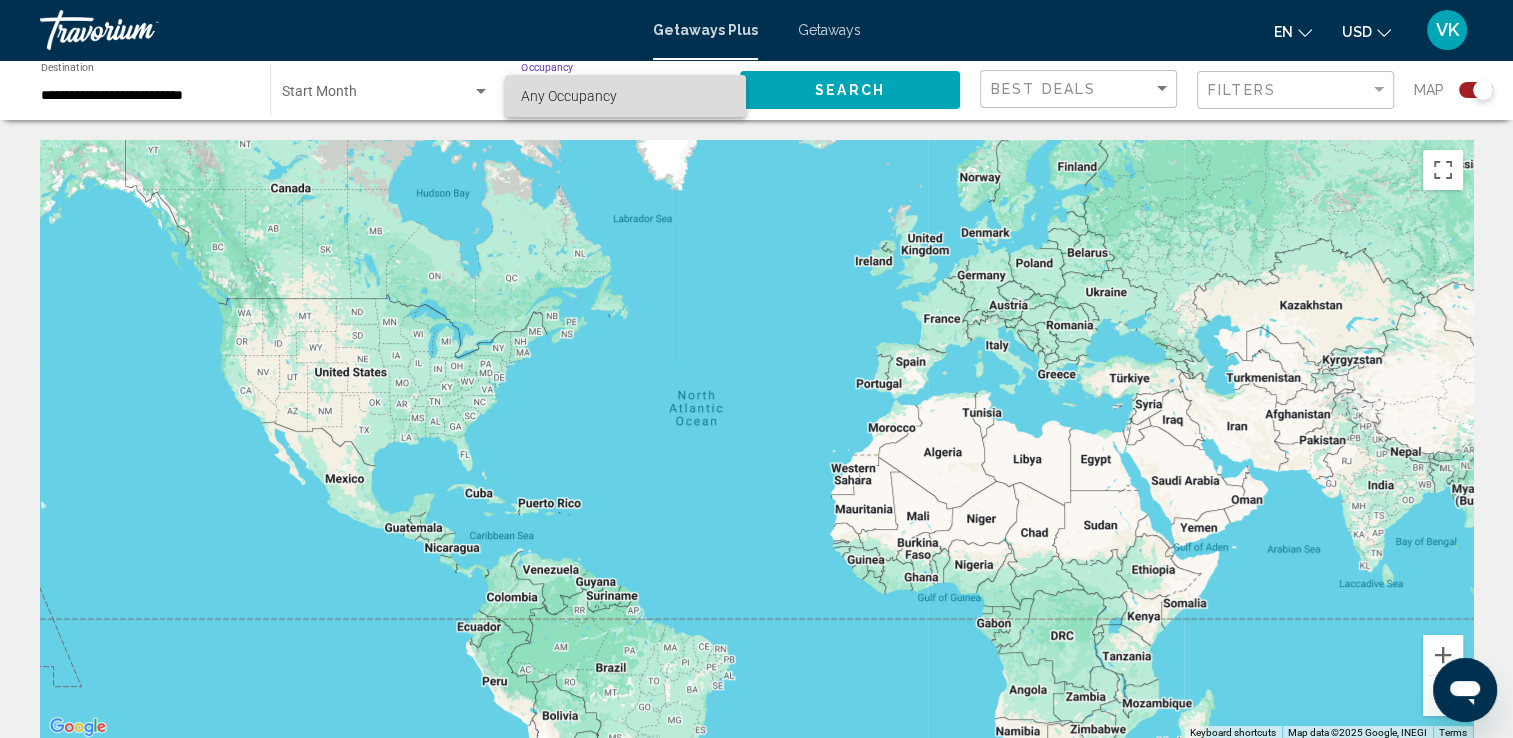 click on "Any Occupancy" at bounding box center (625, 96) 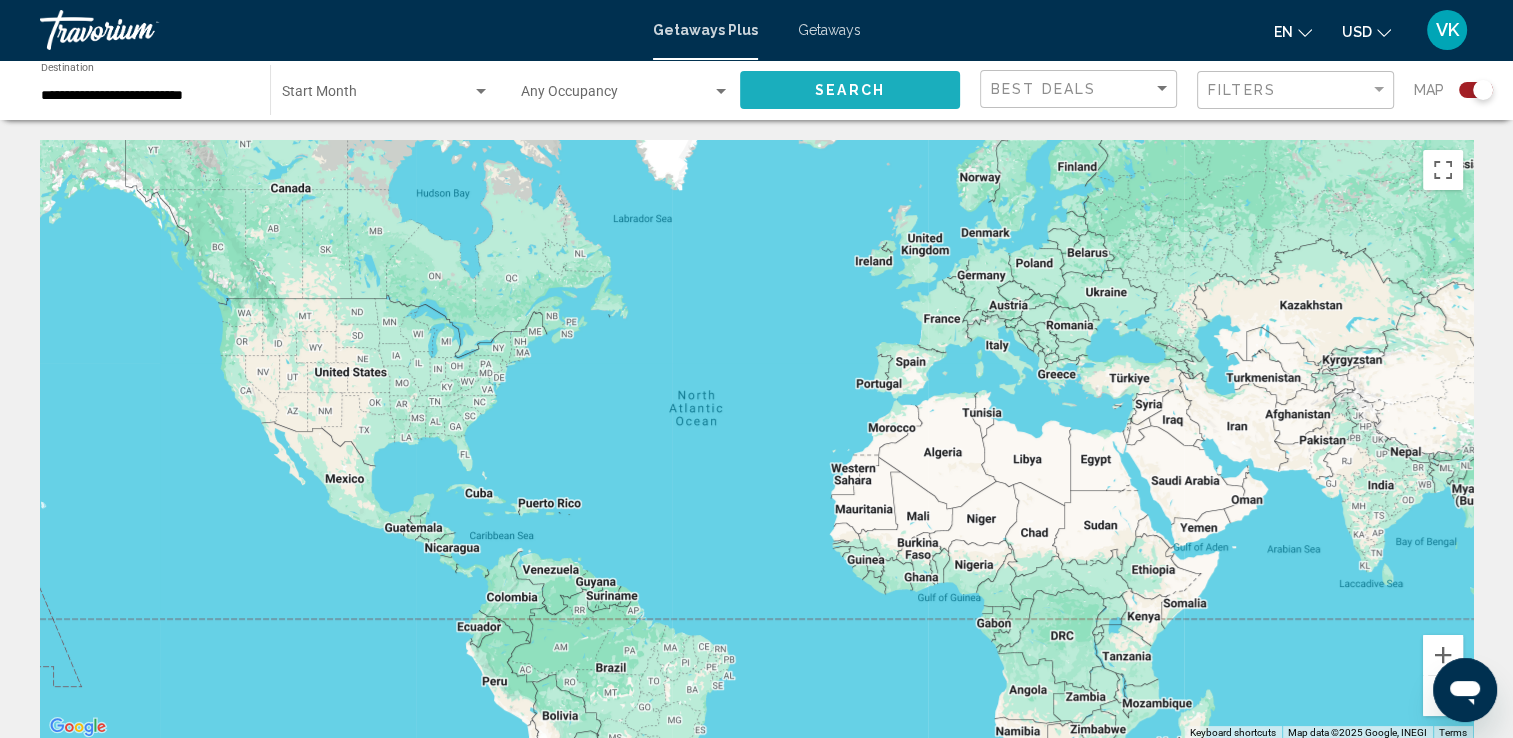 click on "Search" 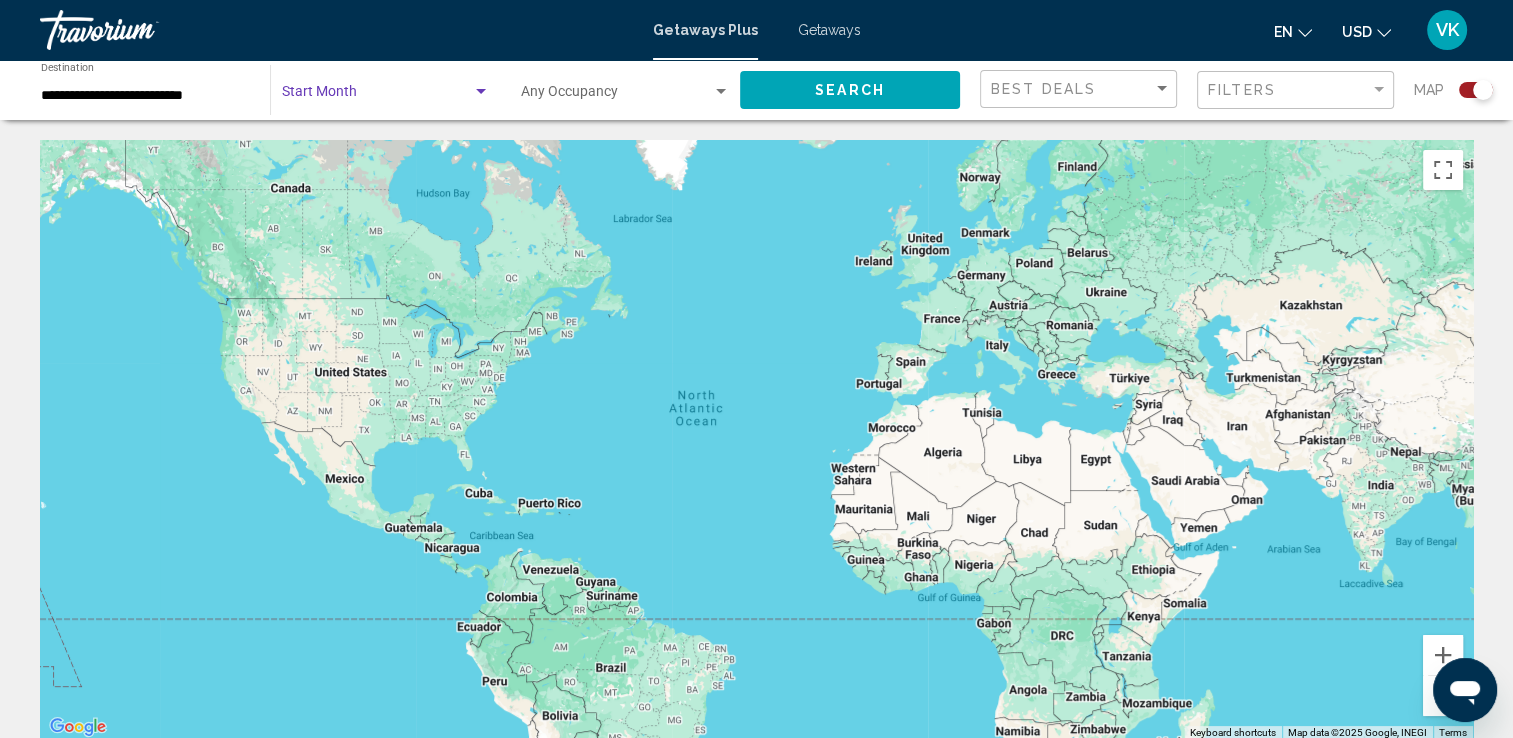 click at bounding box center [377, 96] 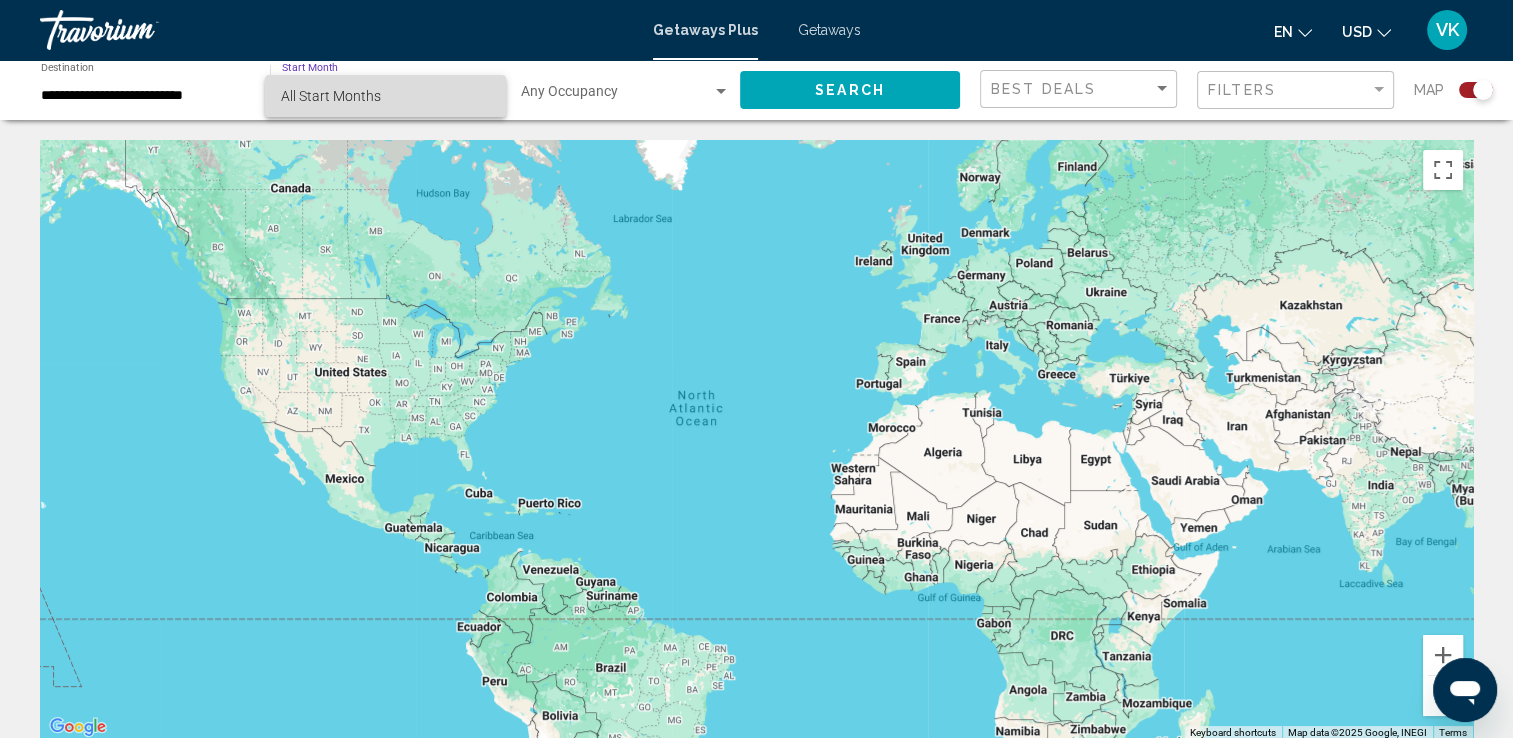 click on "All Start Months" at bounding box center (385, 96) 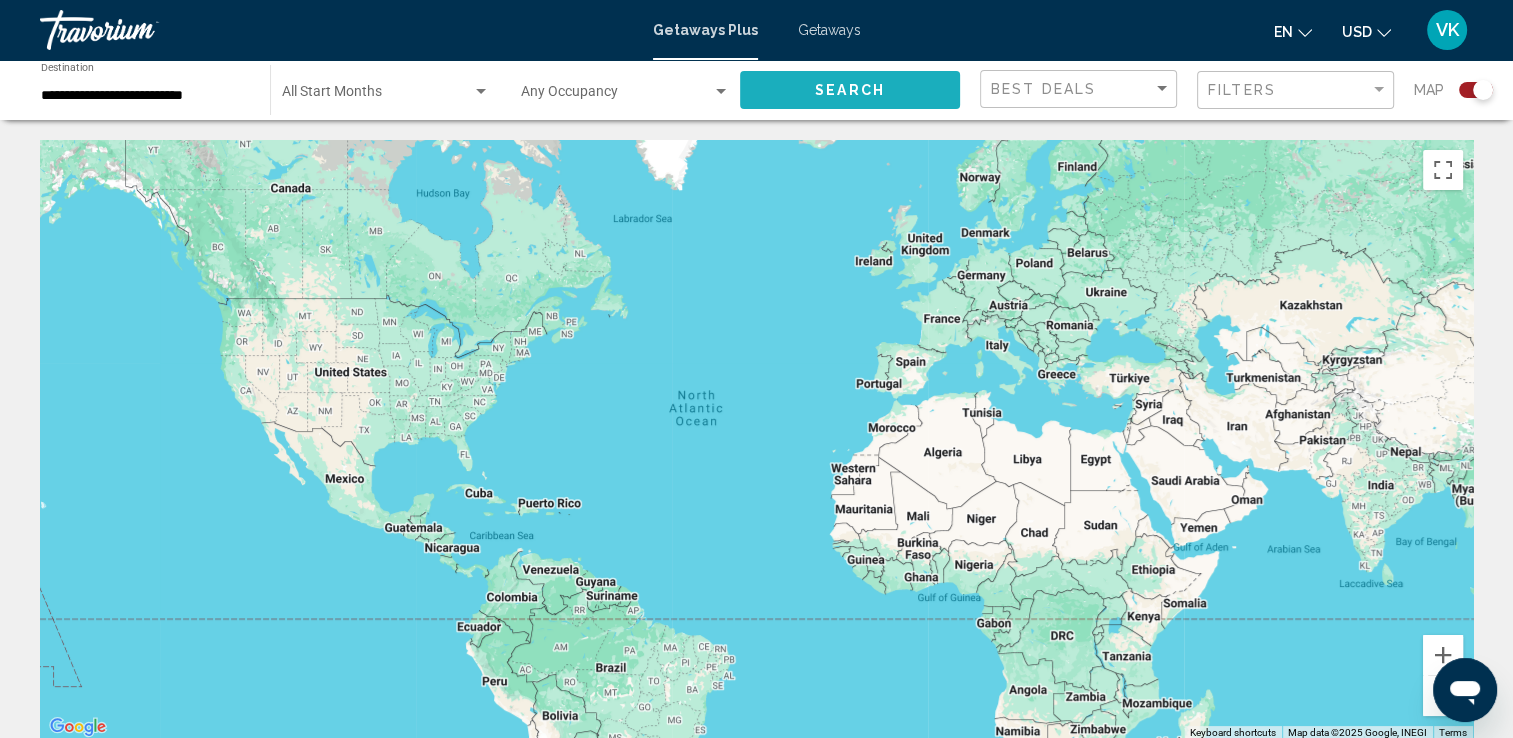 click on "Search" 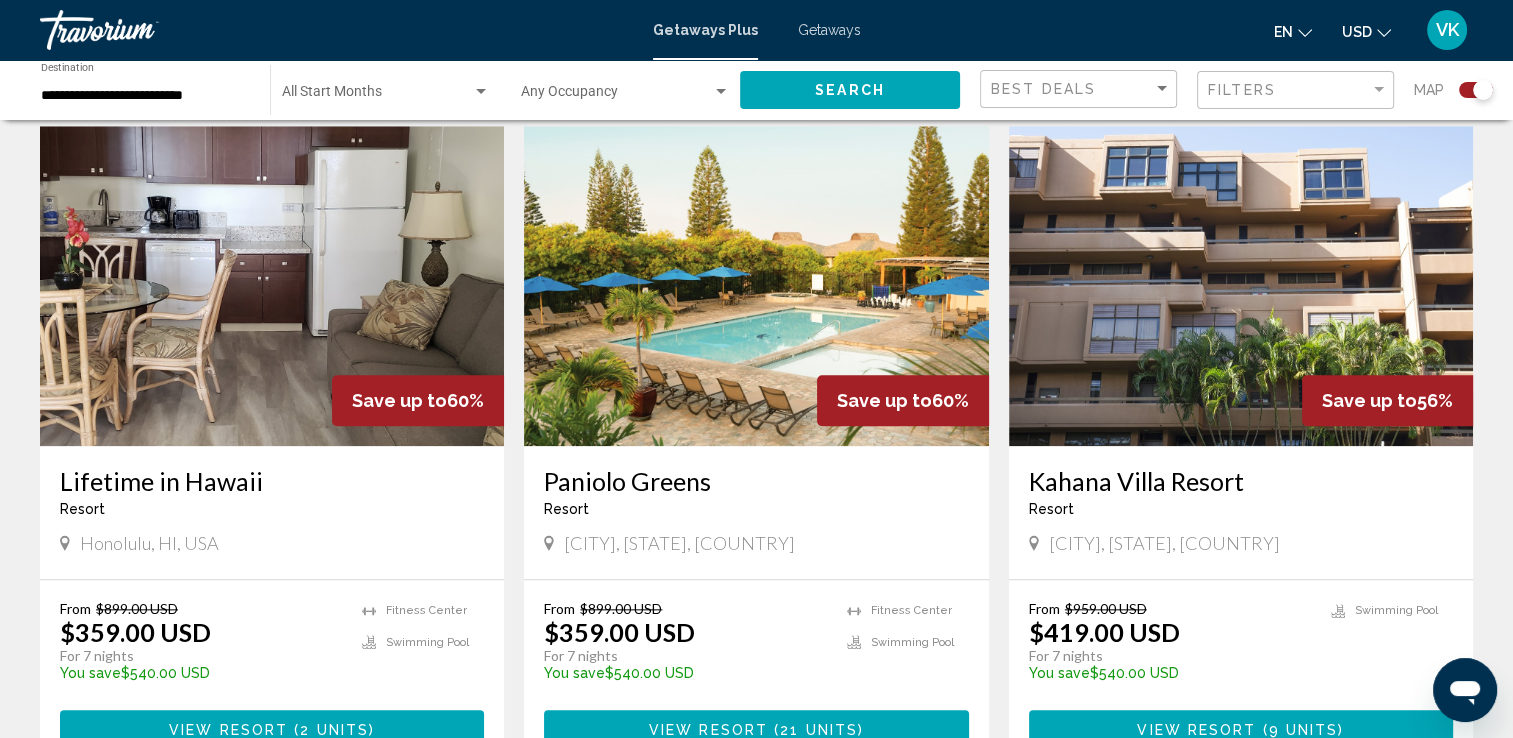 scroll, scrollTop: 2147, scrollLeft: 0, axis: vertical 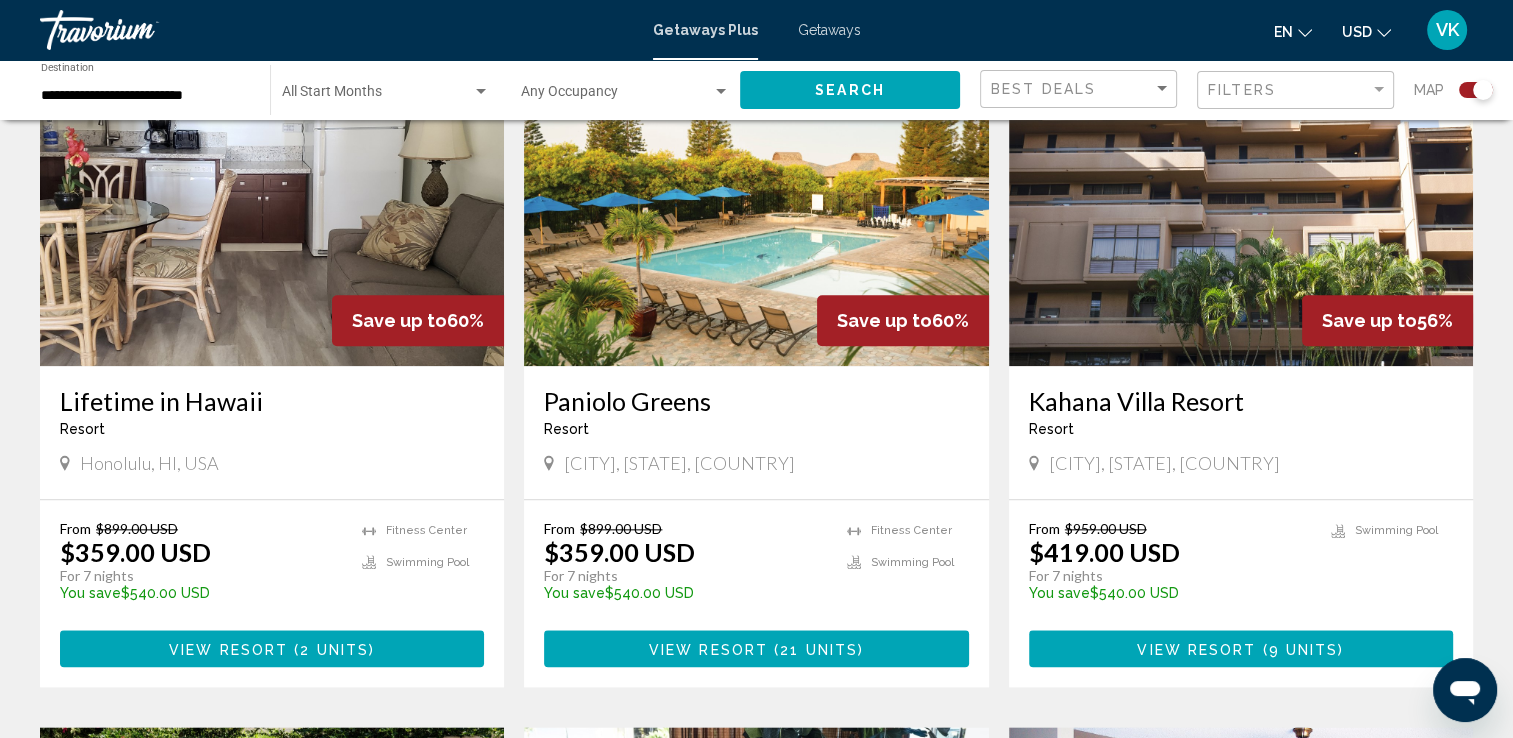 click on "Save up to  60%   Kuhio Banyan Club  Resort  -  This is an adults only resort
Honolulu, HI, USA From $899.00 USD $359.00 USD For 7 nights You save  $540.00 USD   temp  2.6
Fitness Center View Resort    ( 32 units )  Save up to  60%   Kahana Falls  Resort  -  This is an adults only resort
Lahaina, HI, USA From $899.00 USD $359.00 USD For 7 nights You save  $540.00 USD   temp  3.6
Fitness Center
Swimming Pool View Resort    ( 16 units )  Save up to  60%   Kahana Beach Resort  Resort  -  This is an adults only resort
Lahaina, Maui, HI, USA From $899.00 USD $359.00 USD For 7 nights You save  $540.00 USD   temp  4.3
Swimming Pool View Resort    ( 5 units )  Save up to  60%  Resort  -" at bounding box center [756, 45] 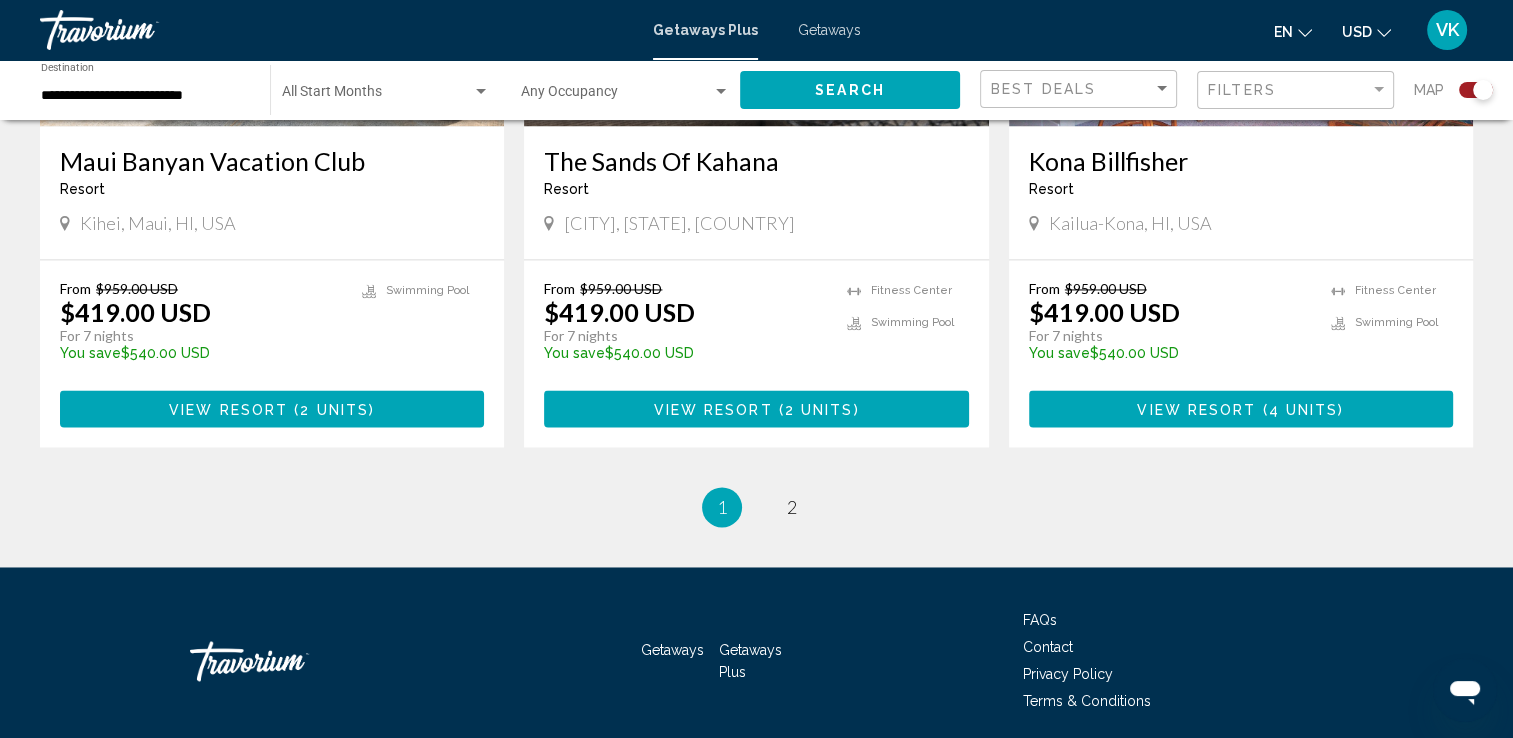scroll, scrollTop: 3138, scrollLeft: 0, axis: vertical 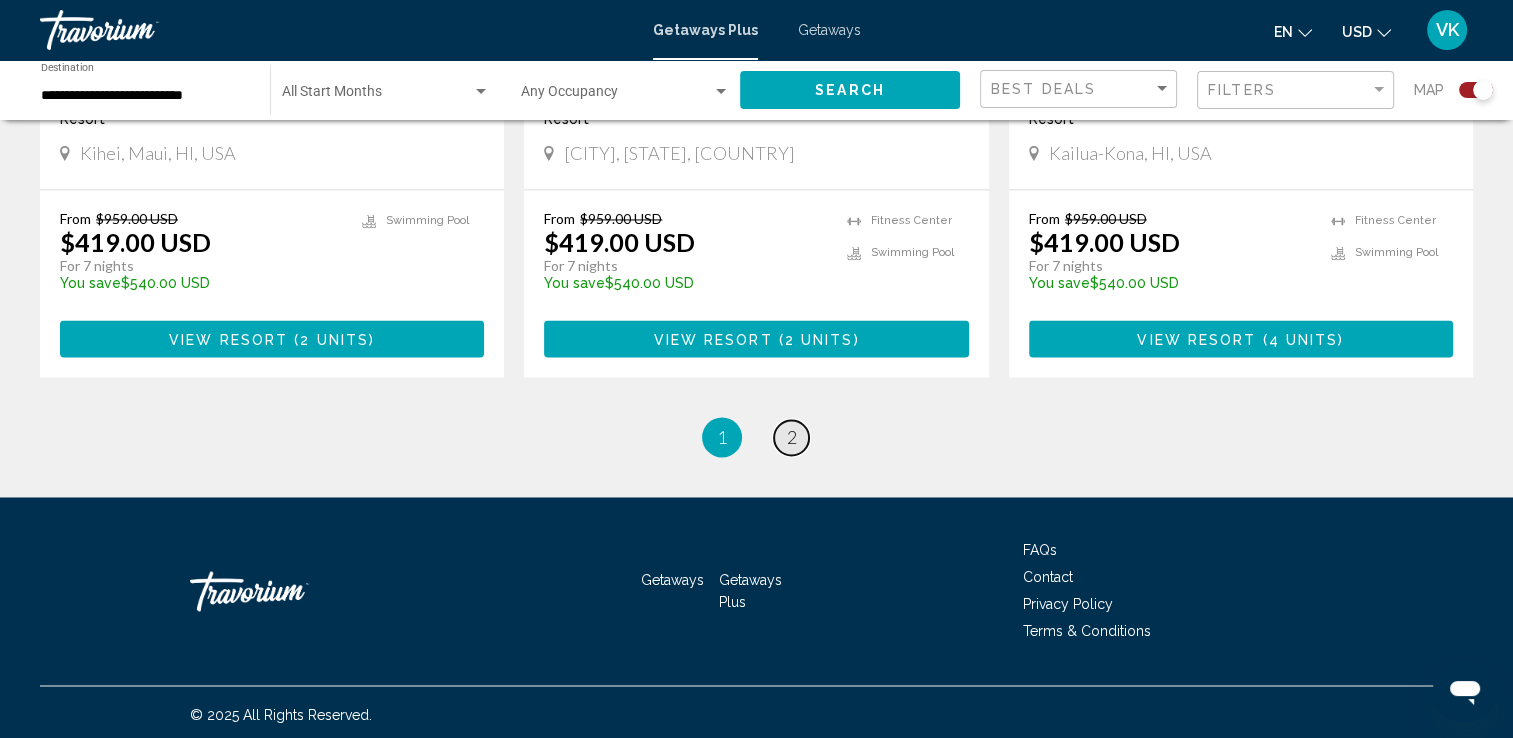 click on "page  2" at bounding box center [791, 437] 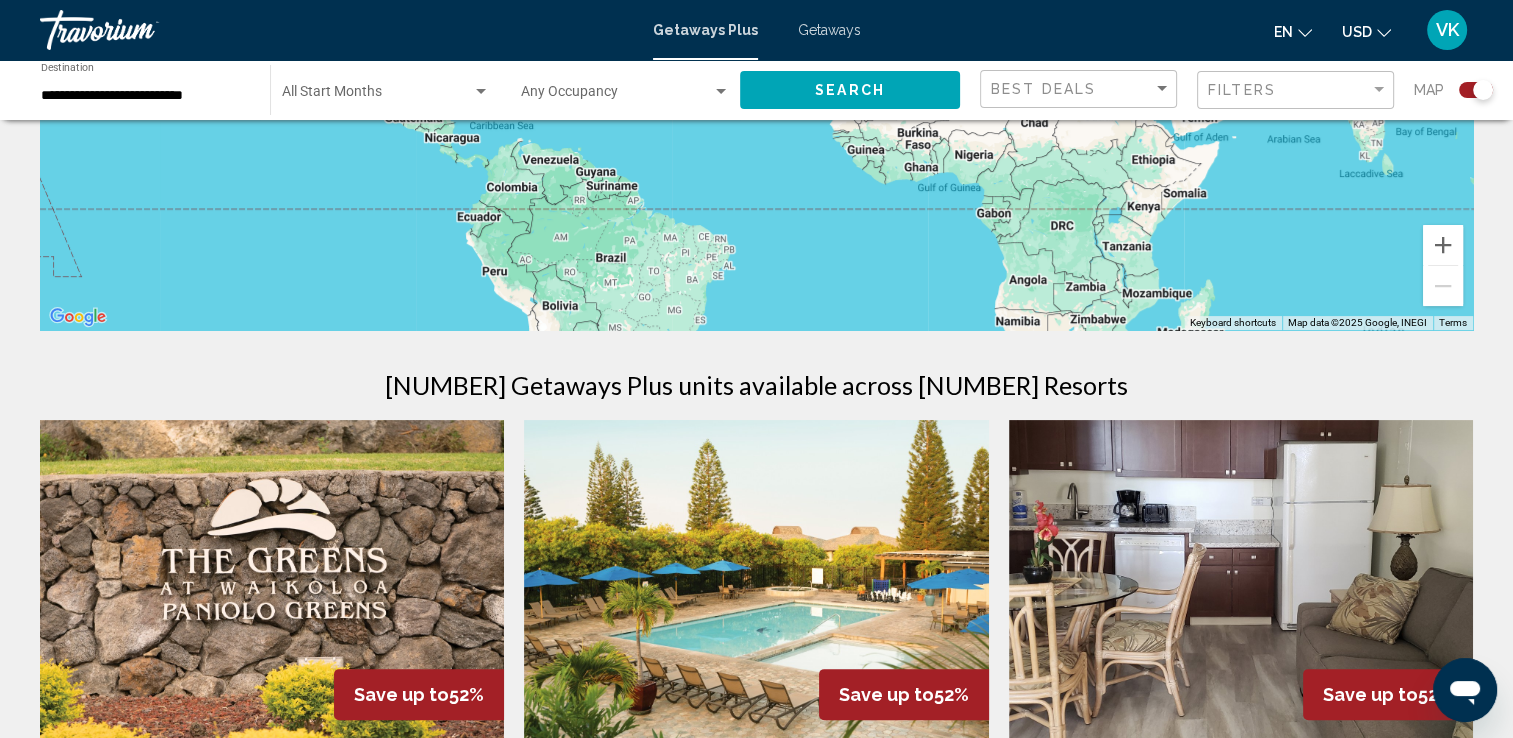 scroll, scrollTop: 0, scrollLeft: 0, axis: both 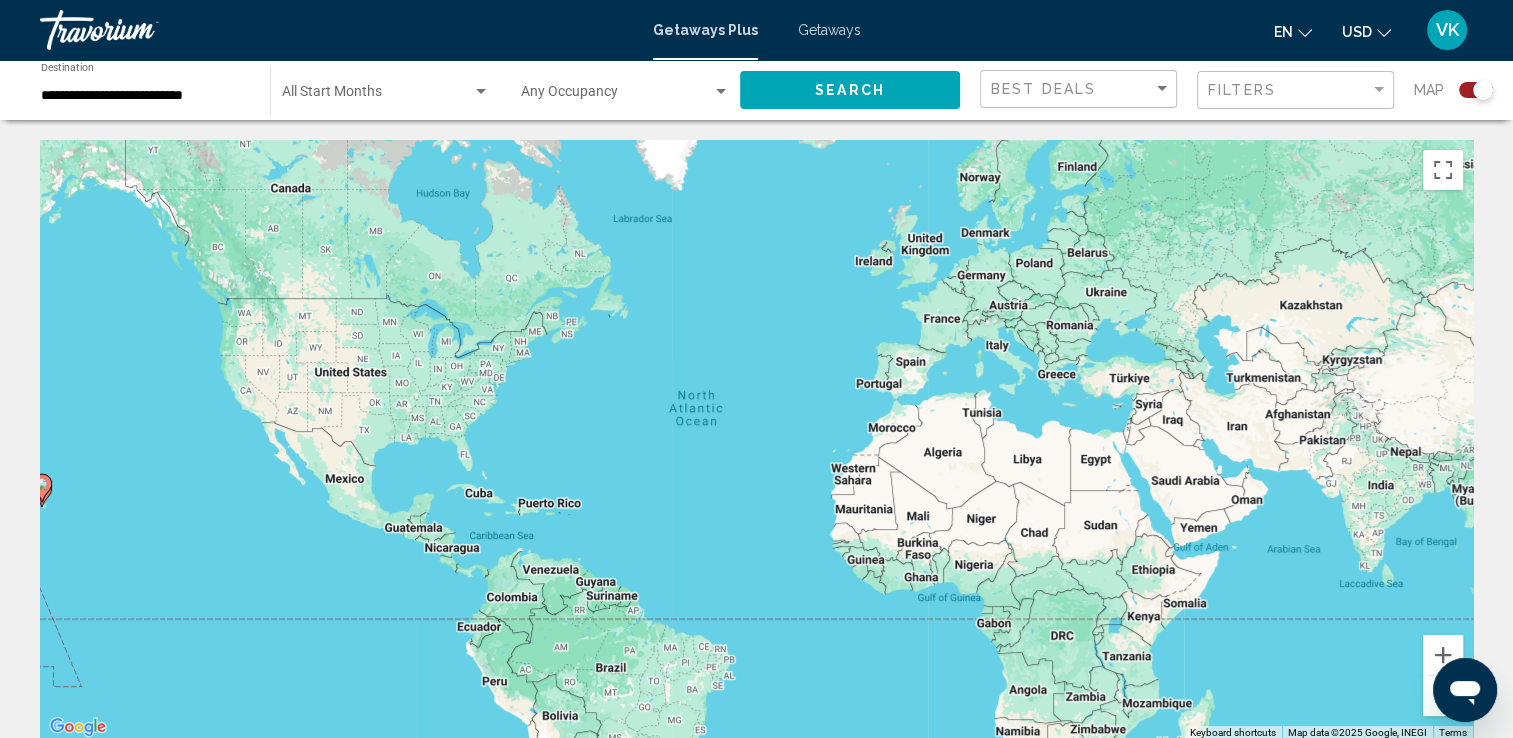 click on "Getaways" at bounding box center [829, 30] 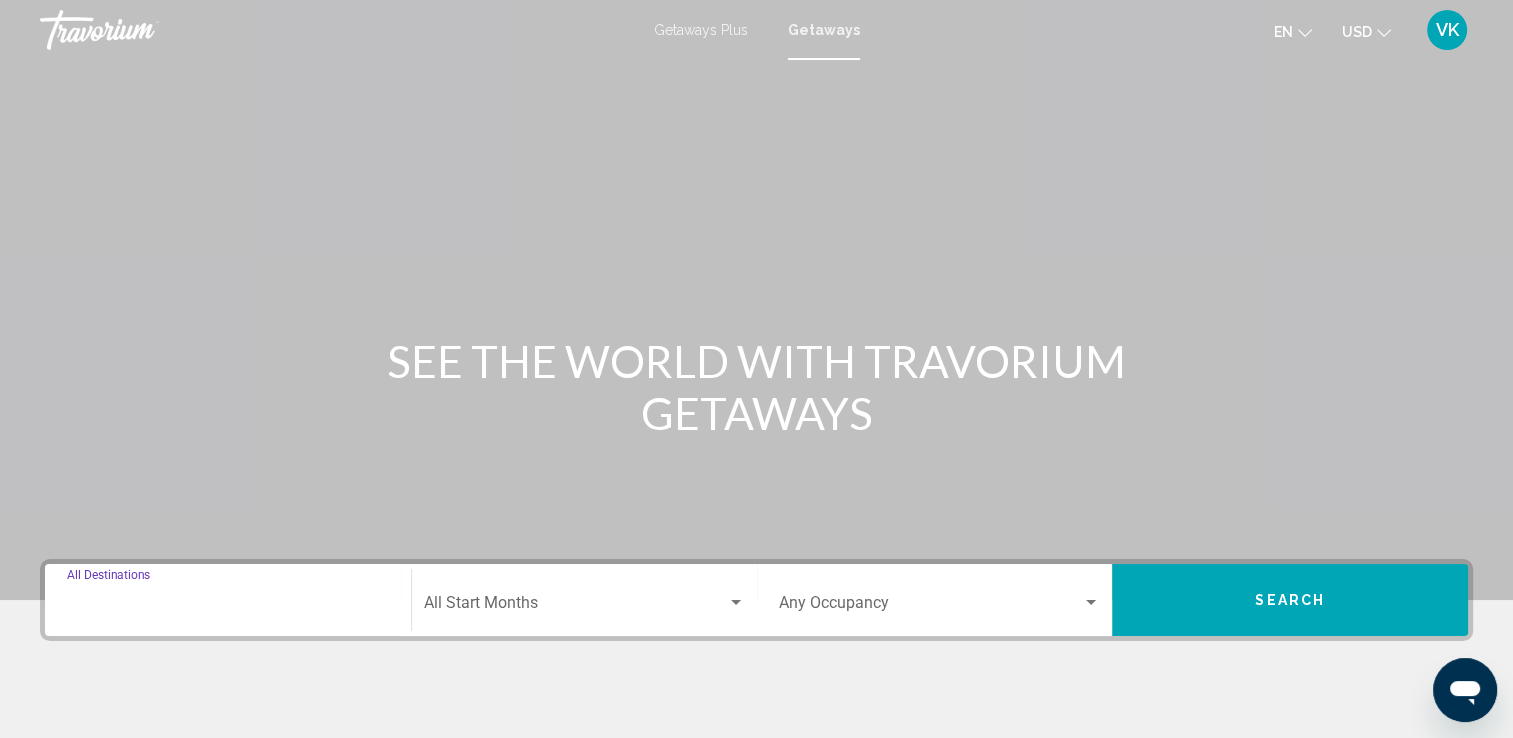 click on "Destination All Destinations" at bounding box center [228, 607] 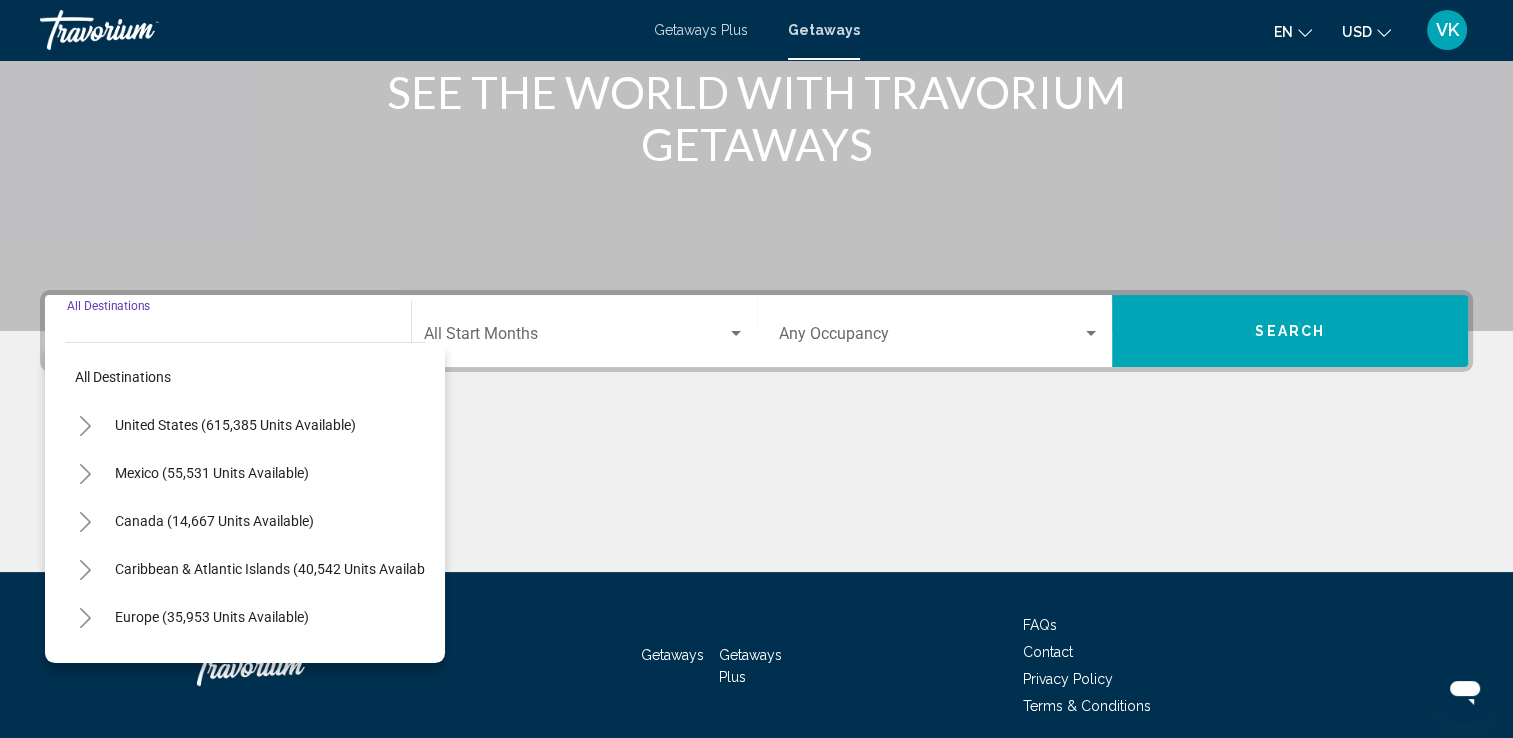 scroll, scrollTop: 347, scrollLeft: 0, axis: vertical 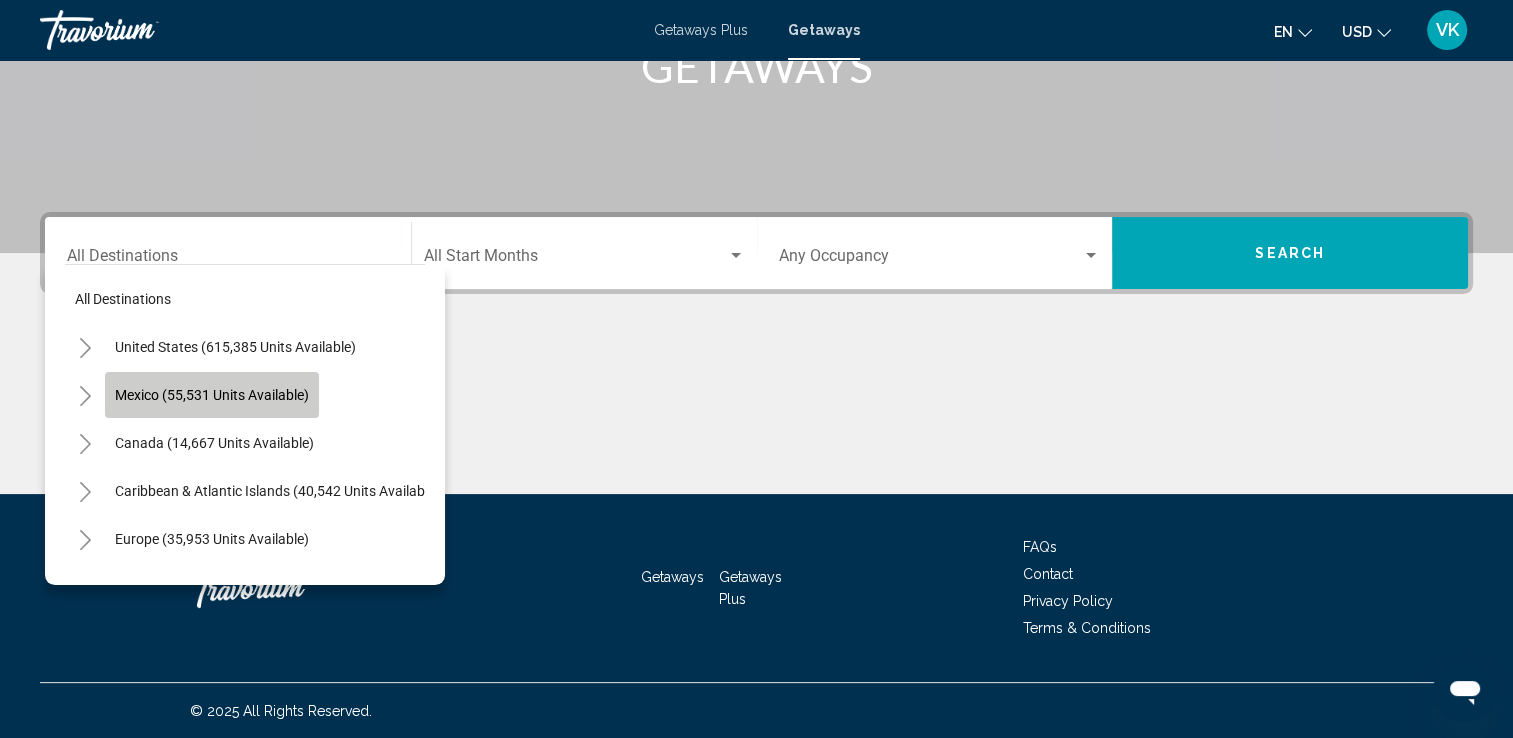click on "Mexico (55,531 units available)" 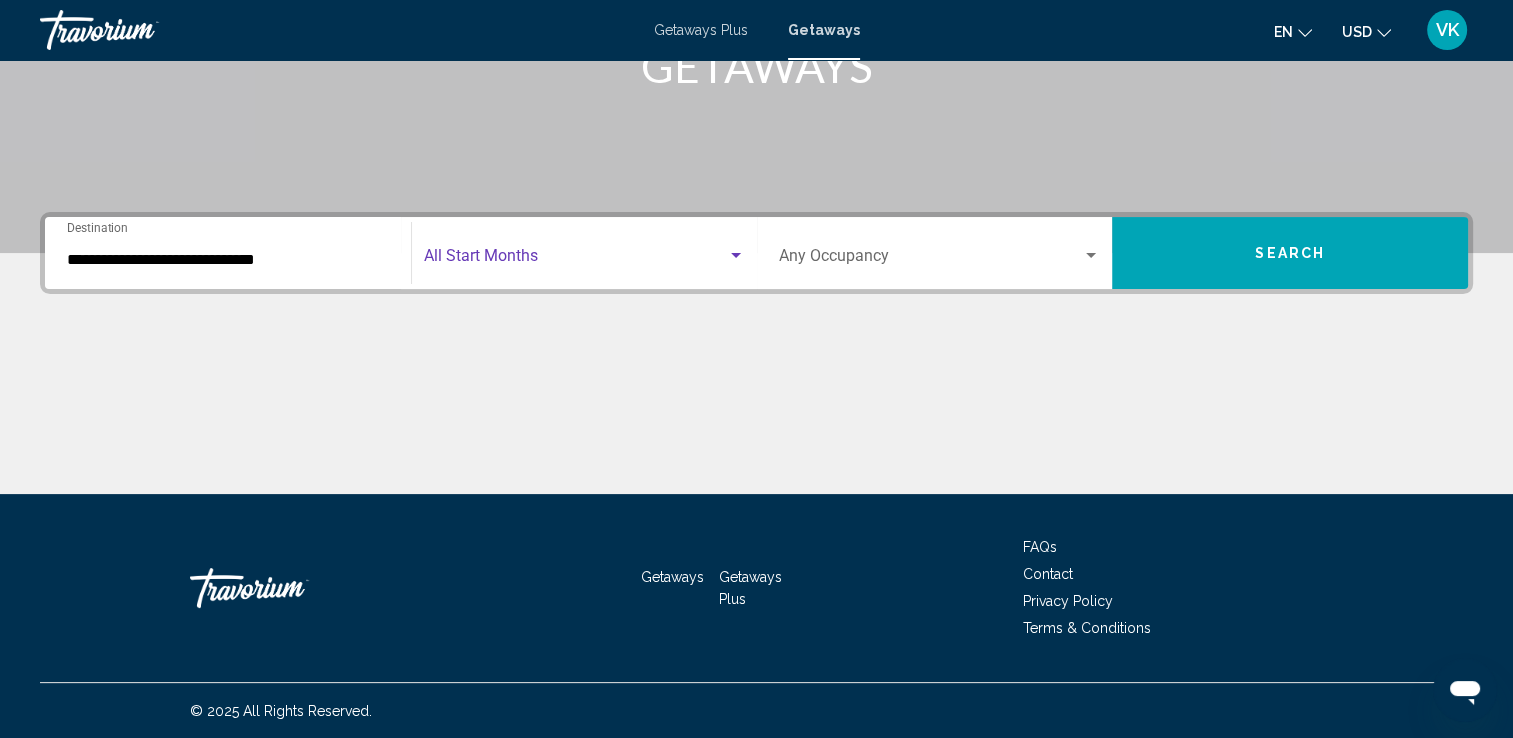 click at bounding box center [575, 260] 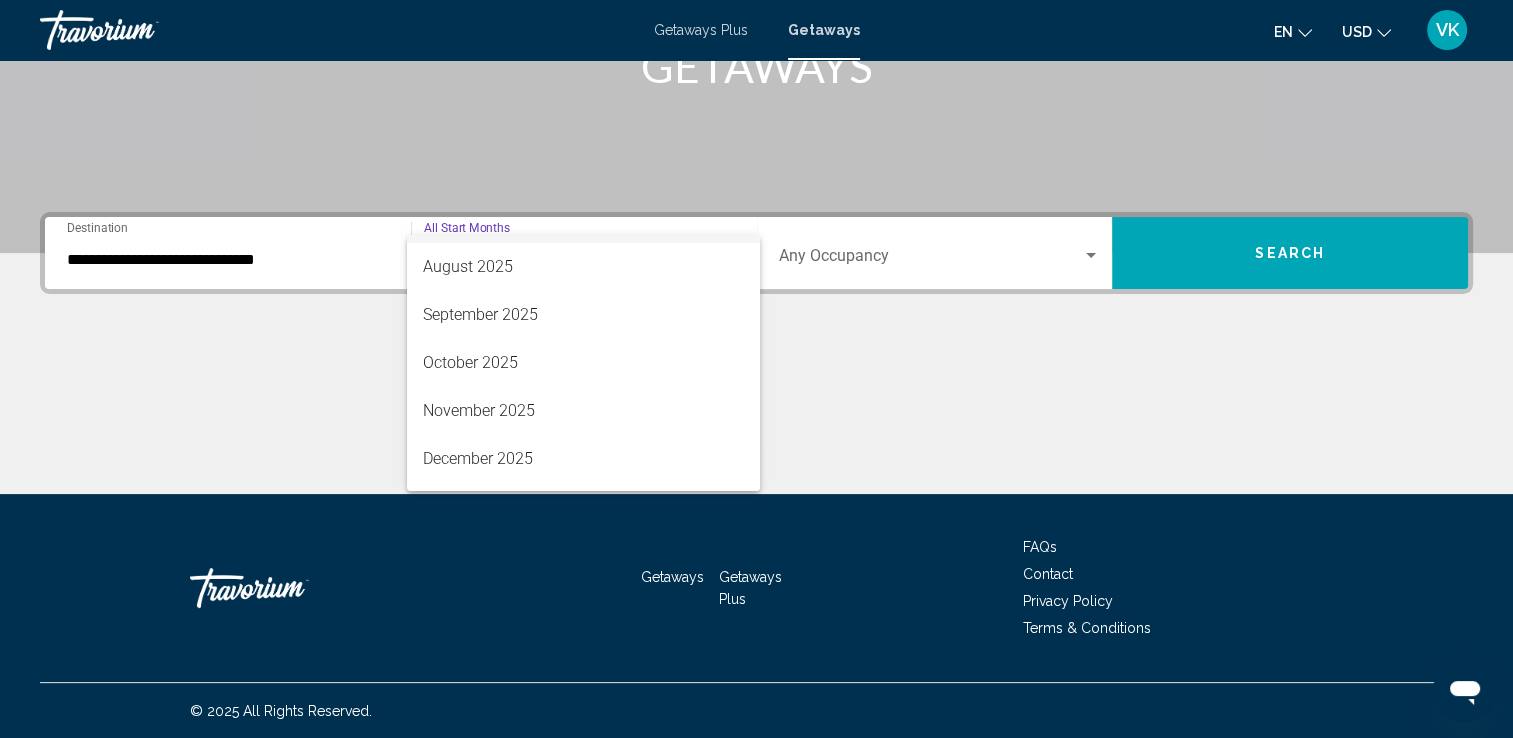 scroll, scrollTop: 80, scrollLeft: 0, axis: vertical 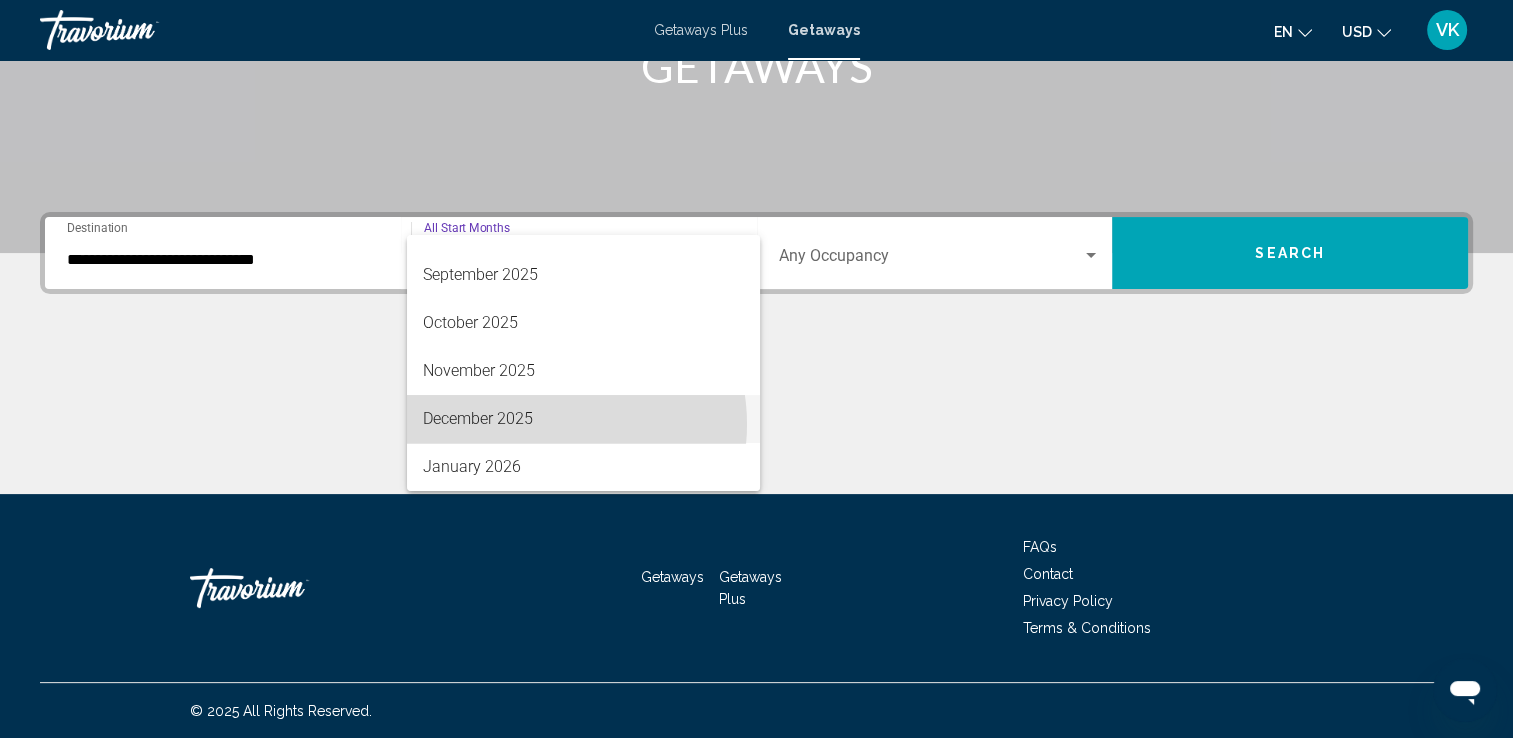 click on "December 2025" at bounding box center [583, 419] 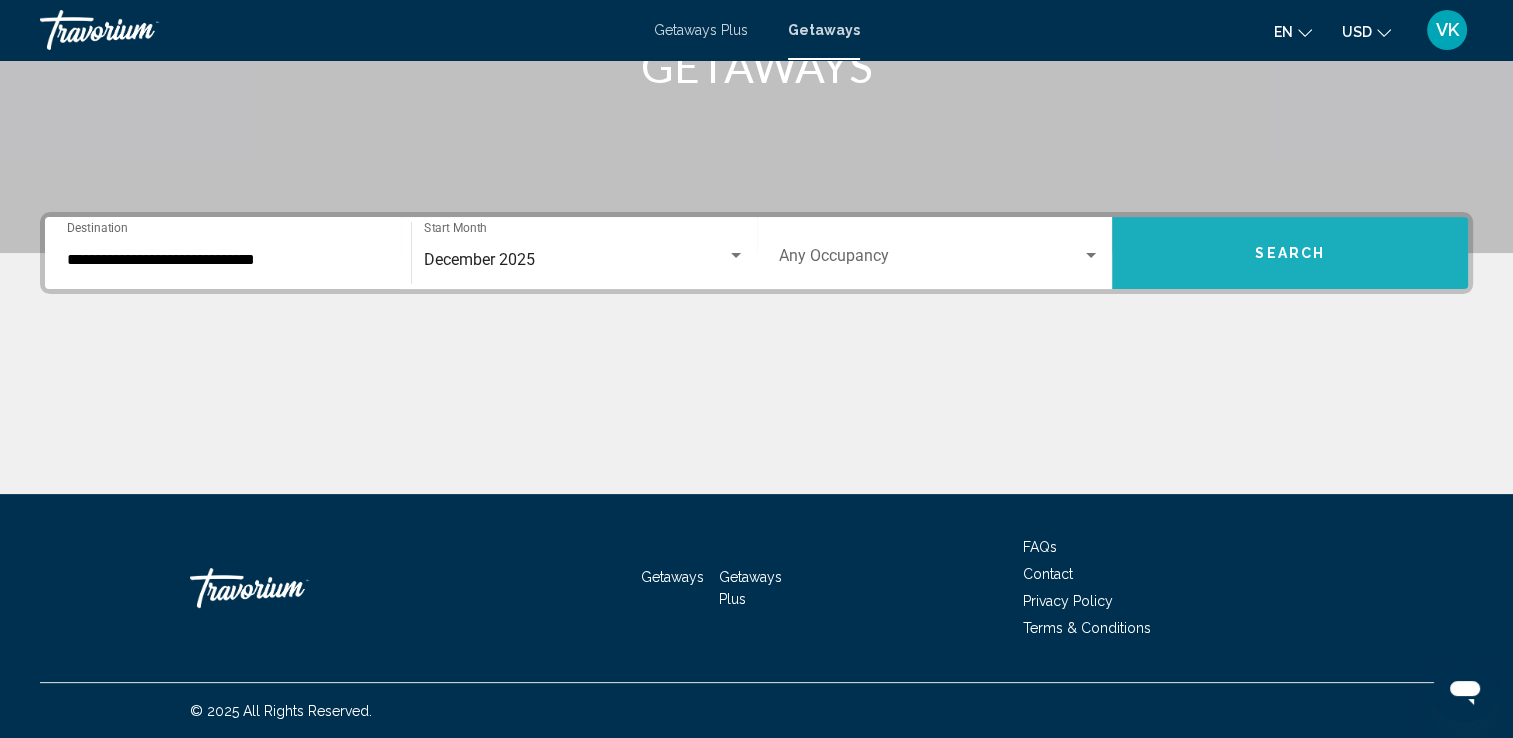click on "Search" at bounding box center (1290, 253) 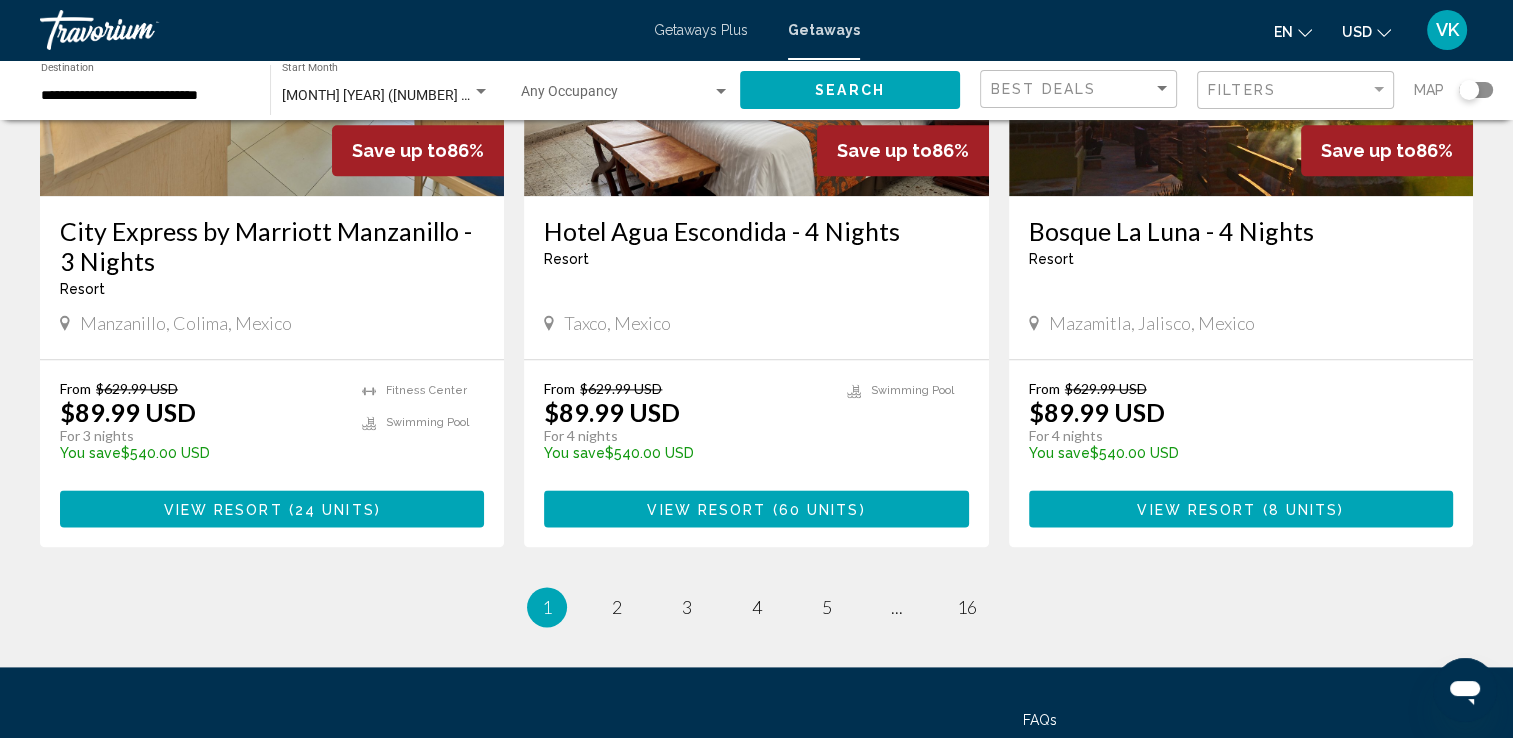 scroll, scrollTop: 2480, scrollLeft: 0, axis: vertical 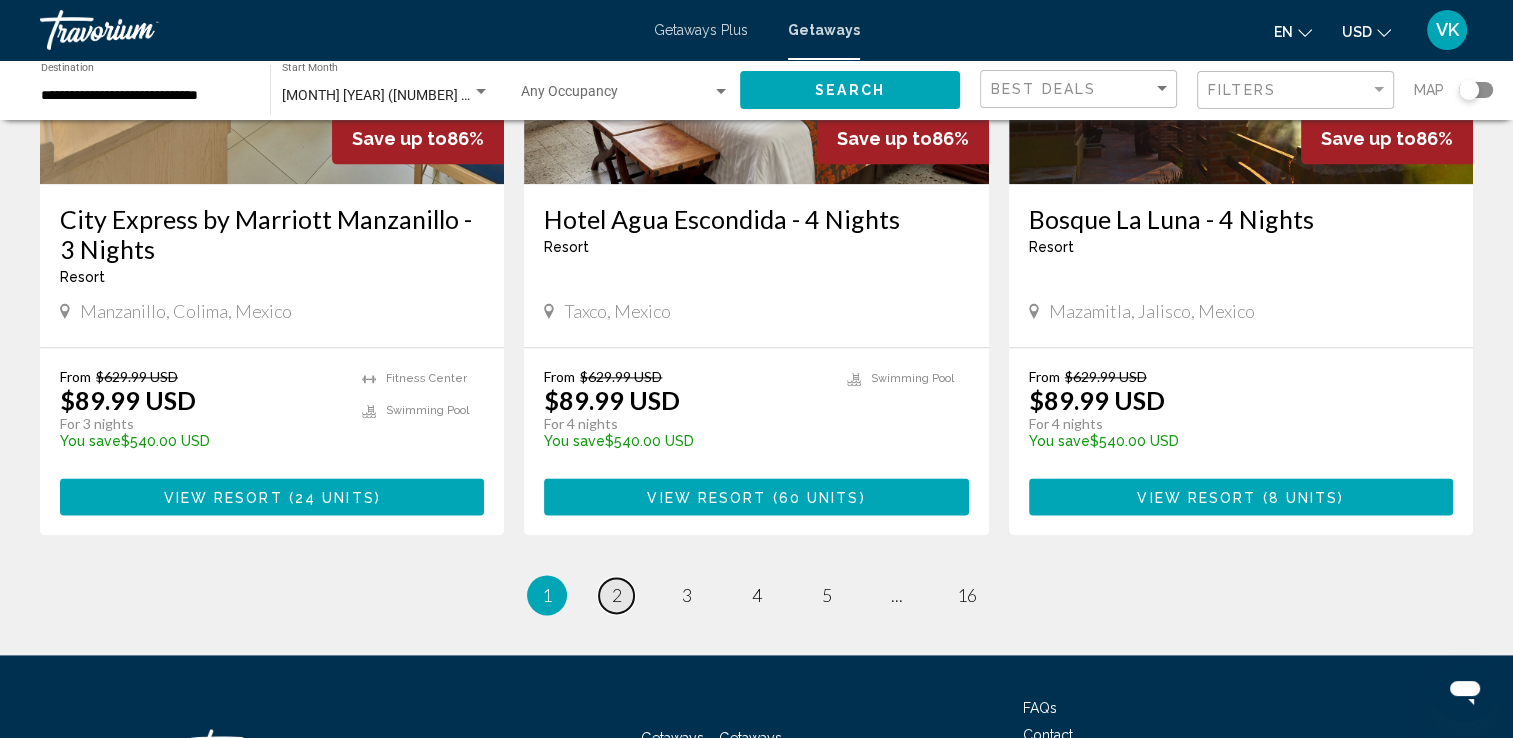 click on "2" at bounding box center [617, 595] 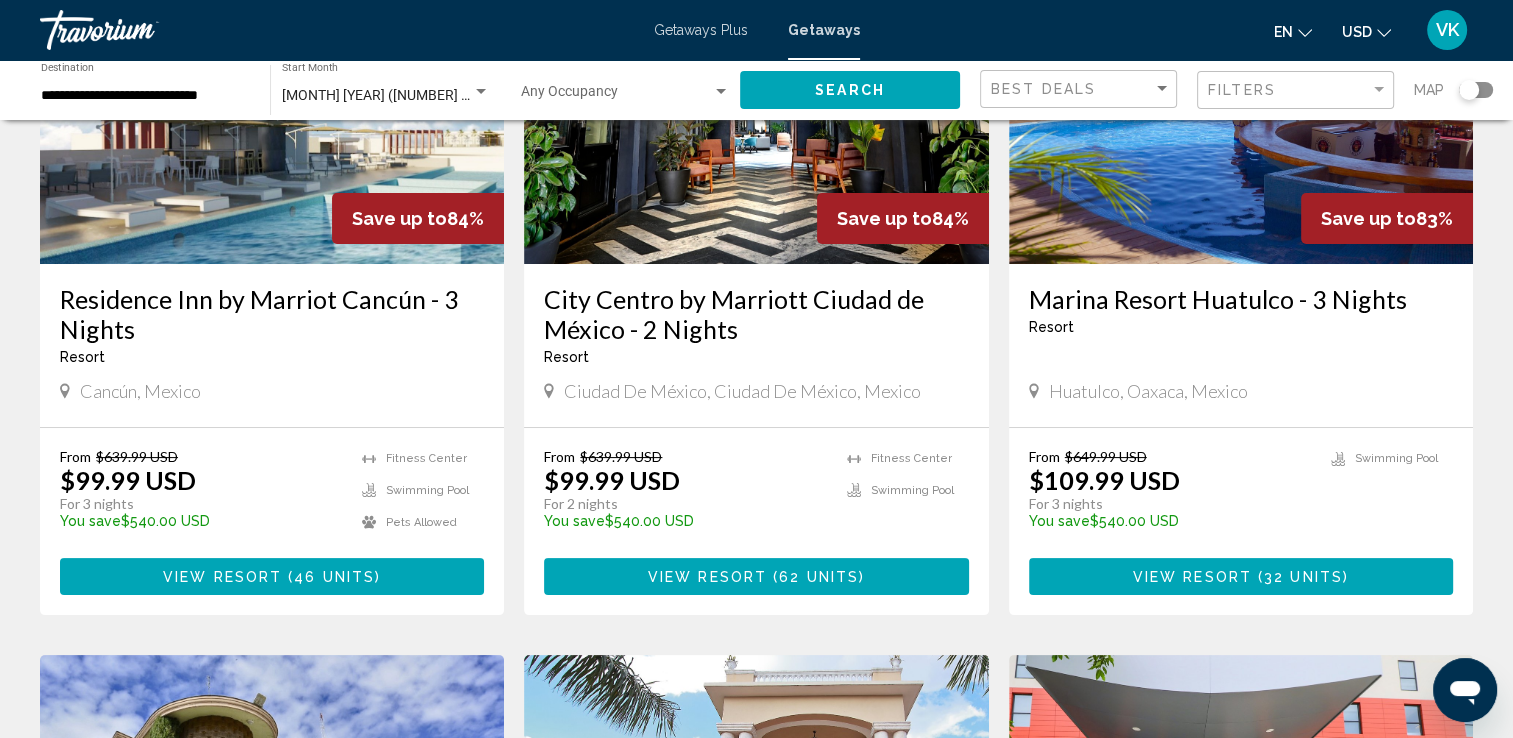 scroll, scrollTop: 333, scrollLeft: 0, axis: vertical 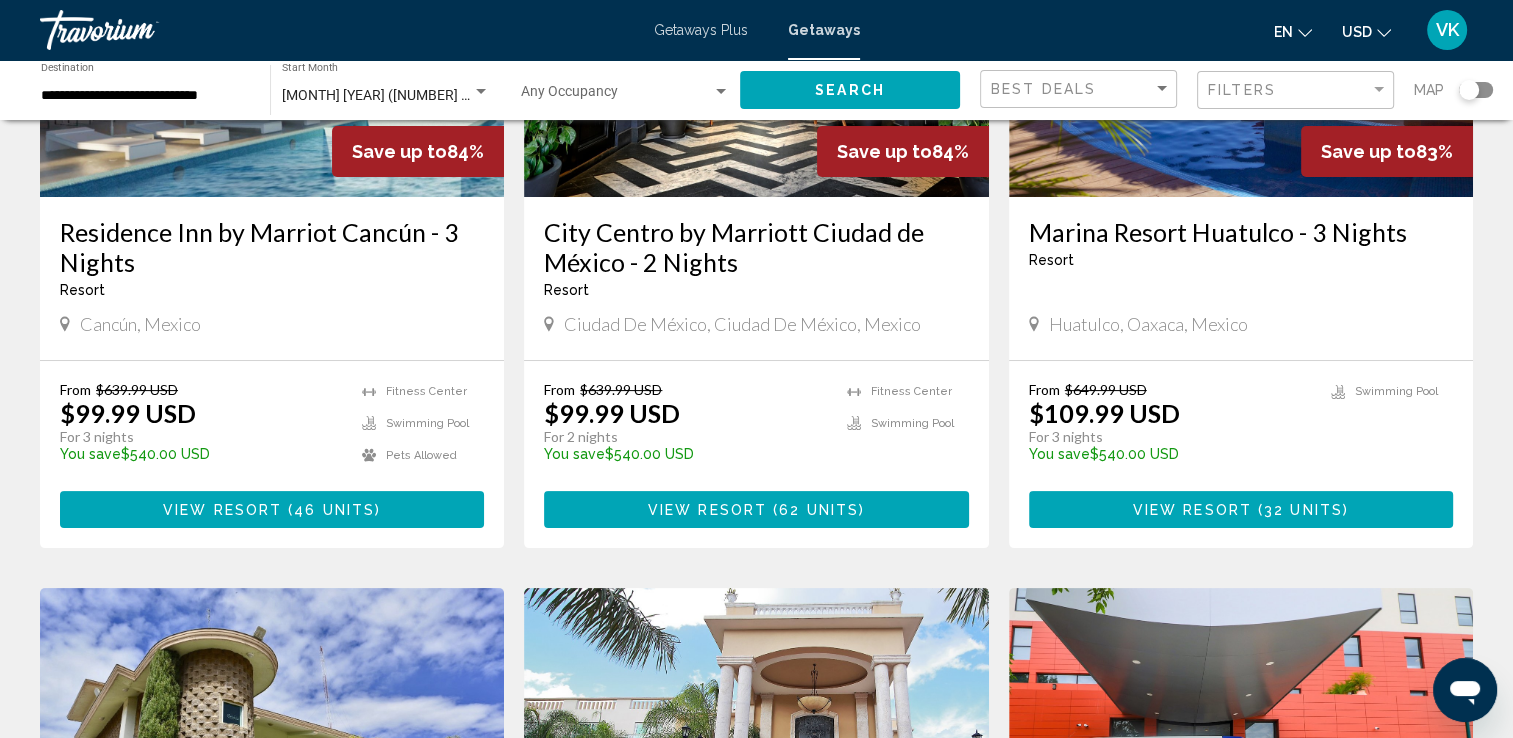 click on "Marina Resort Huatulco - 3 Nights" at bounding box center (1241, 232) 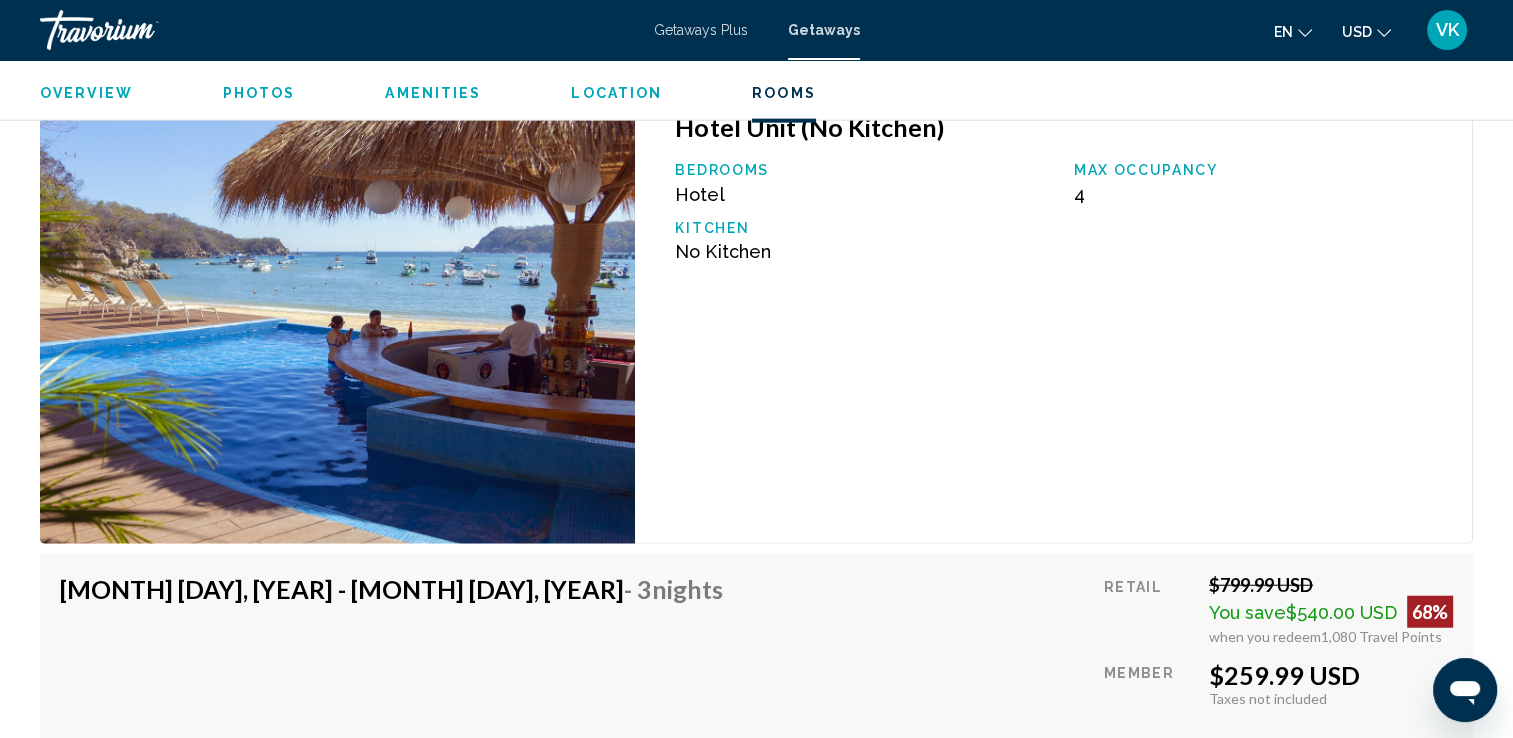 scroll, scrollTop: 4920, scrollLeft: 0, axis: vertical 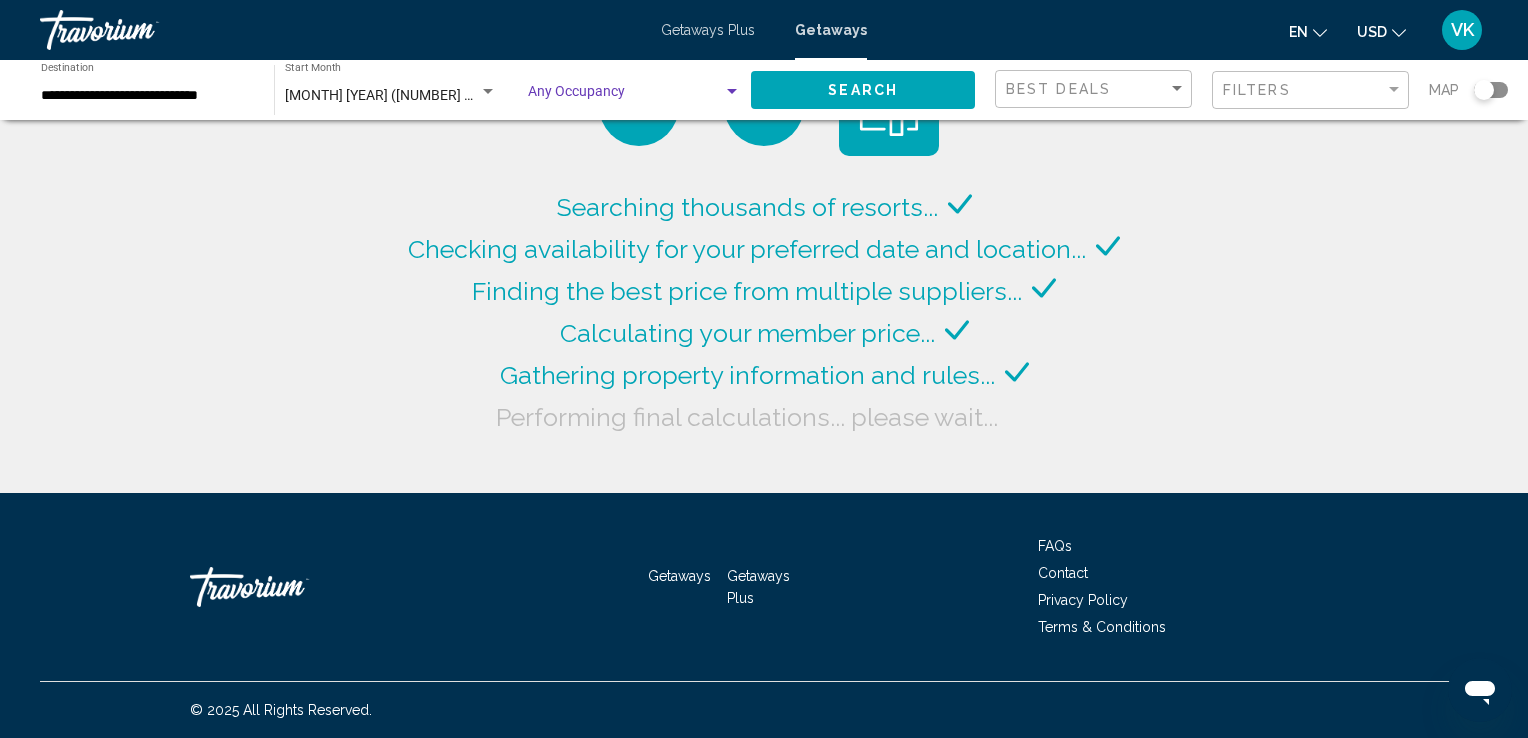 click at bounding box center [732, 92] 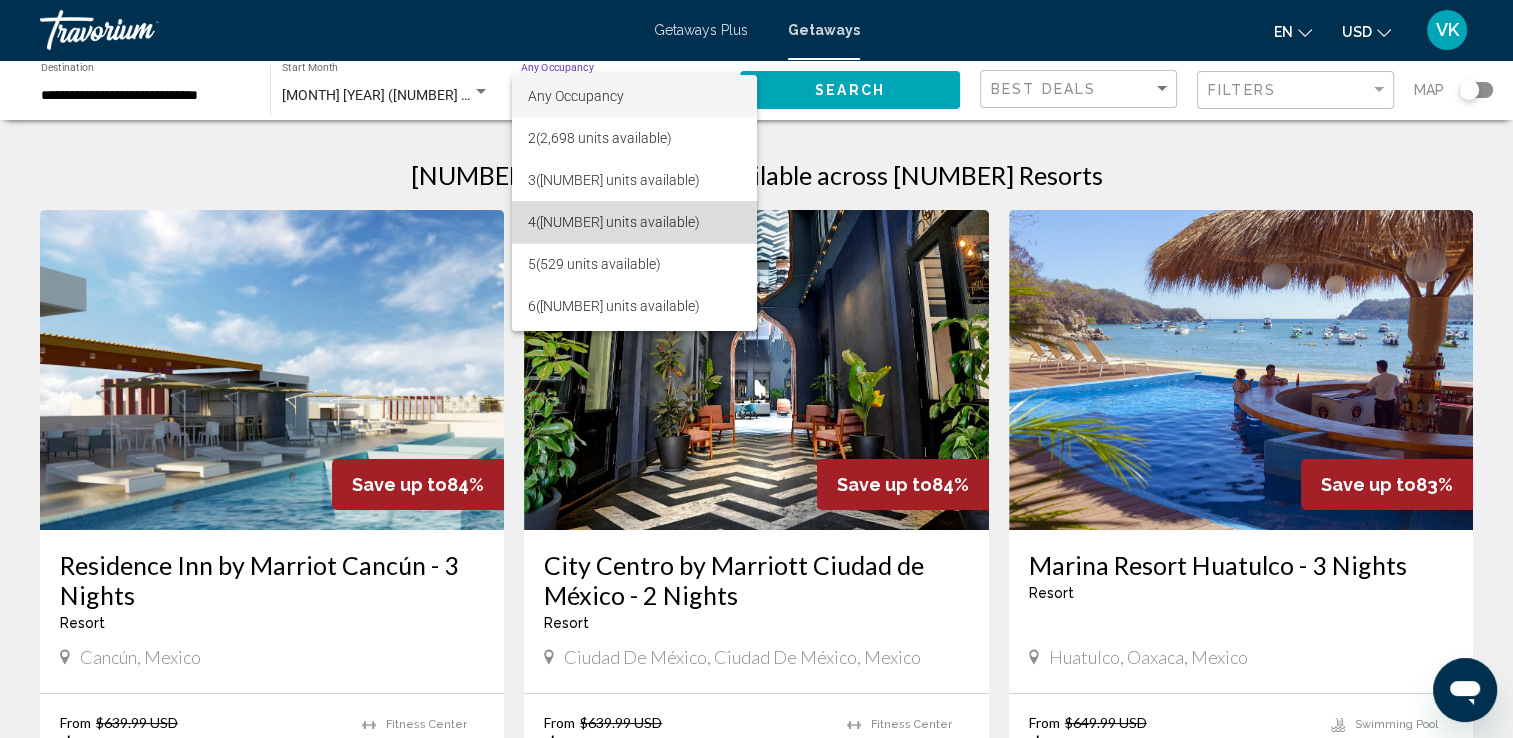 click on "4  (2,450 units available)" at bounding box center (634, 222) 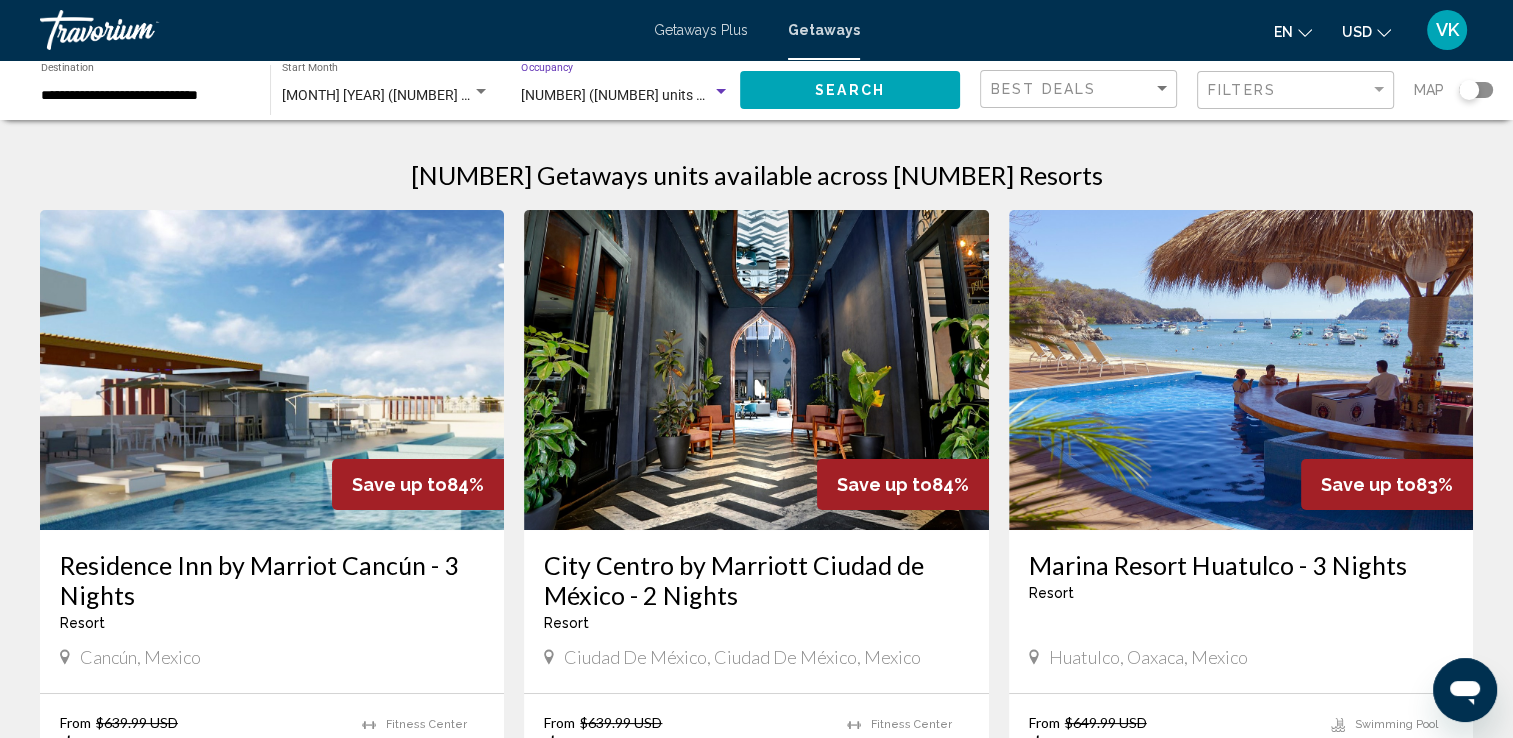 click on "Search" 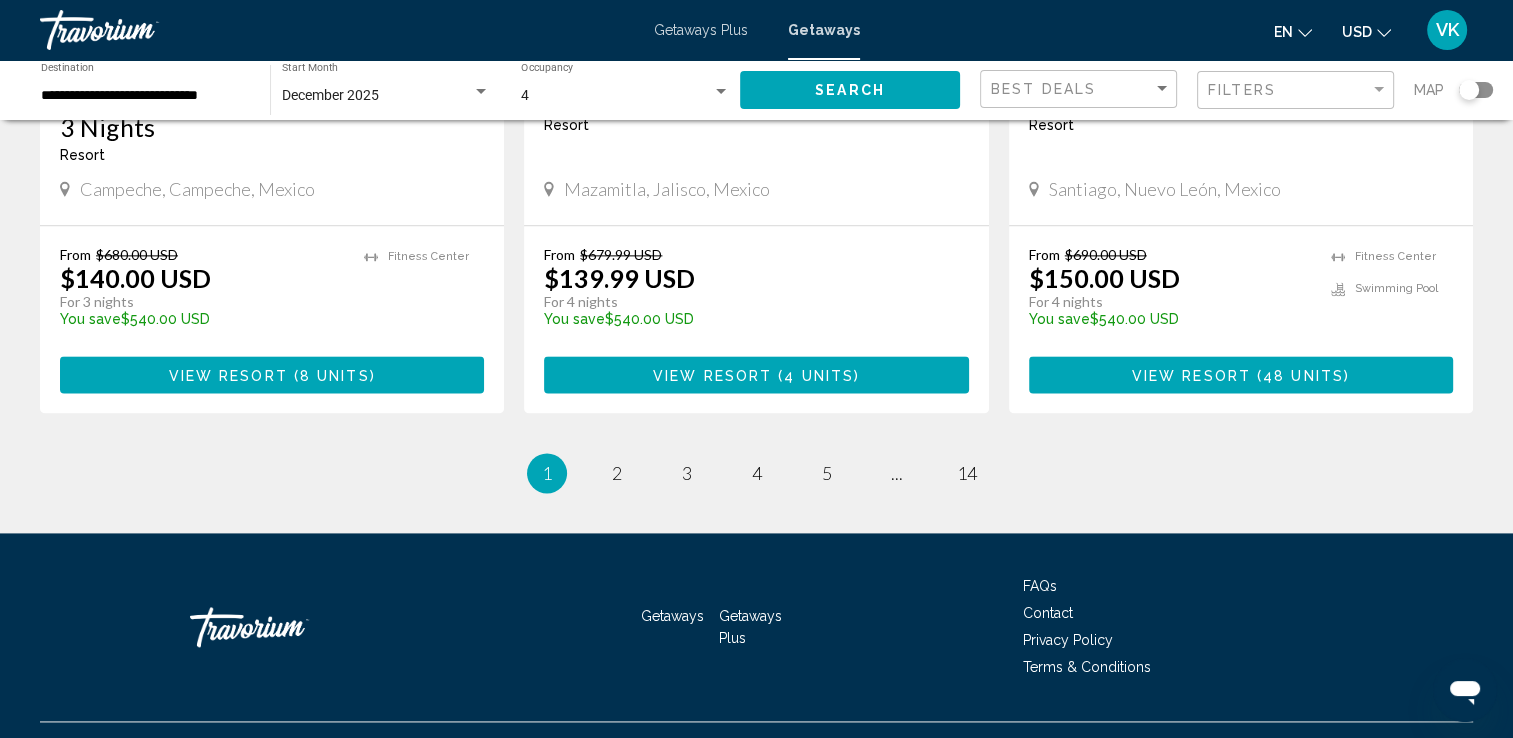 scroll, scrollTop: 2609, scrollLeft: 0, axis: vertical 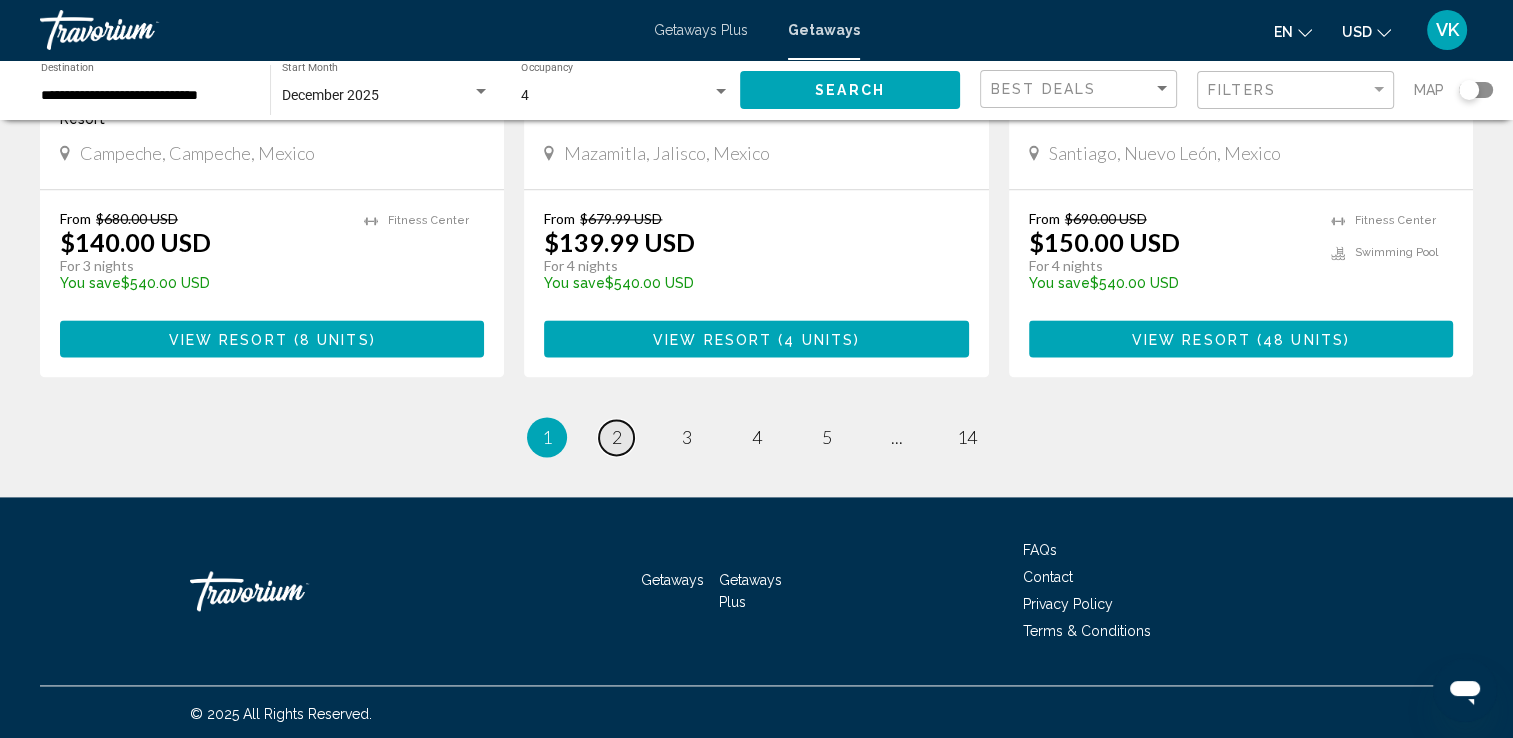 click on "2" at bounding box center (617, 437) 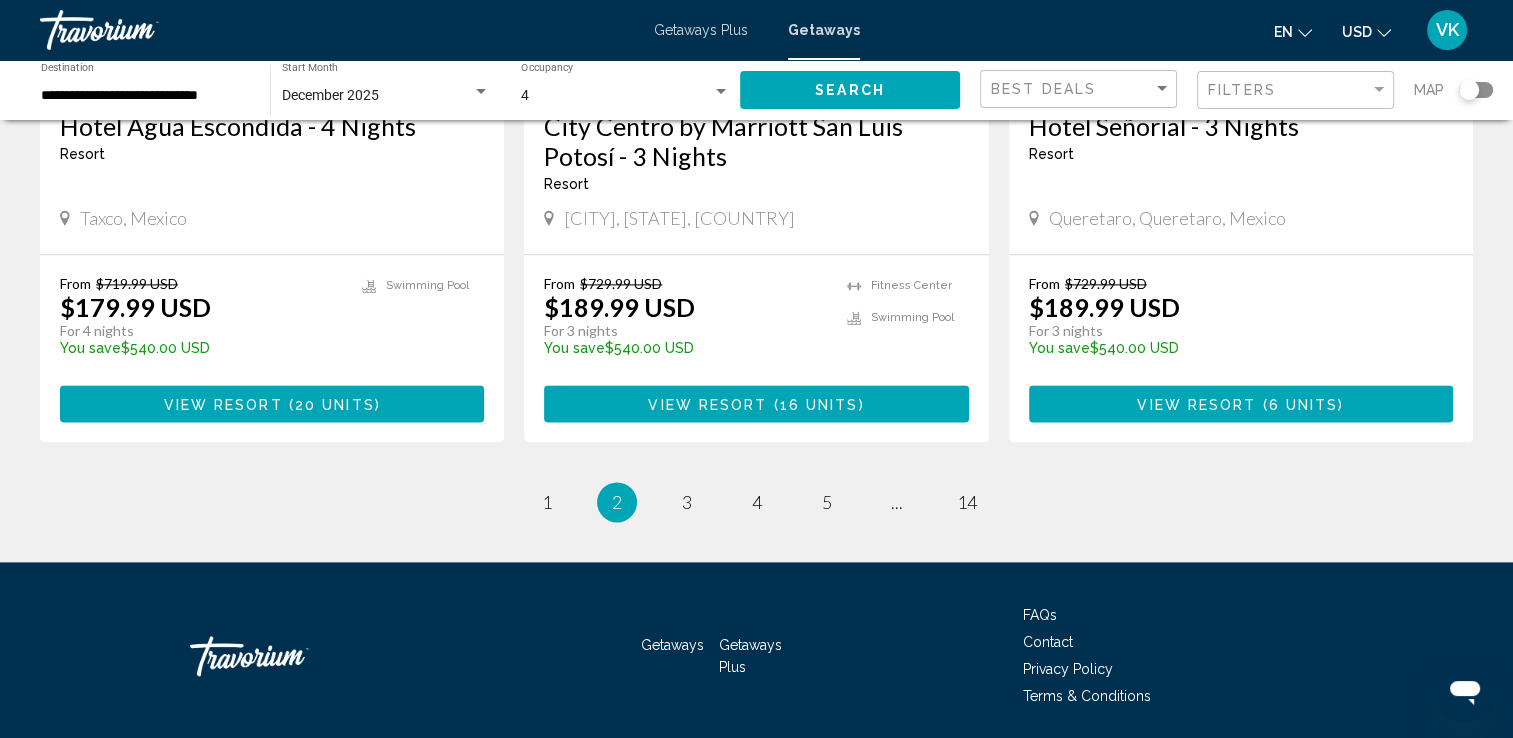 scroll, scrollTop: 2627, scrollLeft: 0, axis: vertical 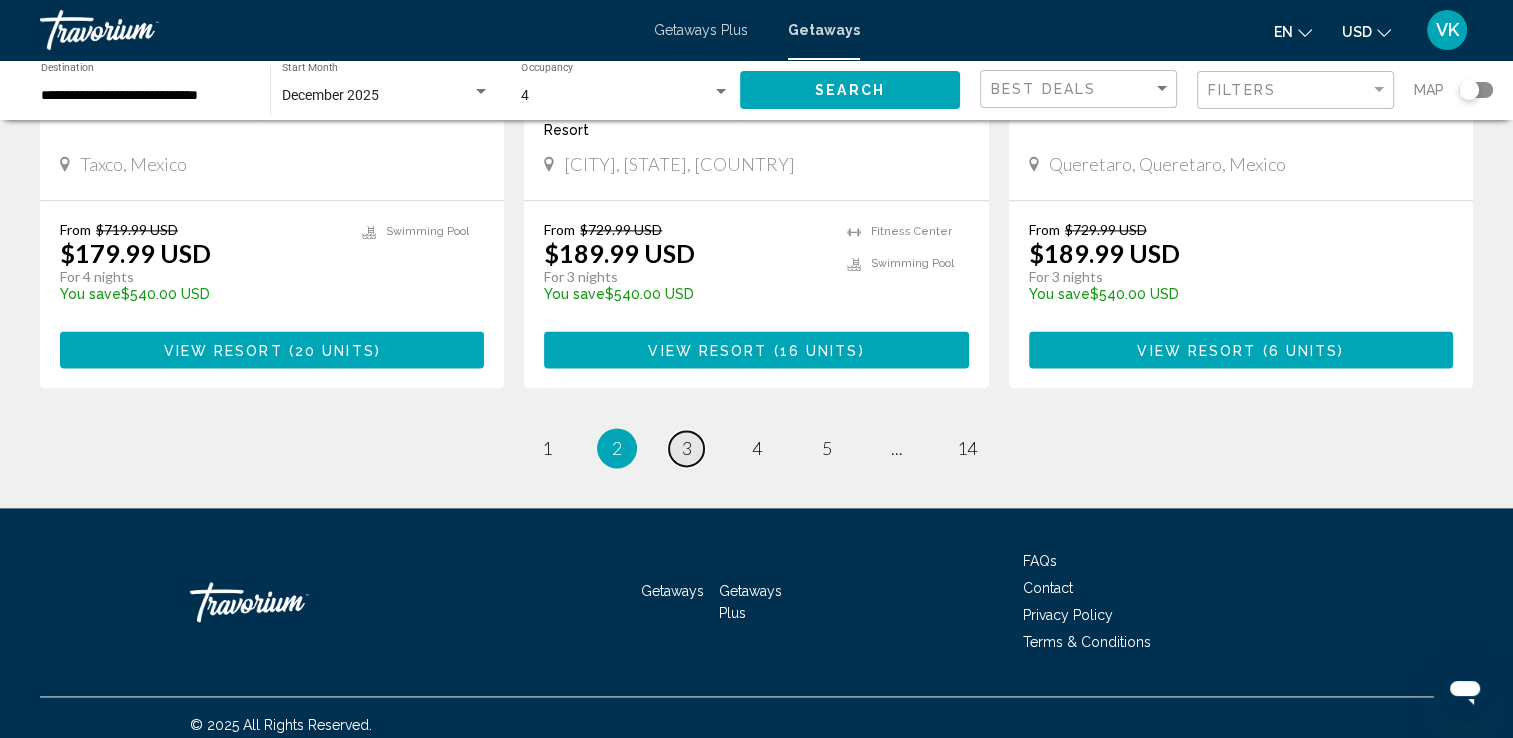 click on "page  3" at bounding box center [686, 448] 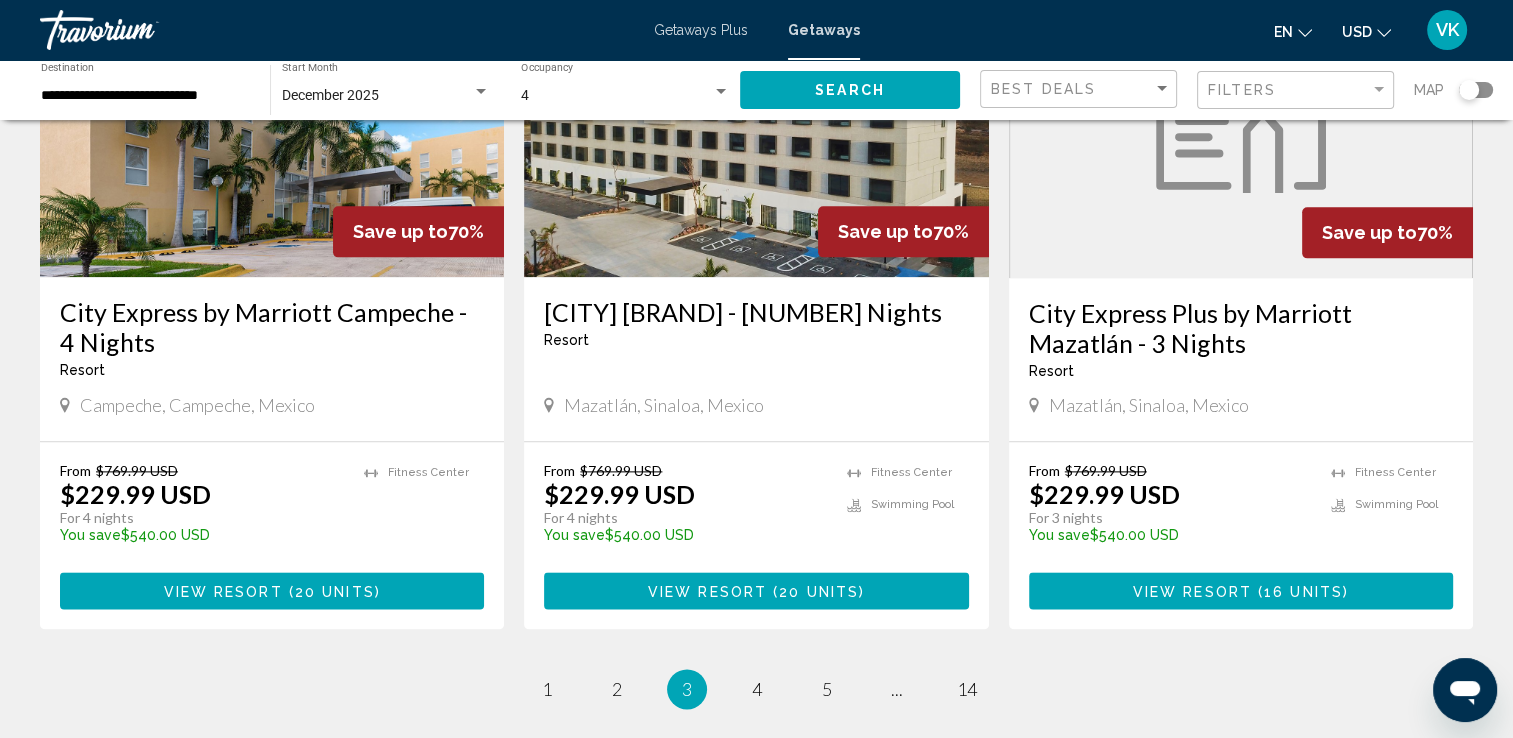 scroll, scrollTop: 2547, scrollLeft: 0, axis: vertical 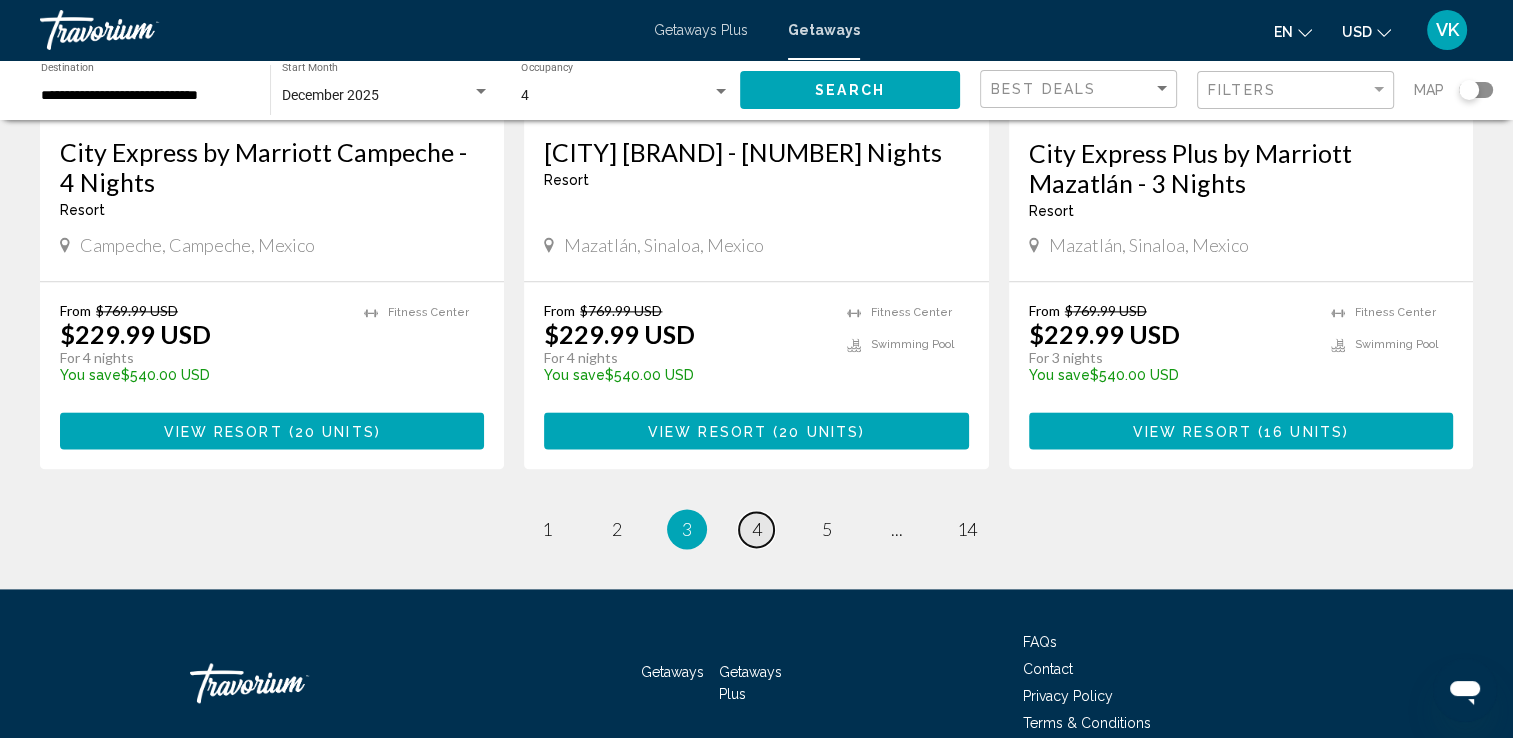 click on "4" at bounding box center (757, 529) 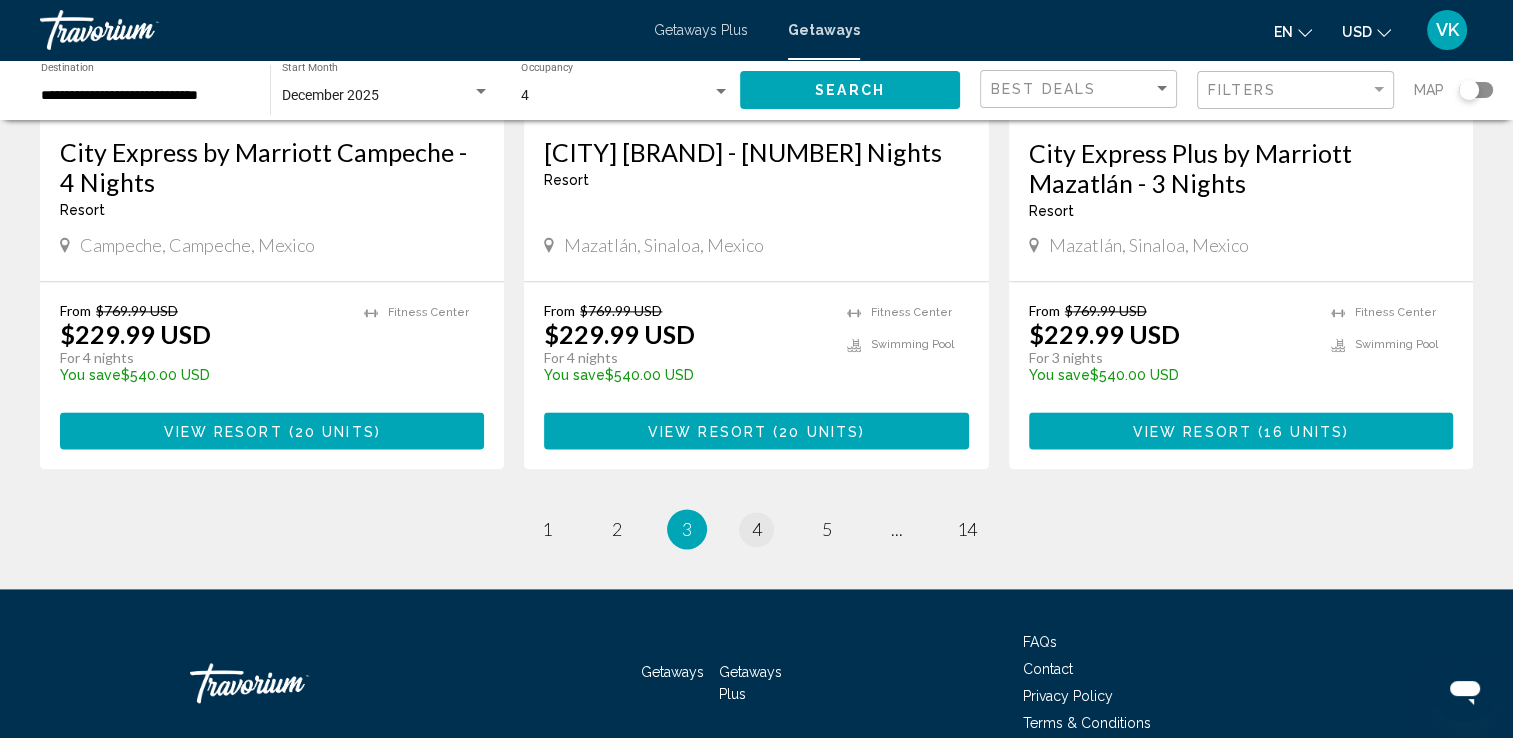 scroll, scrollTop: 0, scrollLeft: 0, axis: both 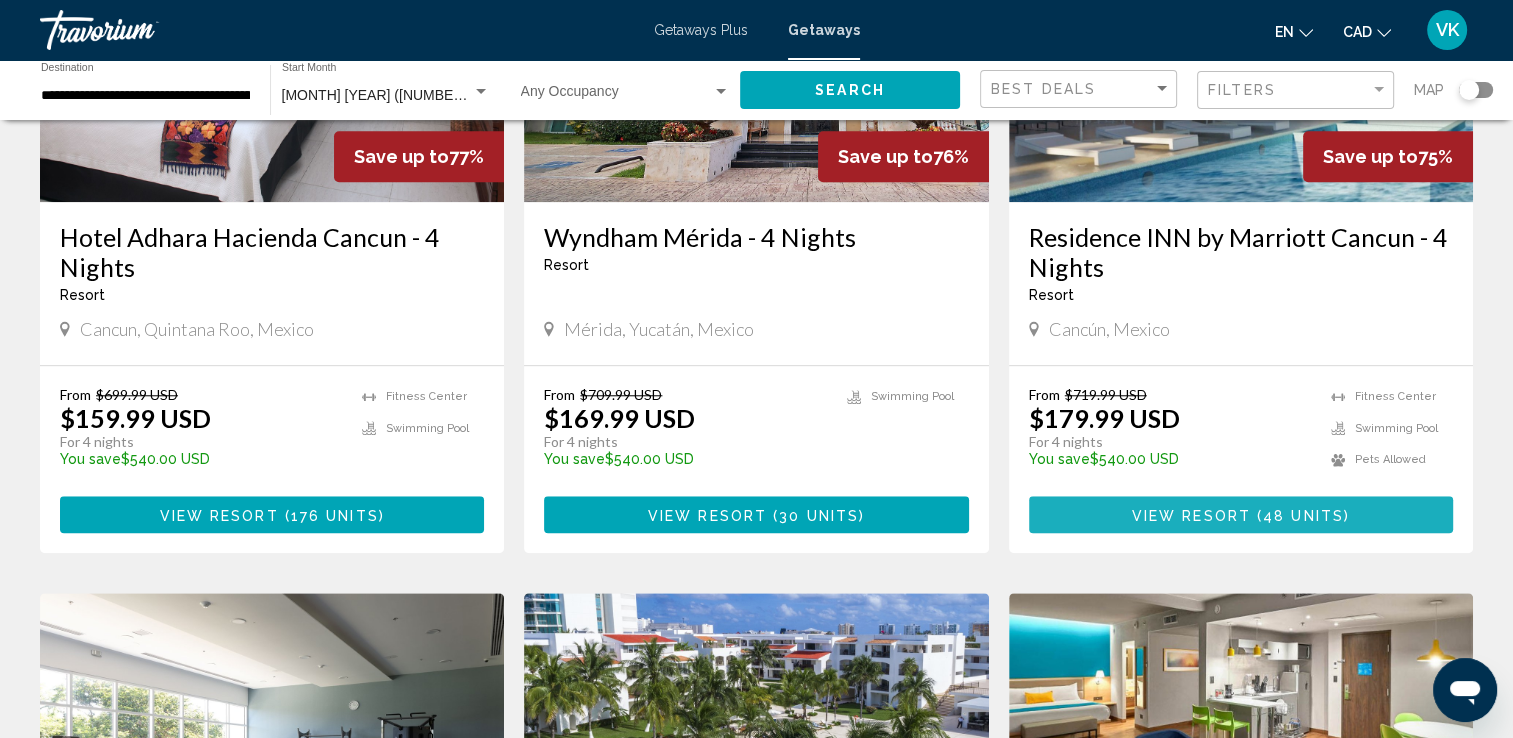 click on "View Resort" at bounding box center (1191, 515) 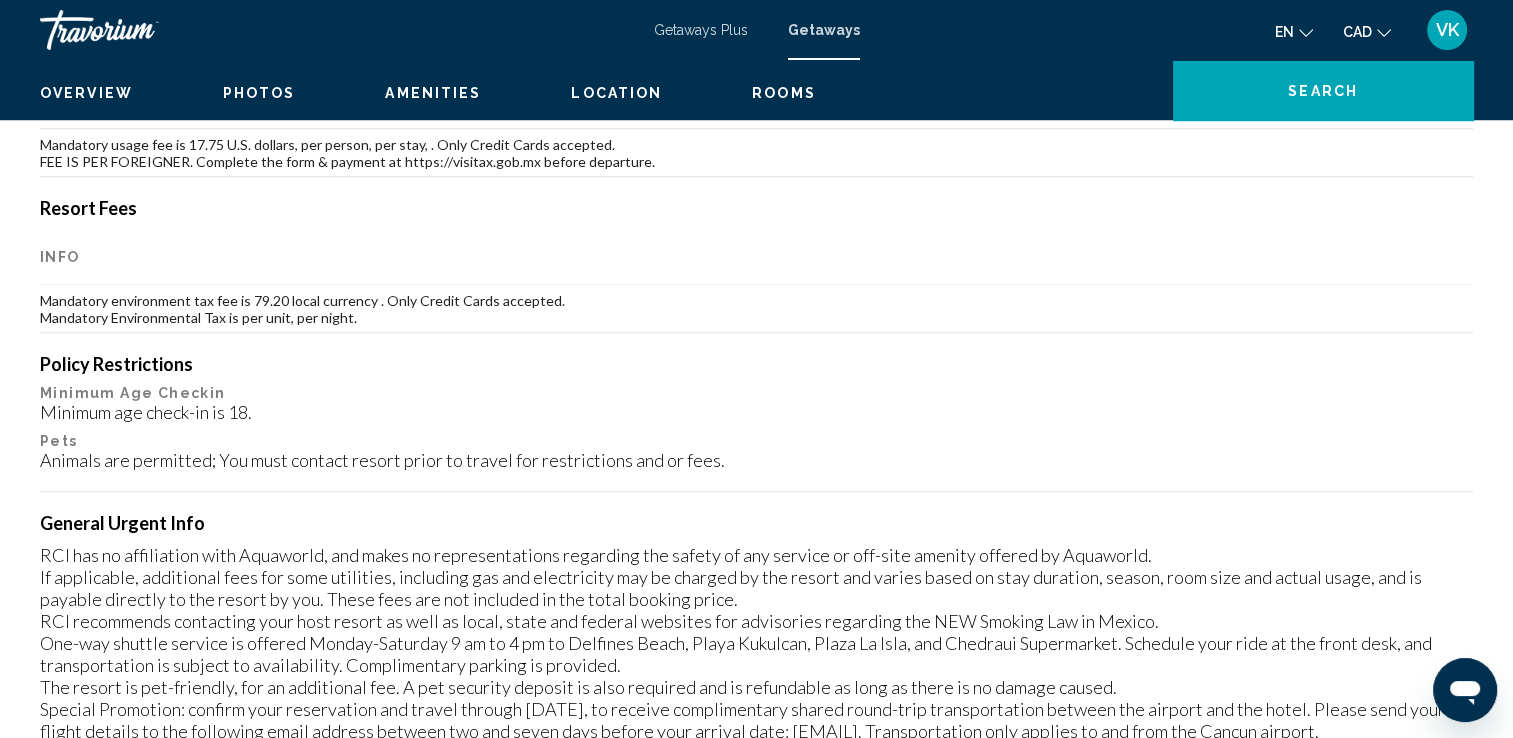 scroll, scrollTop: 0, scrollLeft: 0, axis: both 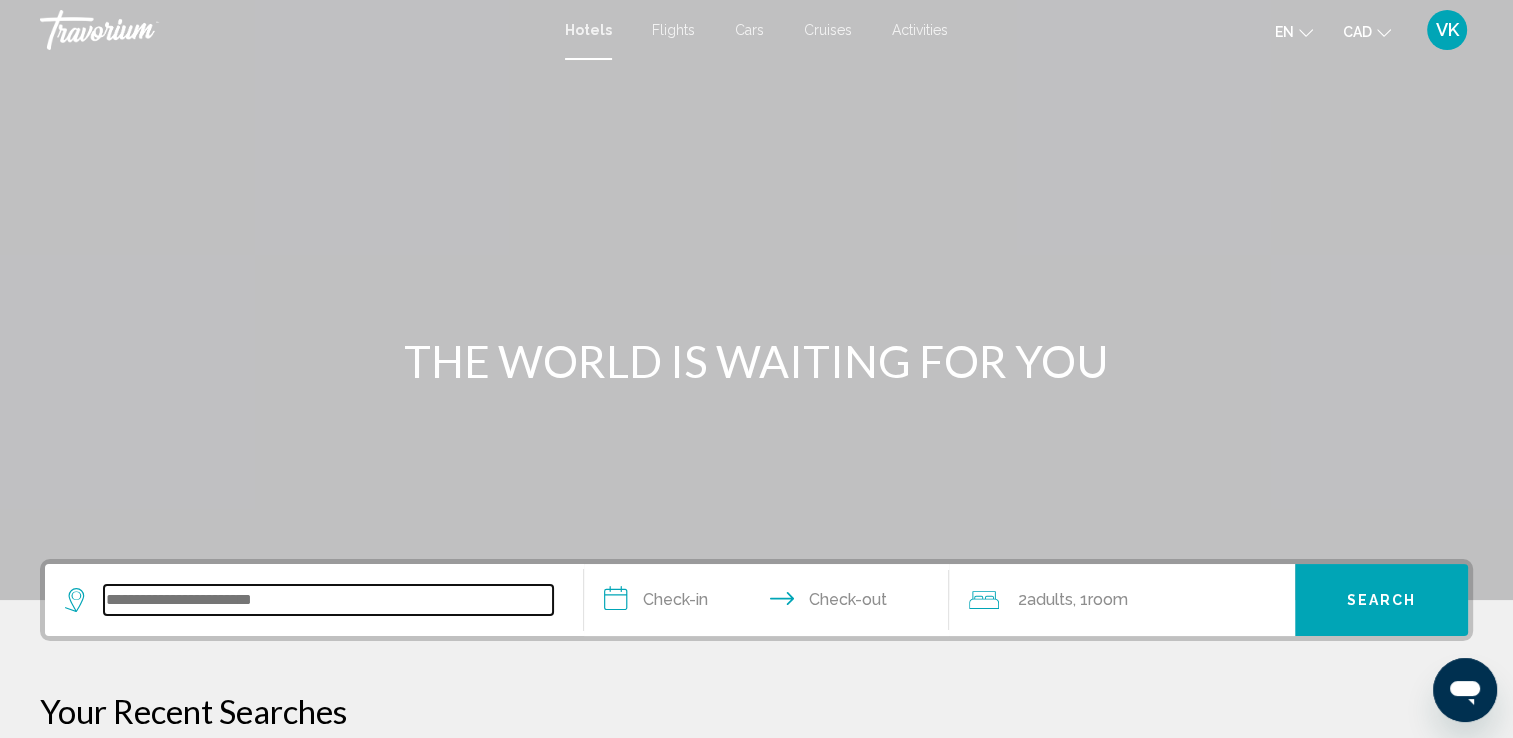 click at bounding box center [328, 600] 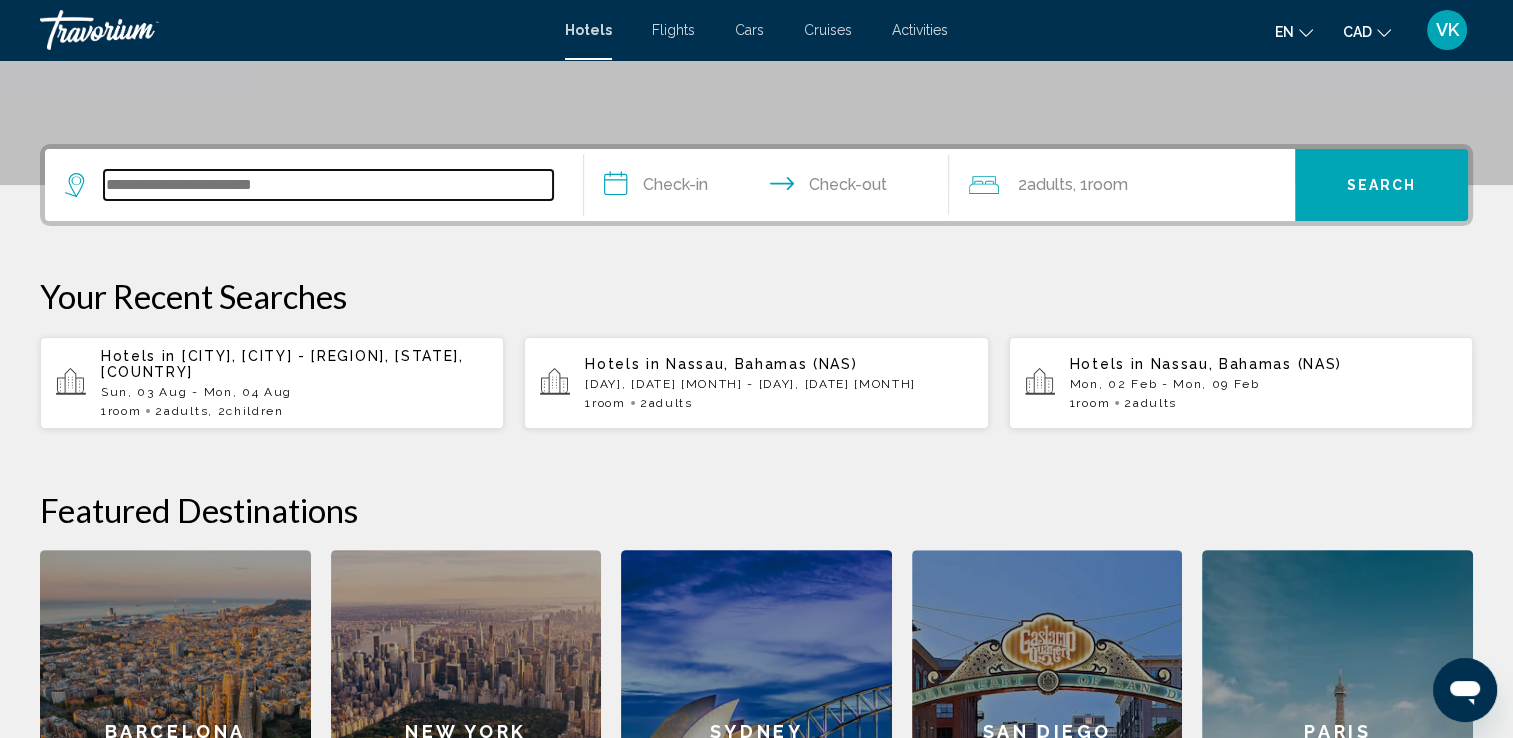 scroll, scrollTop: 493, scrollLeft: 0, axis: vertical 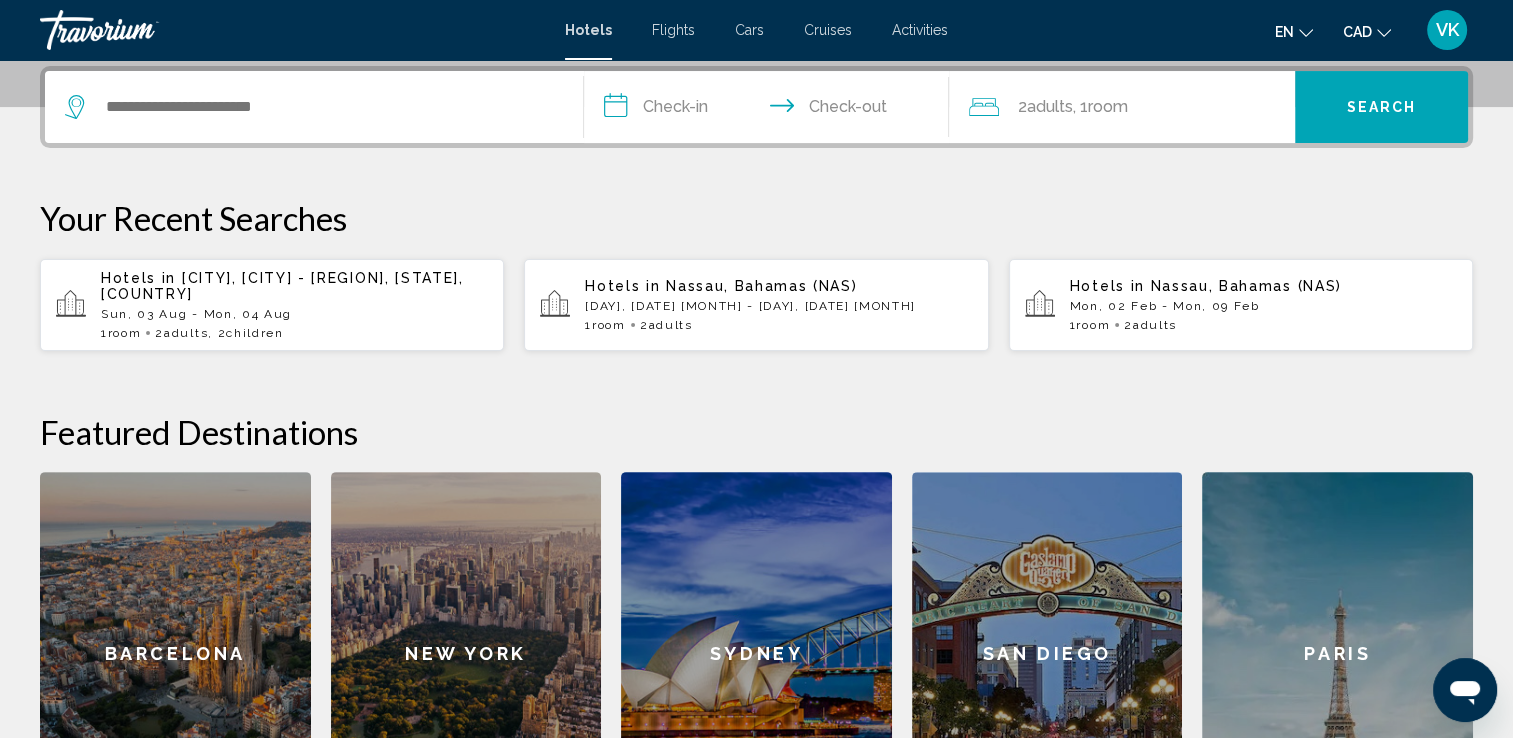 click on "Sun, 03 Aug - Mon, 04 Aug" at bounding box center [294, 314] 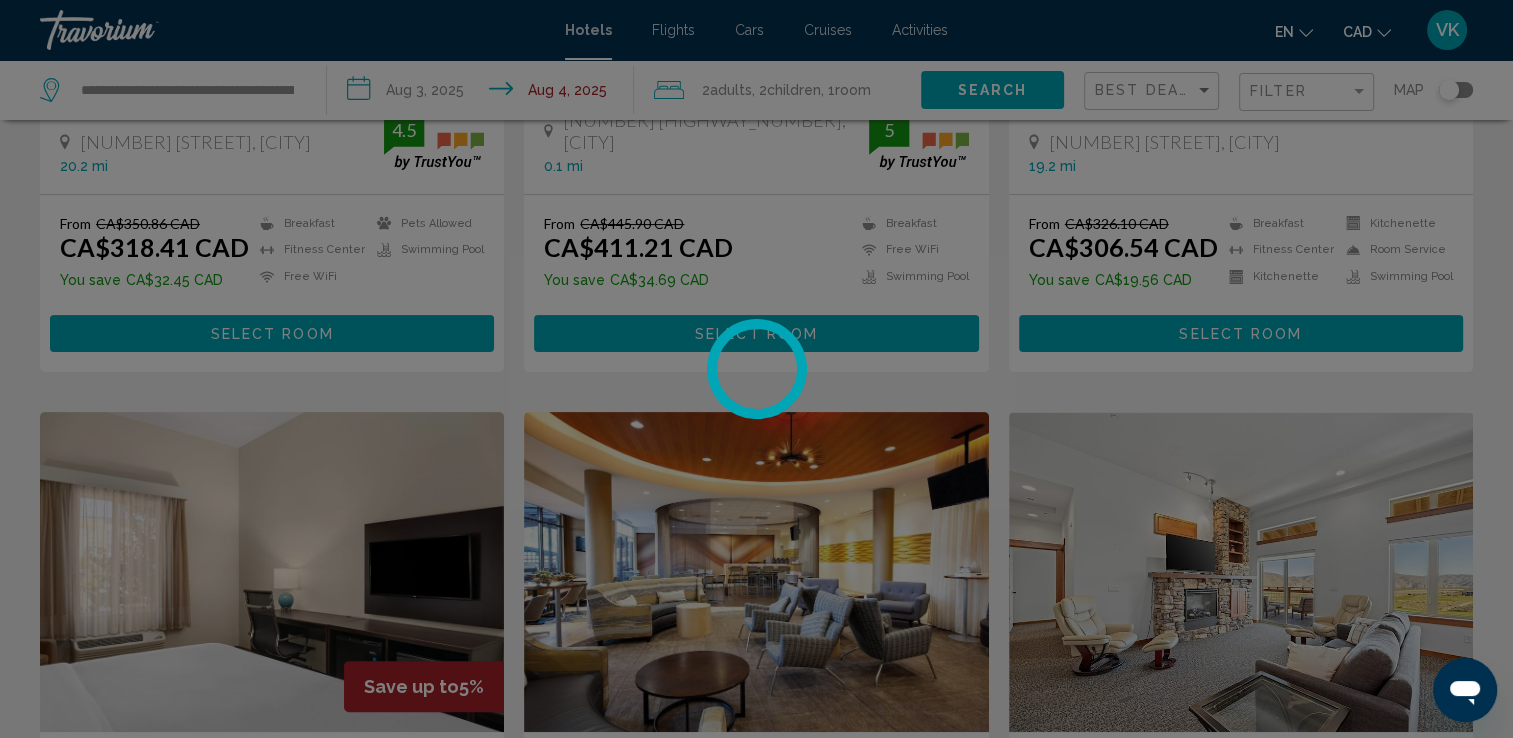 scroll, scrollTop: 0, scrollLeft: 0, axis: both 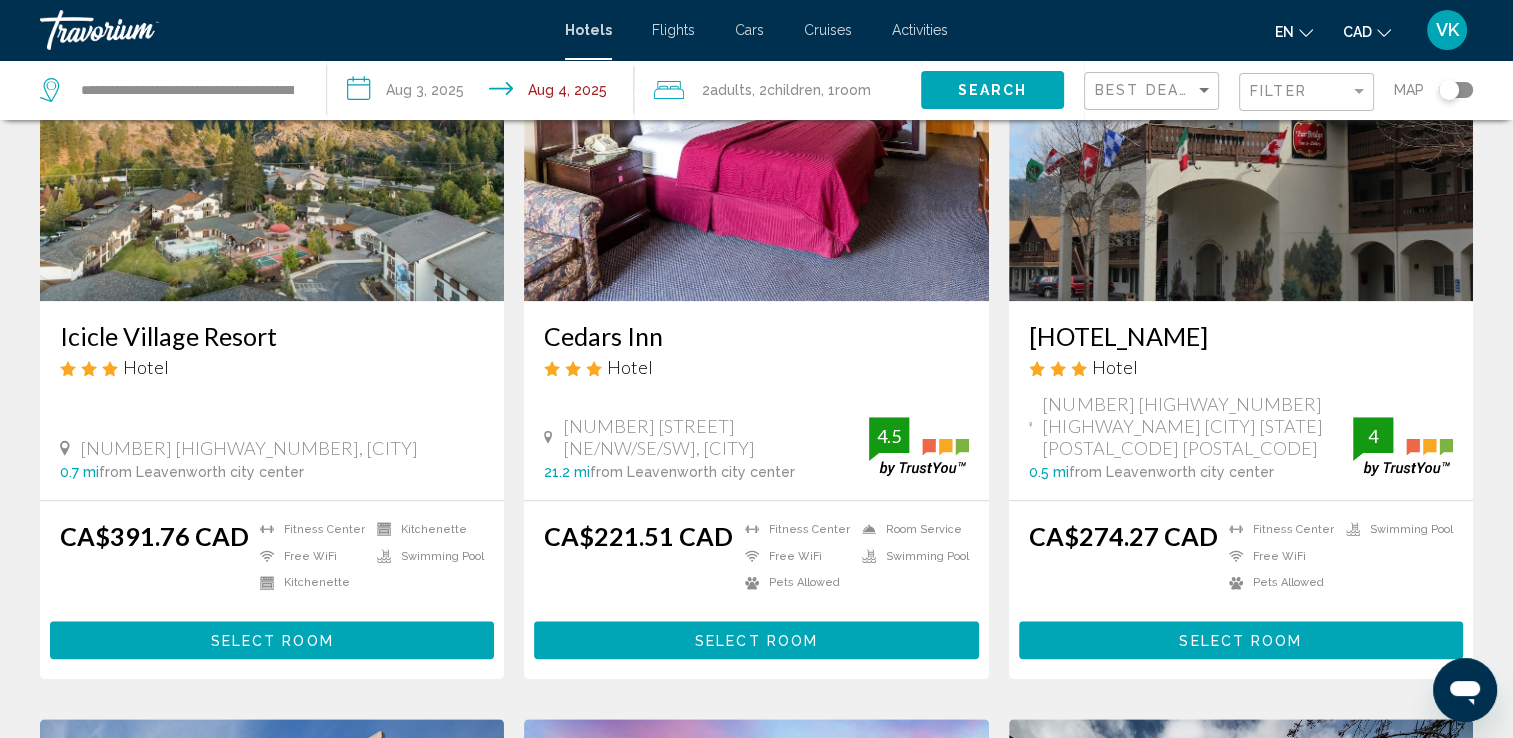click on "[HOTEL_NAME]" at bounding box center (1241, 336) 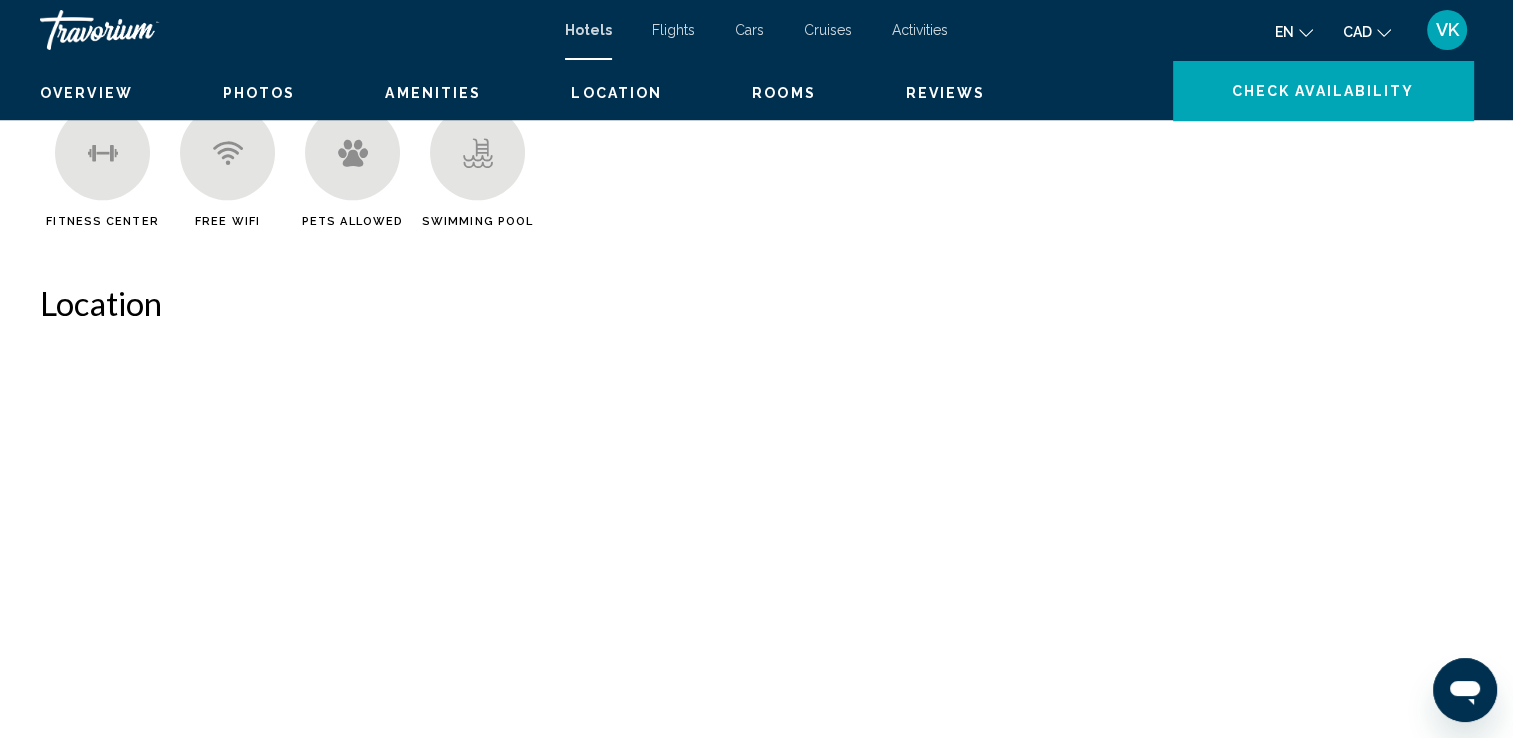 scroll, scrollTop: 0, scrollLeft: 0, axis: both 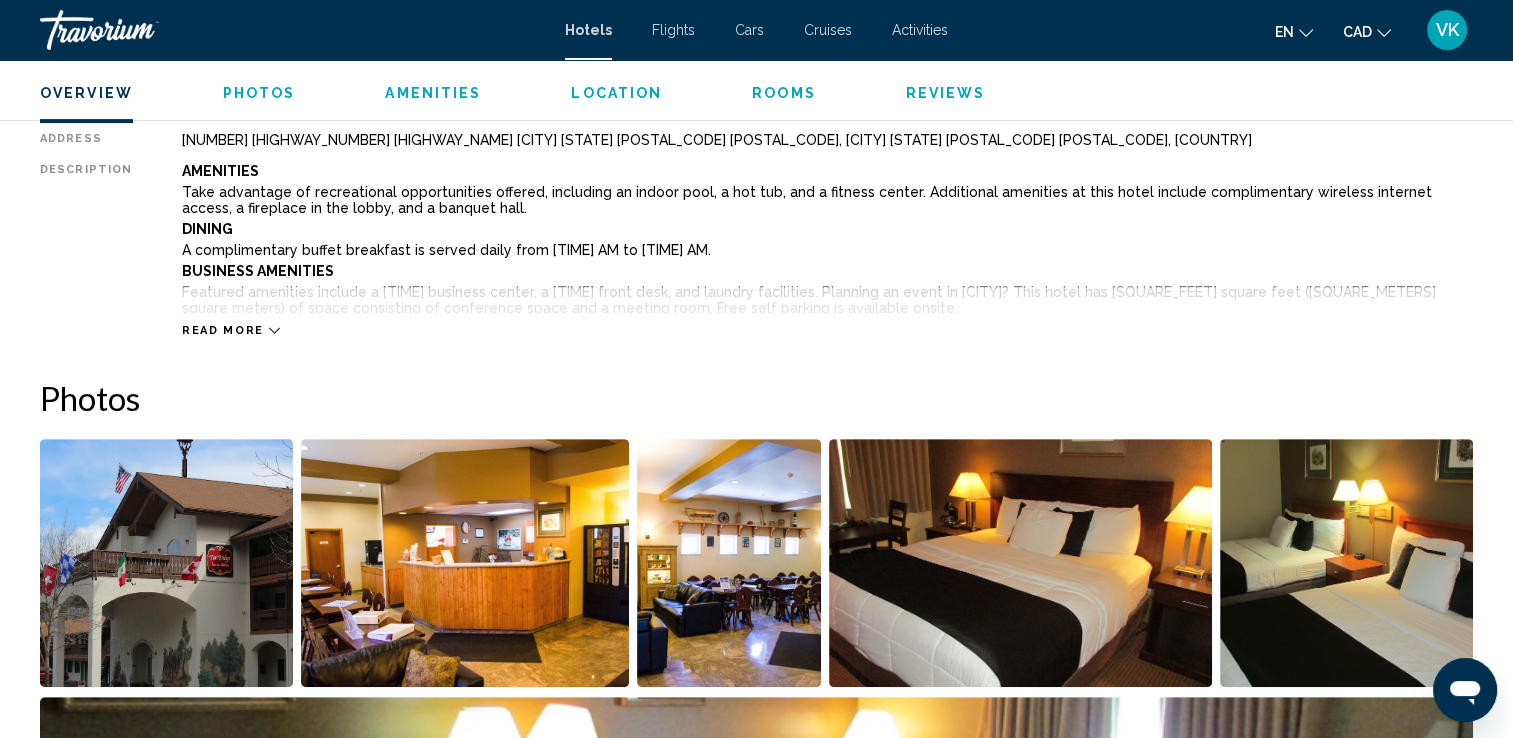 click 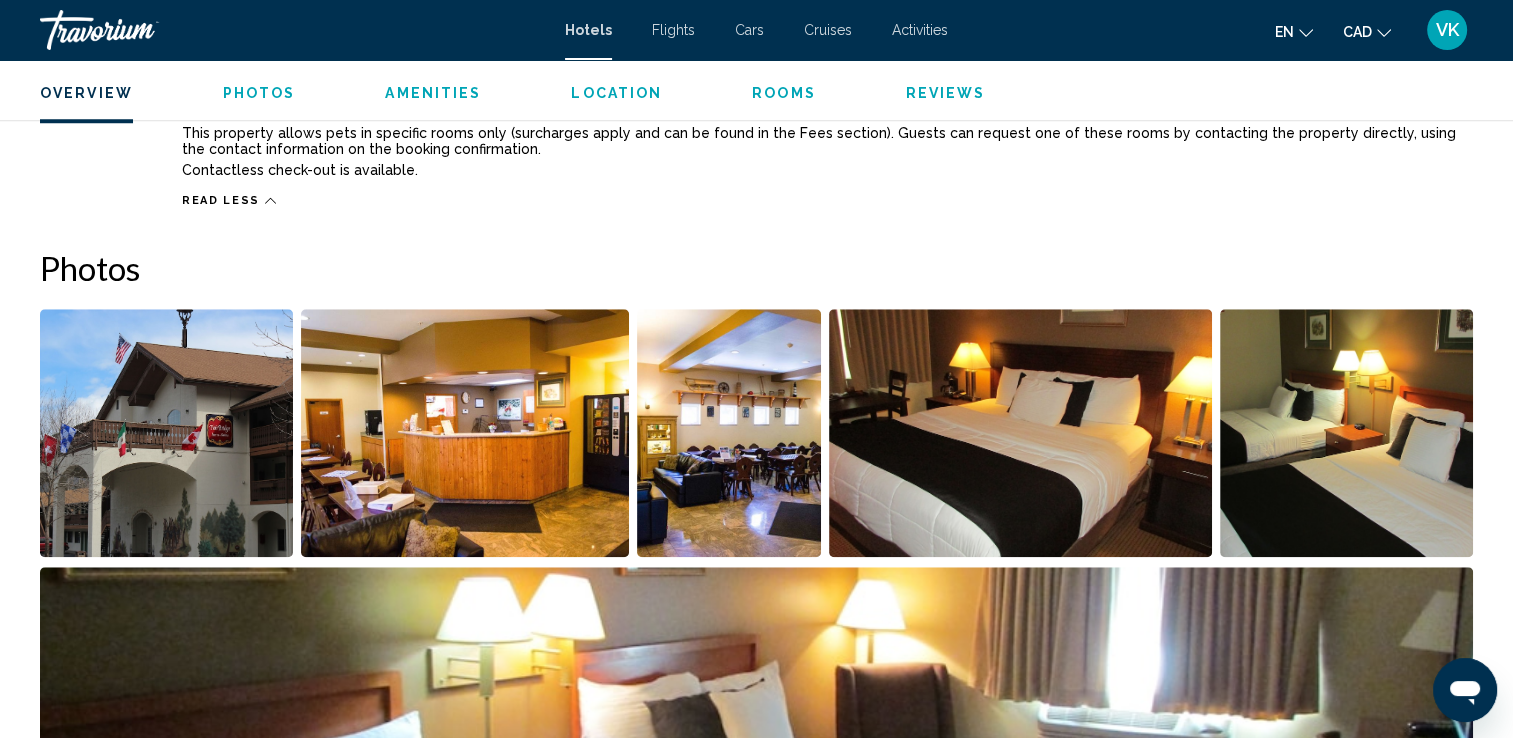 scroll, scrollTop: 1800, scrollLeft: 0, axis: vertical 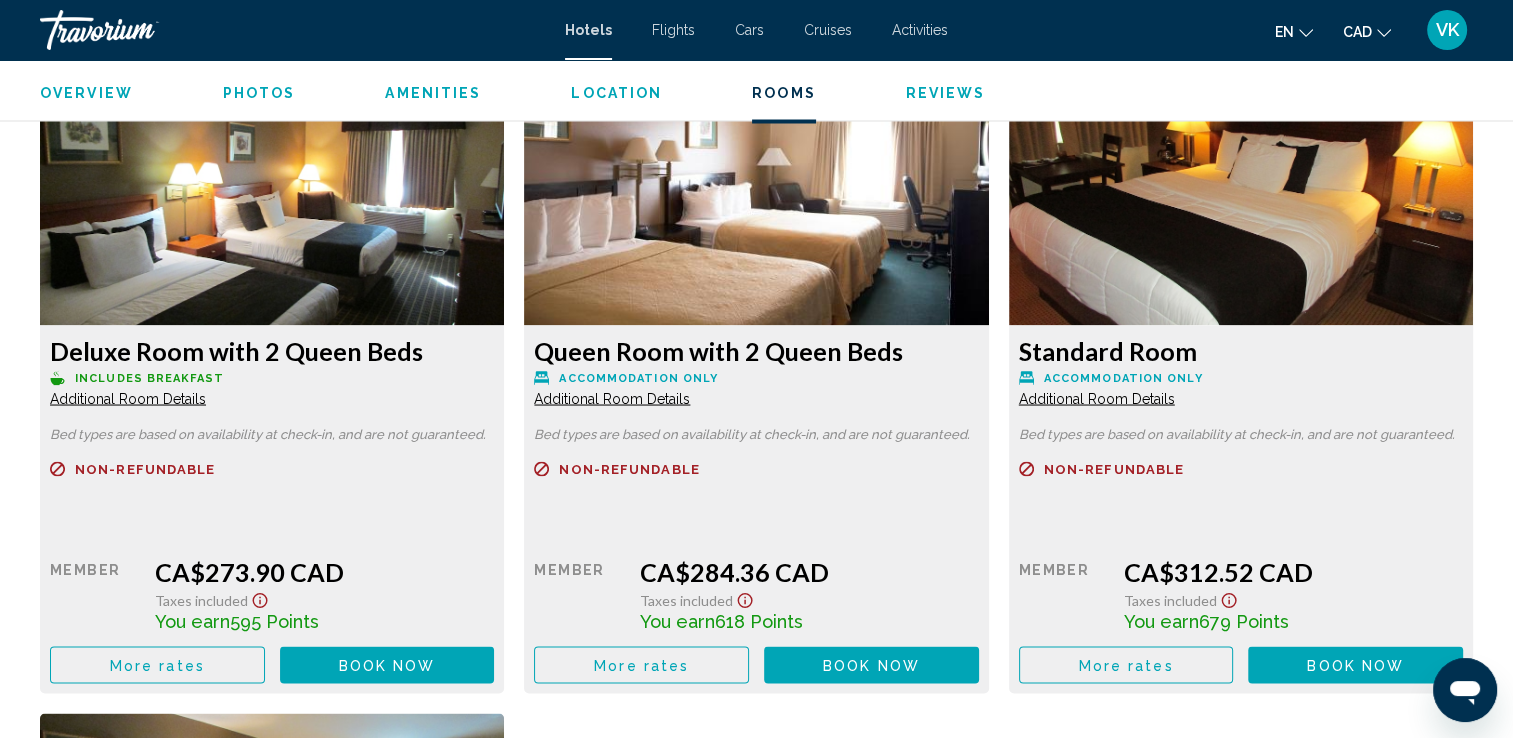 click on "Additional Room Details" at bounding box center [128, 398] 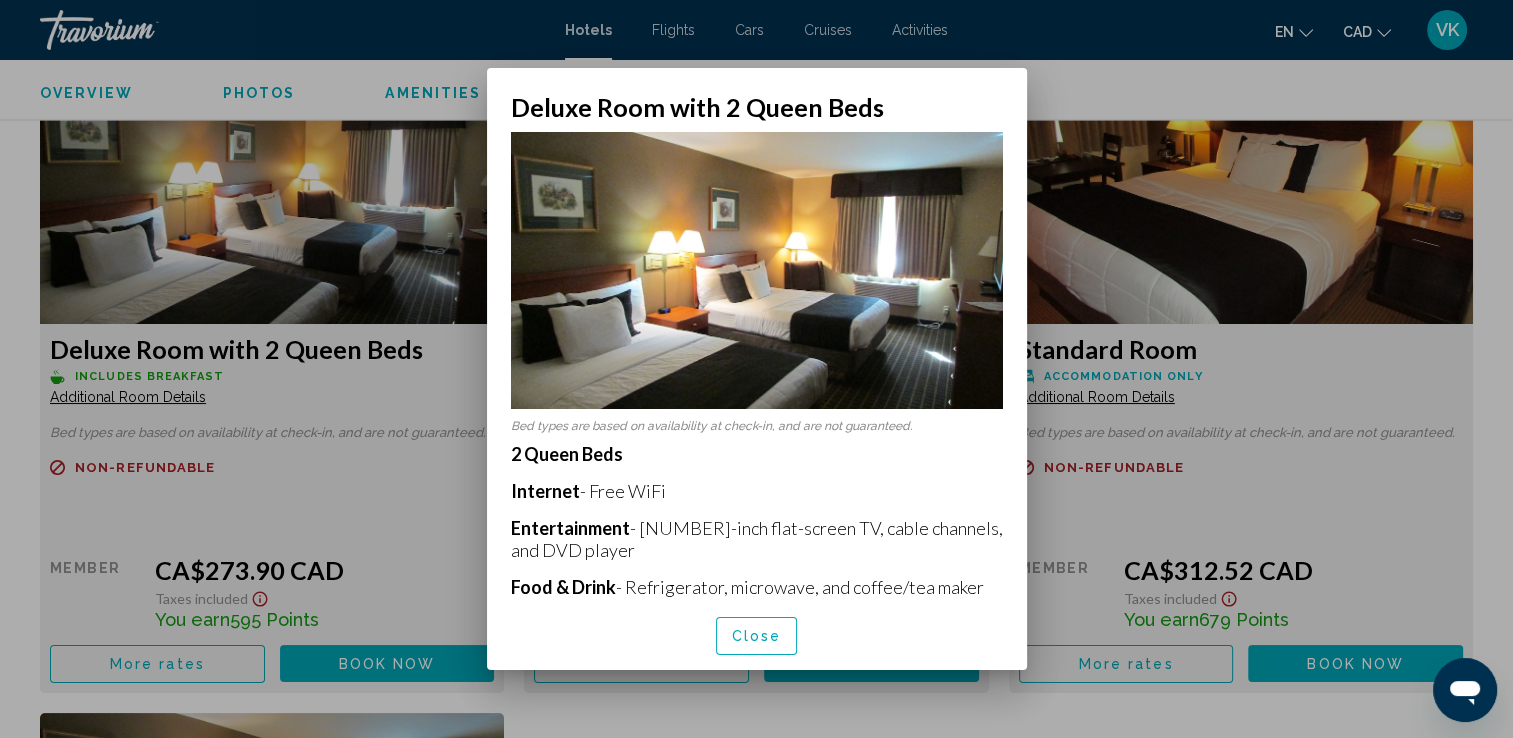 scroll, scrollTop: 0, scrollLeft: 0, axis: both 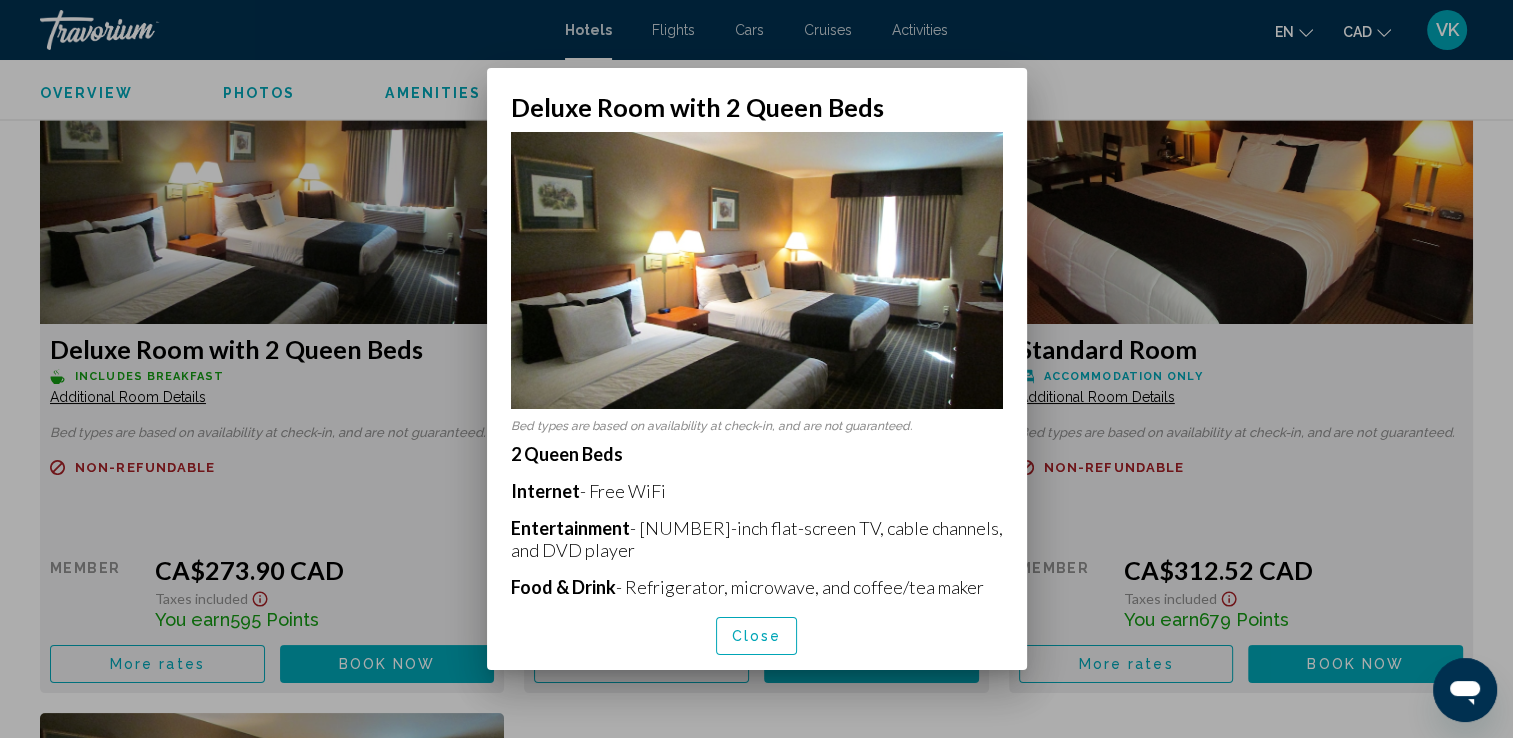 click on "Close" at bounding box center [757, 637] 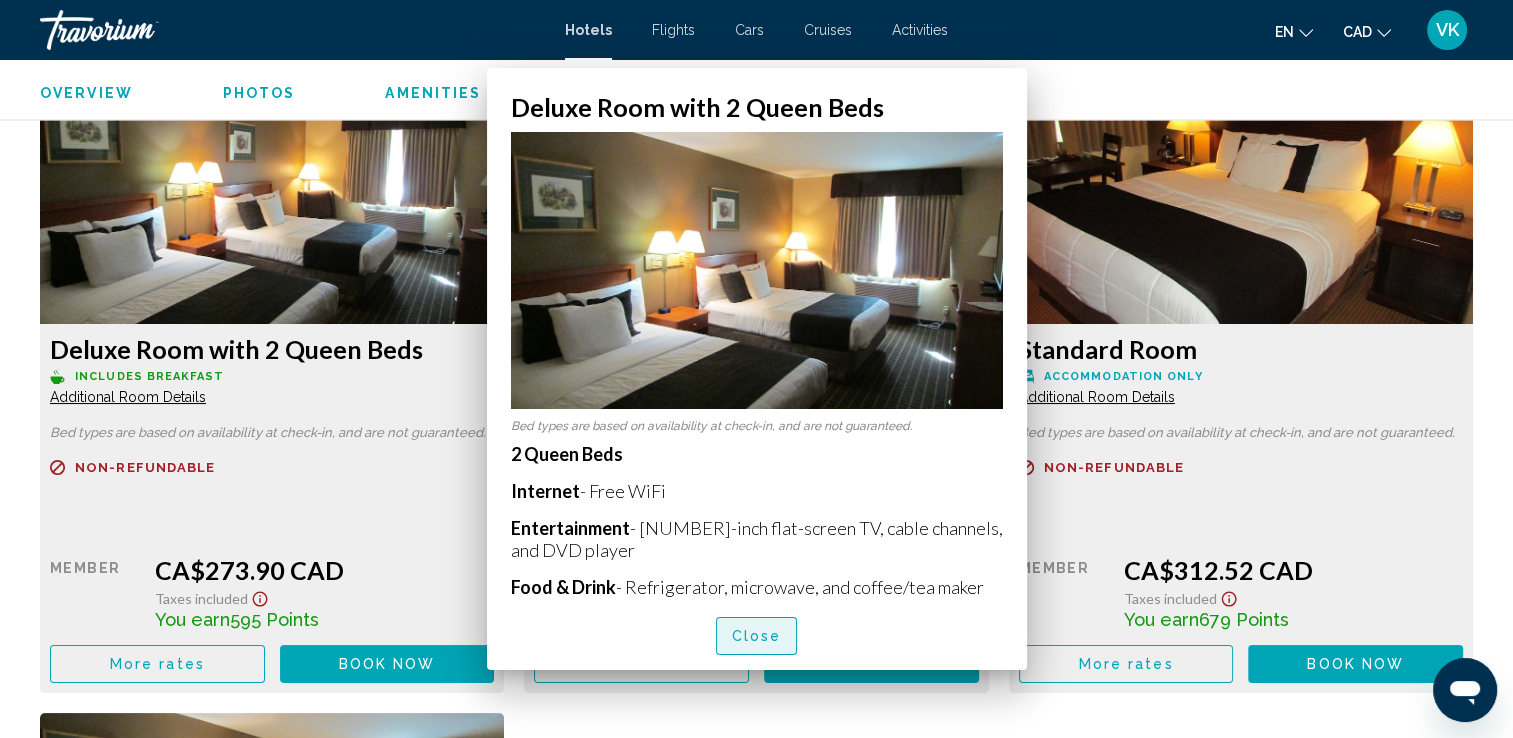 scroll, scrollTop: 3653, scrollLeft: 0, axis: vertical 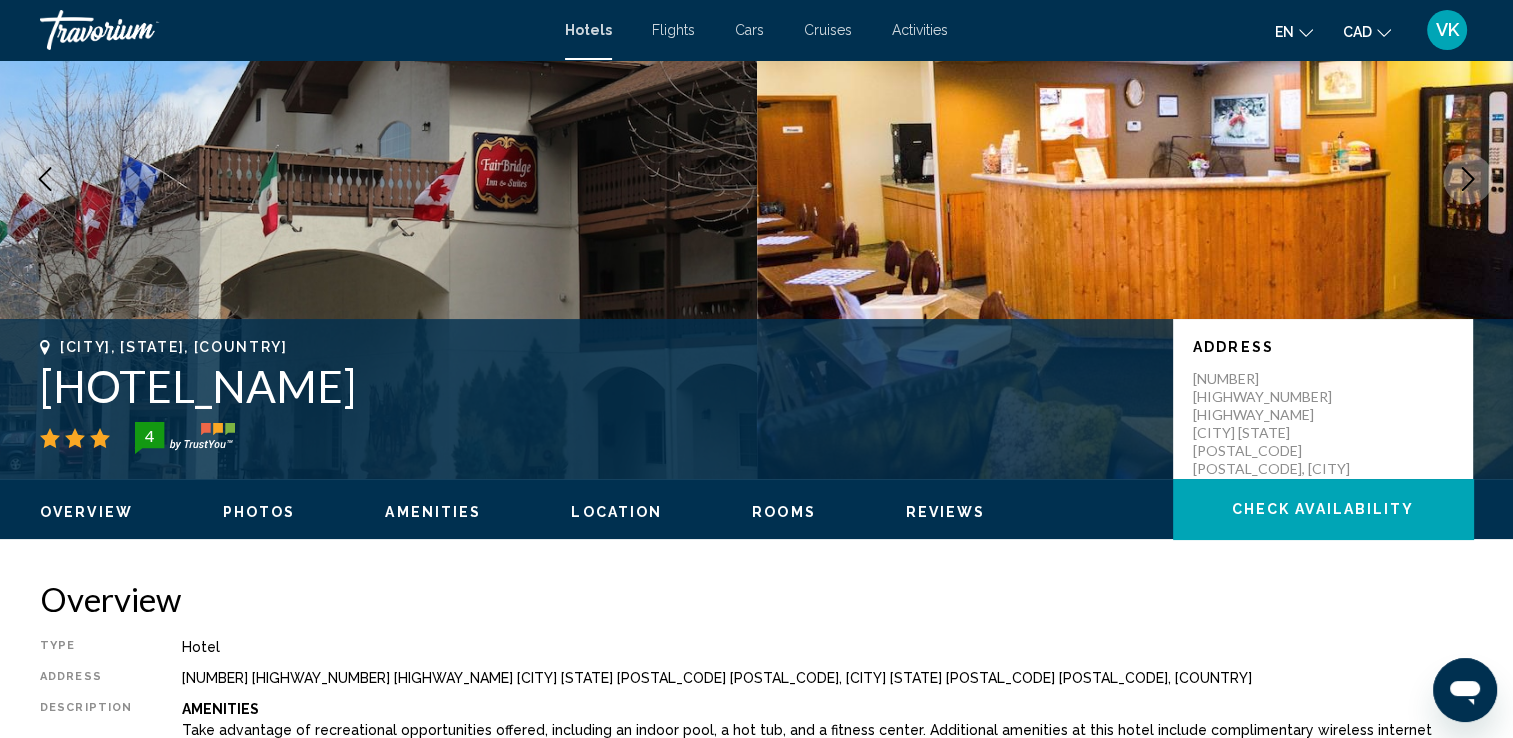 click on "Hotels Flights Cars Cruises Activities Hotels Flights Cars Cruises Activities en
English Español Français Italiano Português русский [CURRENCY]
[CURRENCY] ([SYMBOL]) [CURRENCY] ([SYMBOL]) [CURRENCY] ([SYMBOL]) [CURRENCY] ([SYMBOL]) [CURRENCY] ([SYMBOL]) [CURRENCY] ([SYMBOL]) [CURRENCY] ([SYMBOL]) [CURRENCY] ([SYMBOL]) [CURRENCY] ([SYMBOL]) VK Login" at bounding box center (756, 30) 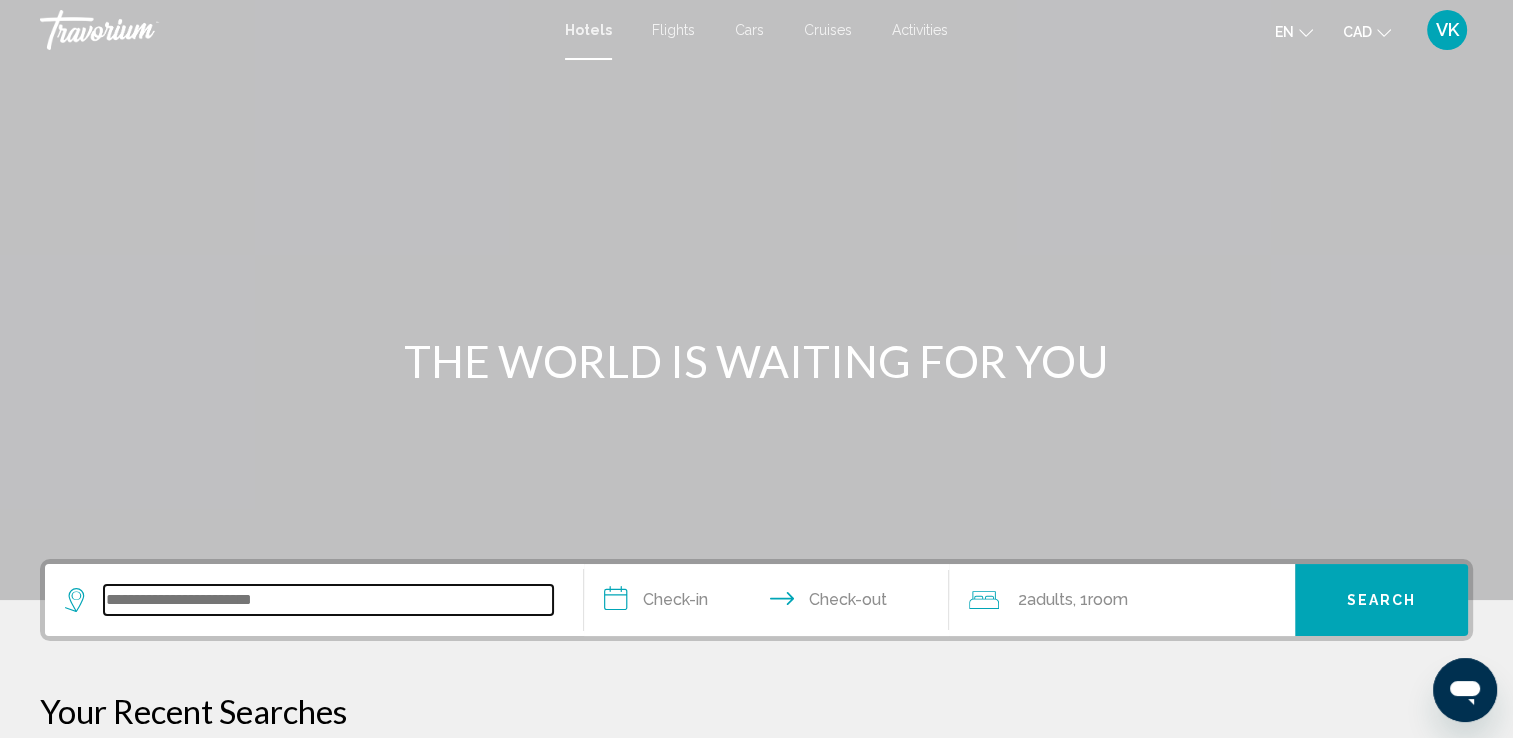 click at bounding box center (328, 600) 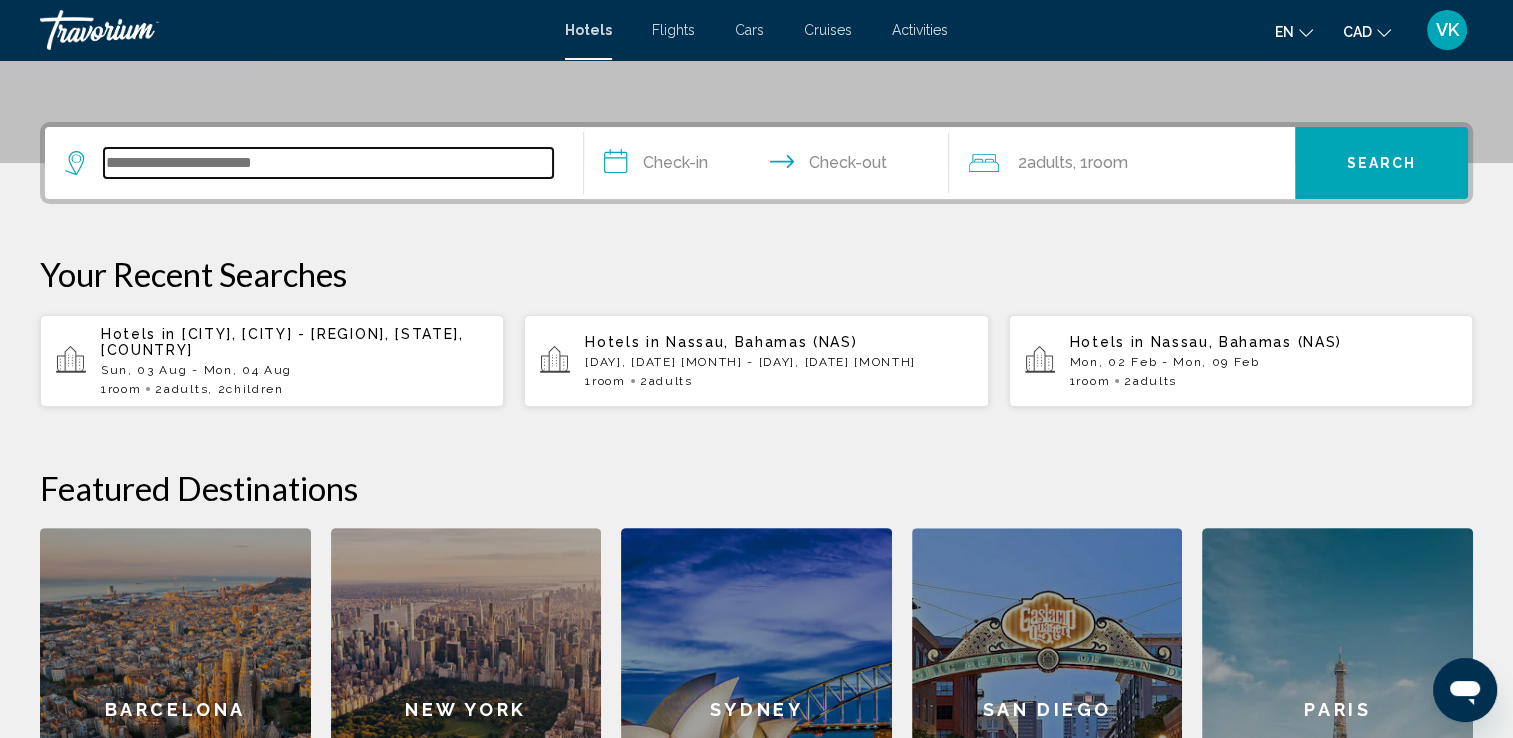 scroll, scrollTop: 493, scrollLeft: 0, axis: vertical 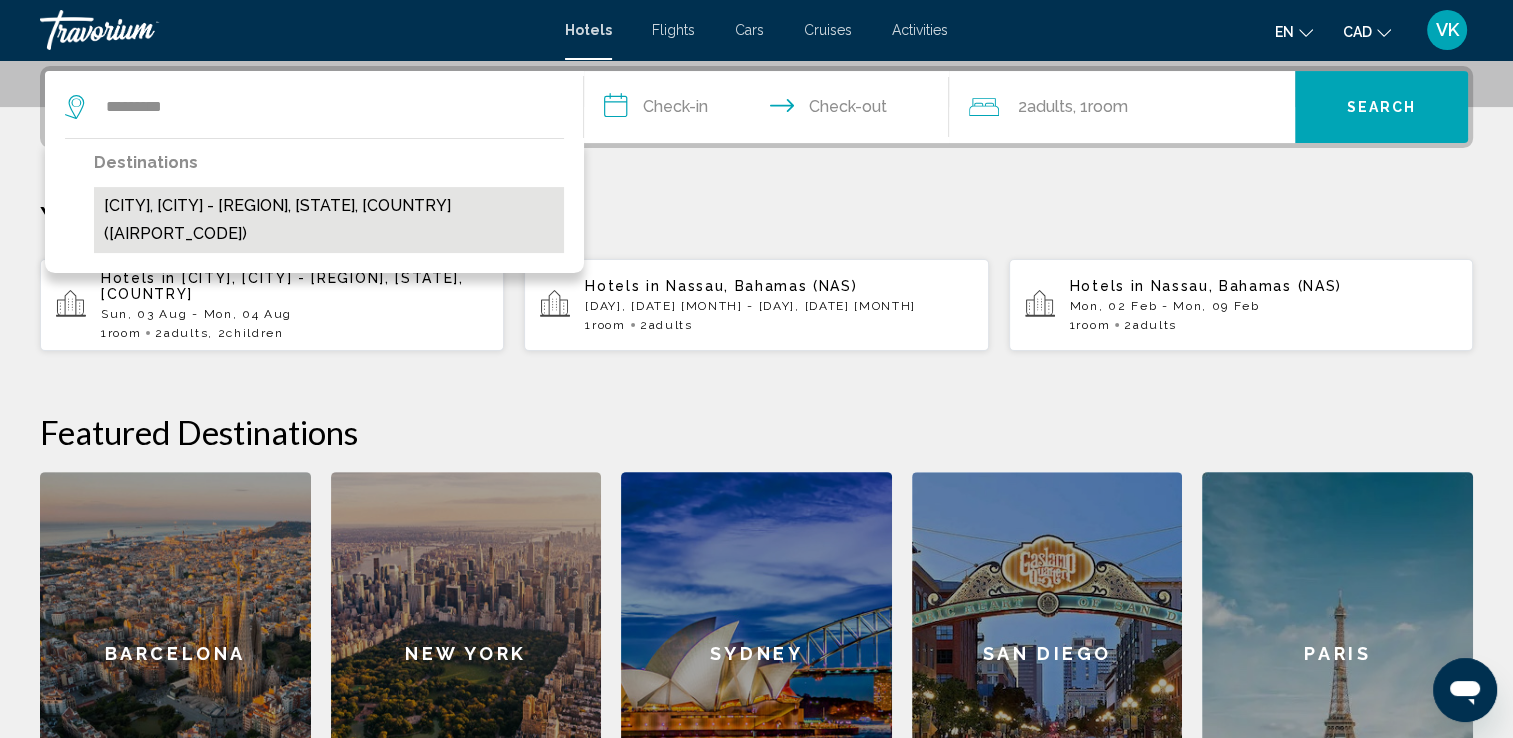 click on "[CITY], [CITY] - [REGION], [STATE], [COUNTRY] ([AIRPORT_CODE])" at bounding box center (329, 220) 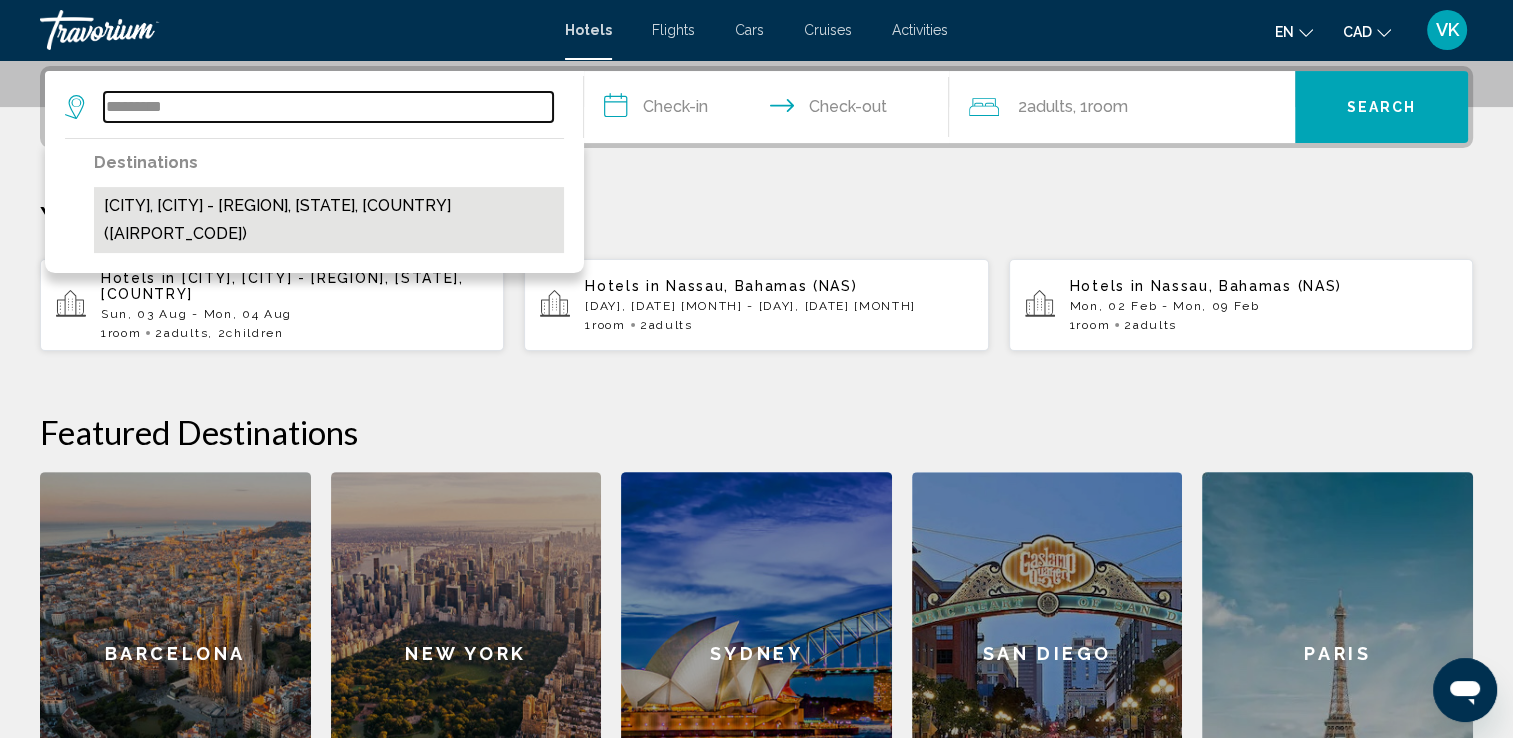 type on "**********" 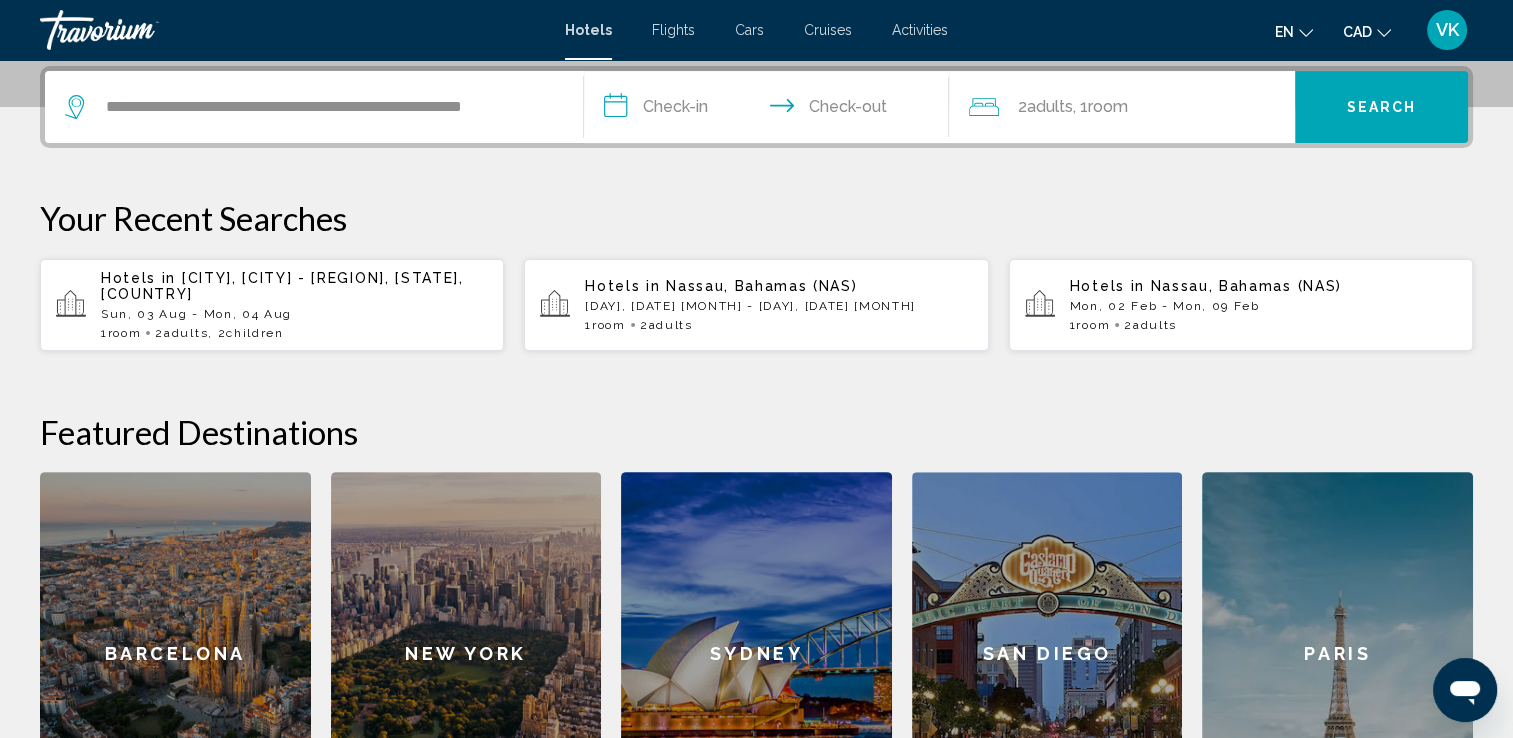 click on "2  Adult Adults , 1  Room rooms" 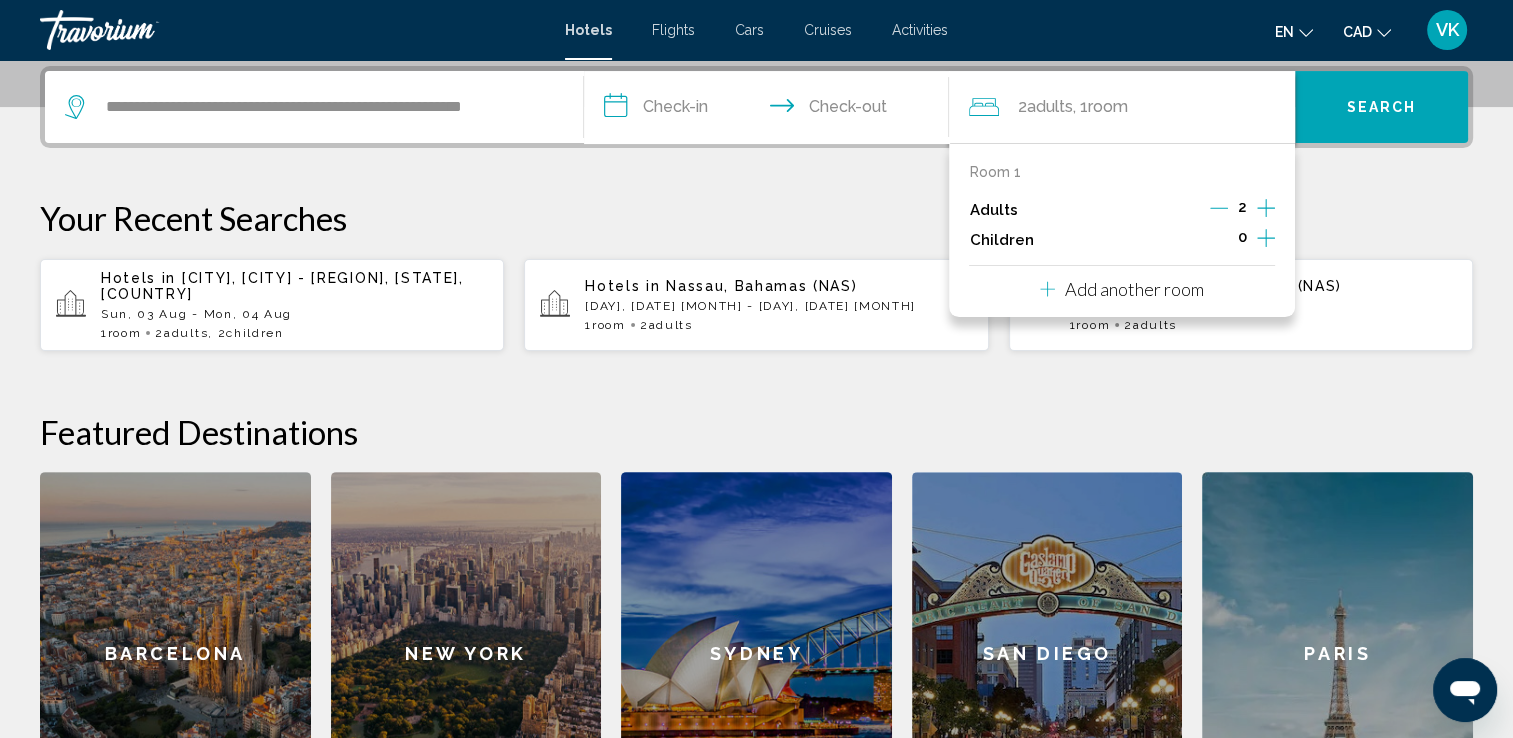 click 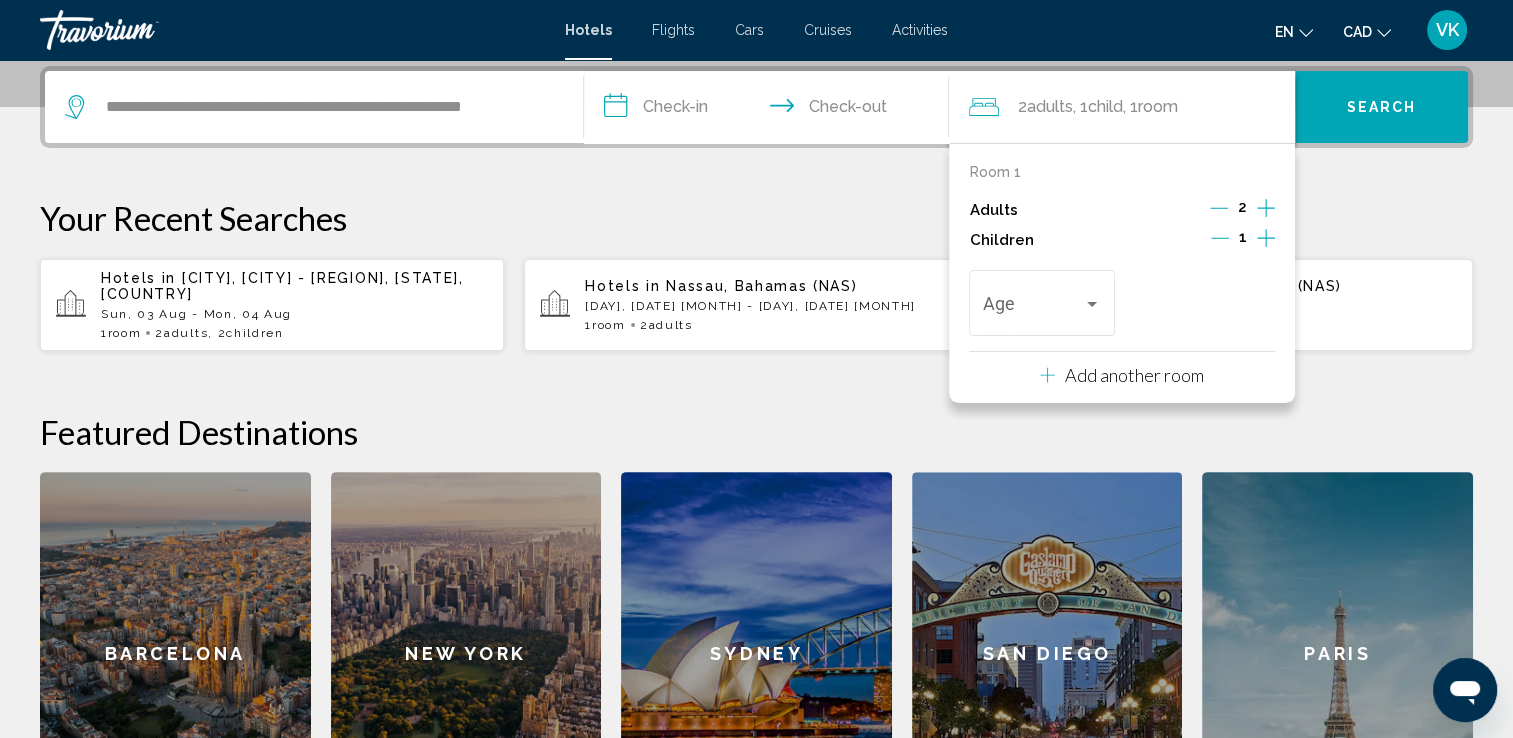 click 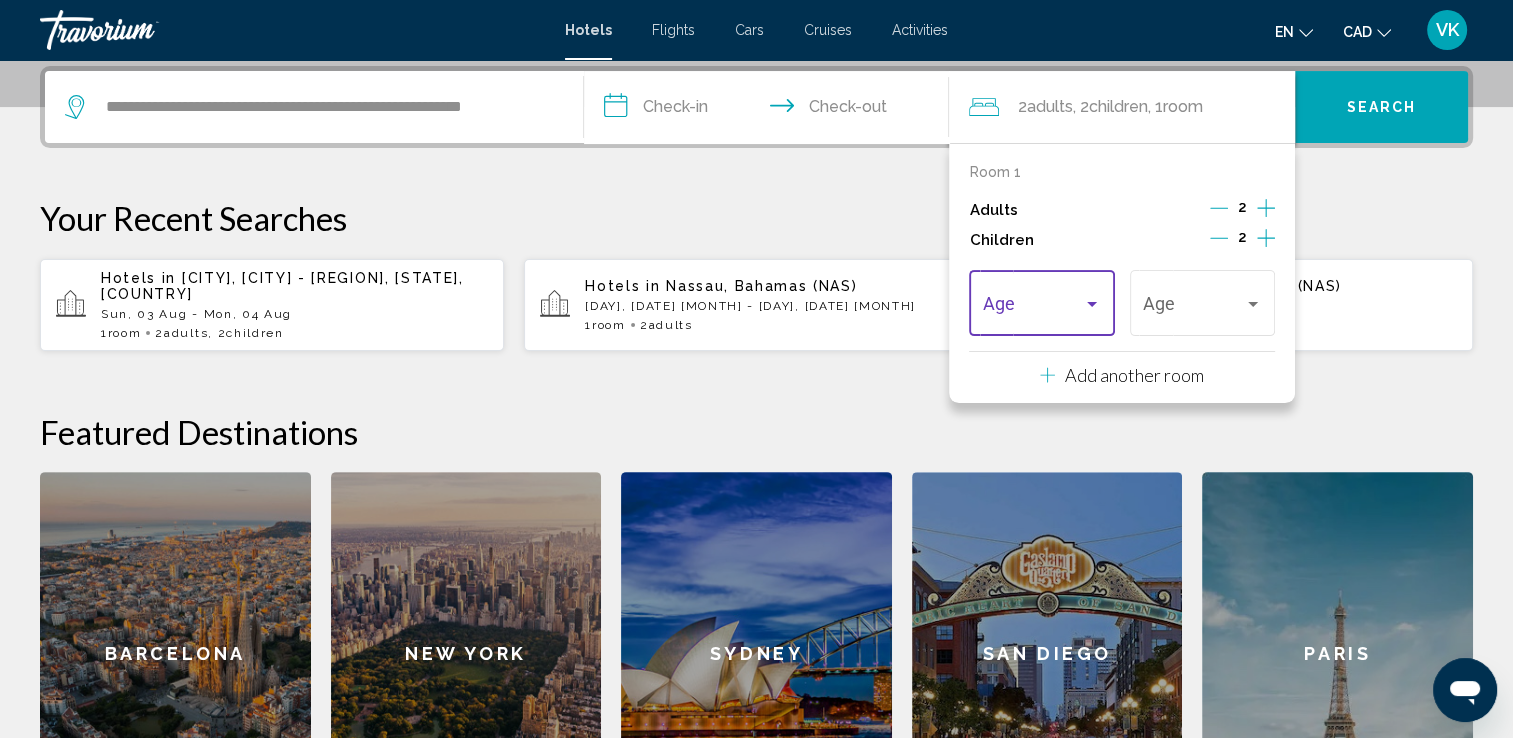 click at bounding box center (1033, 308) 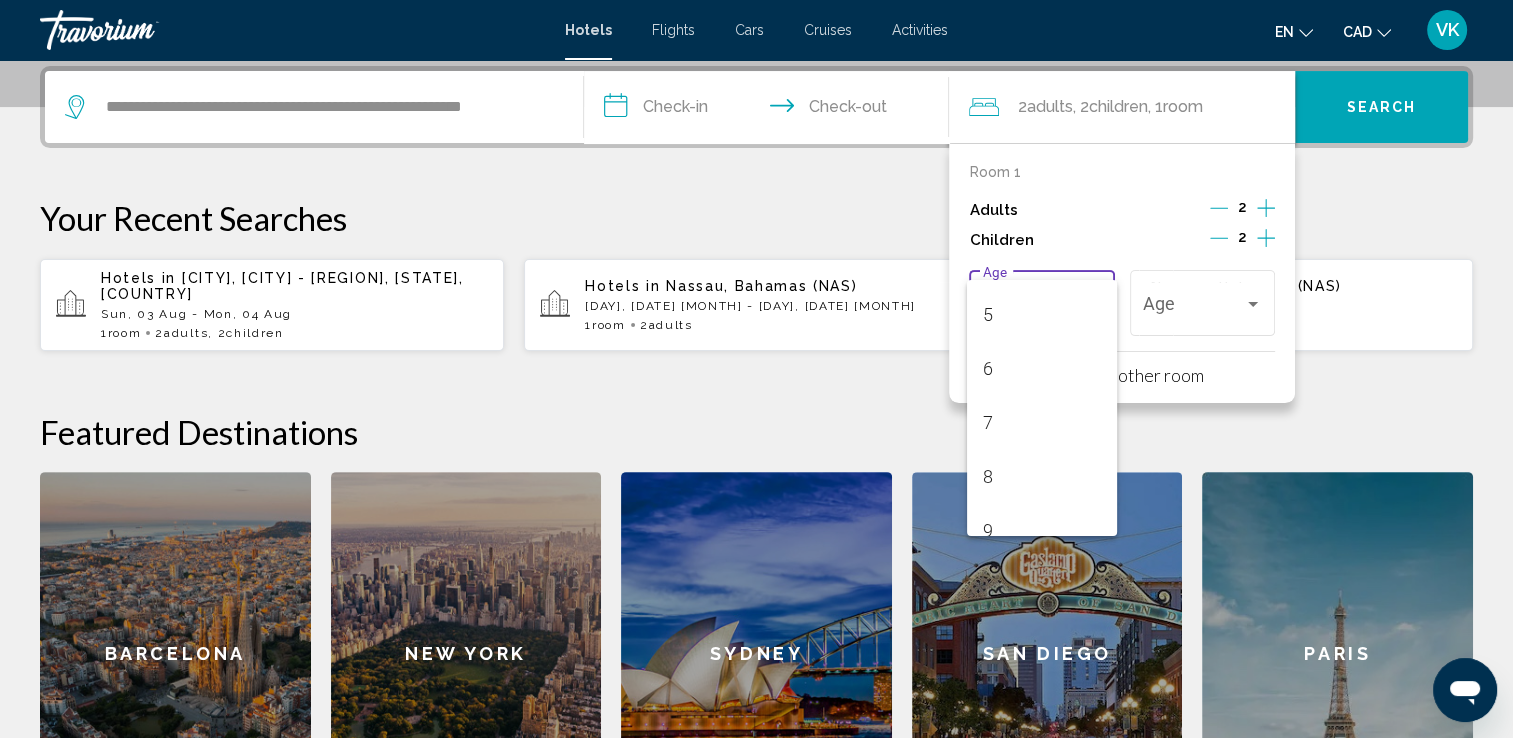 scroll, scrollTop: 280, scrollLeft: 0, axis: vertical 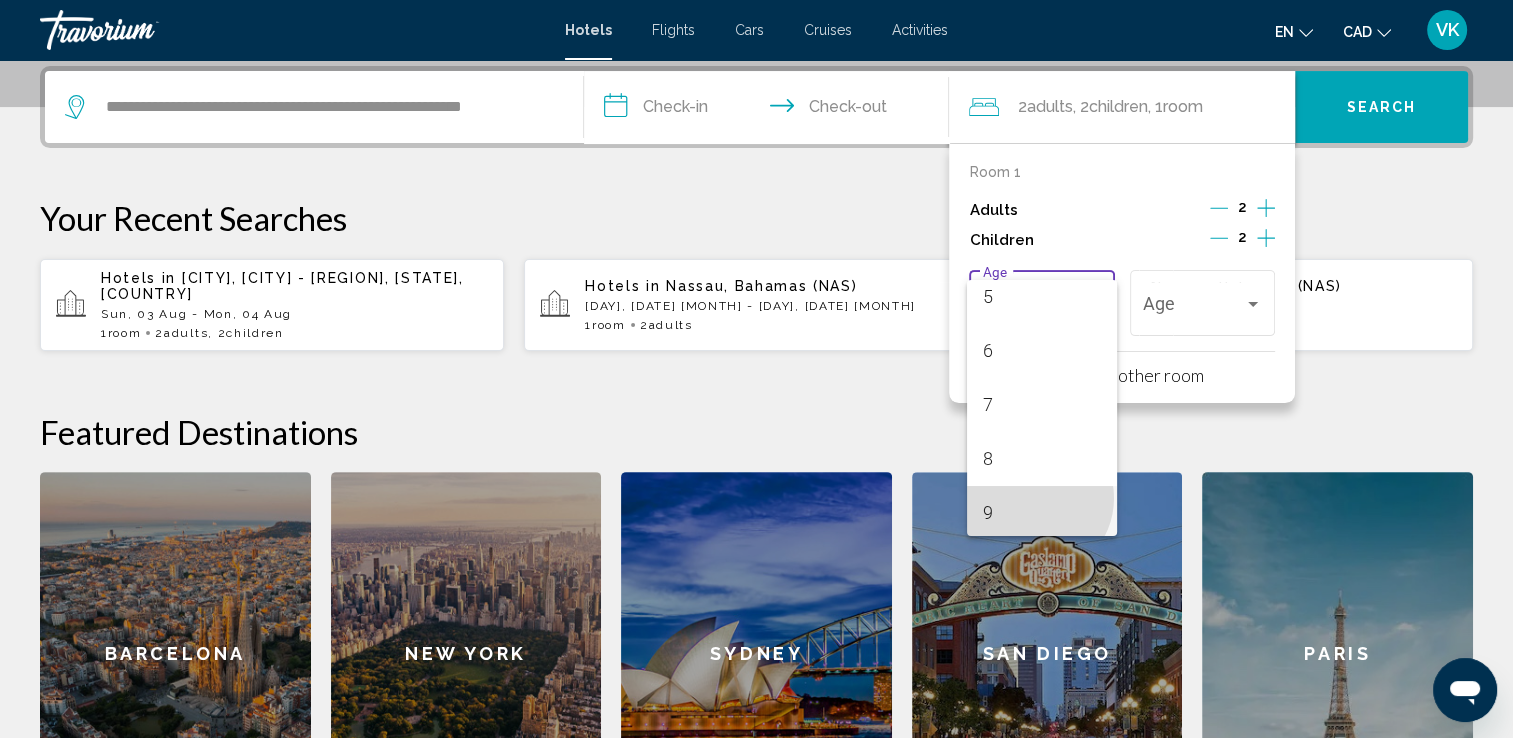 click on "9" at bounding box center [1042, 513] 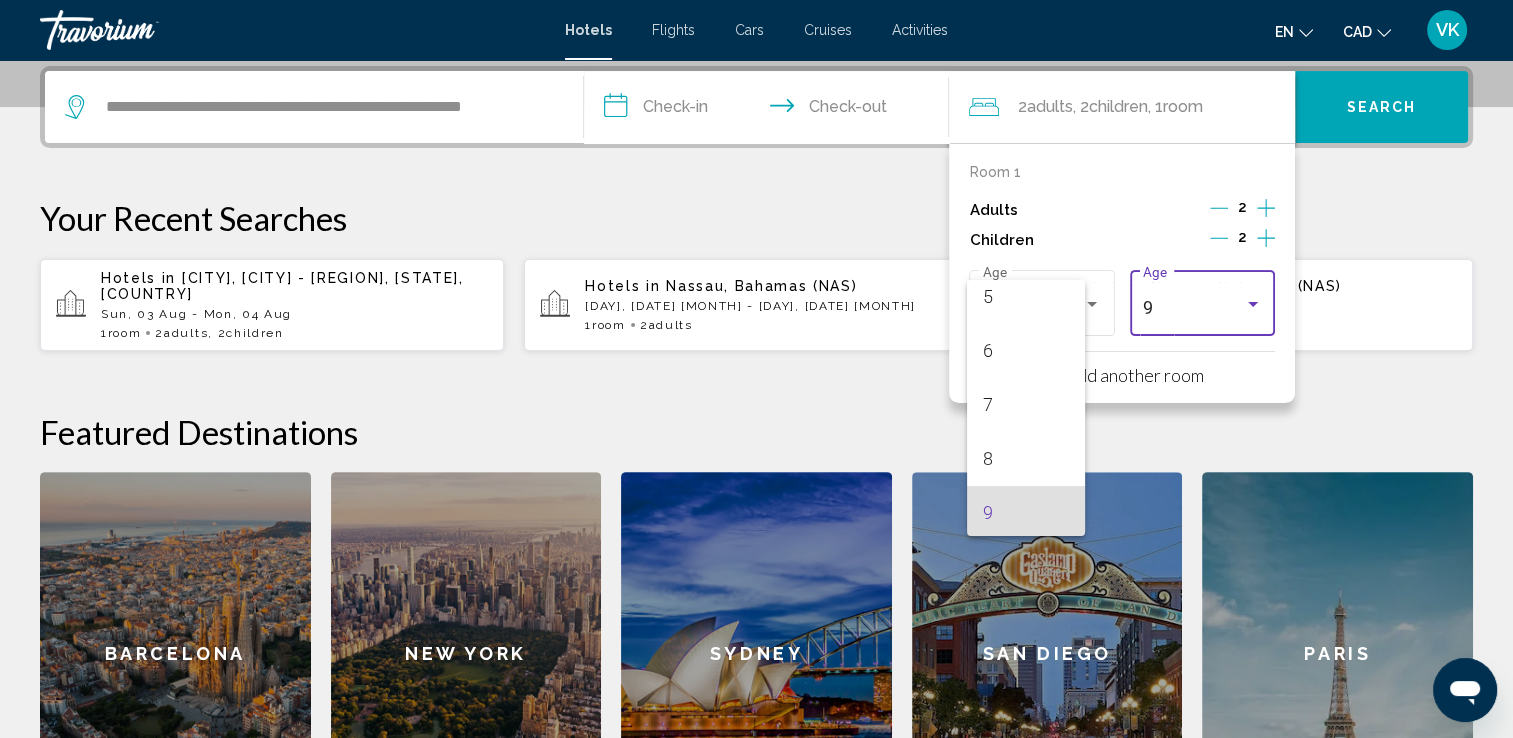 scroll, scrollTop: 284, scrollLeft: 0, axis: vertical 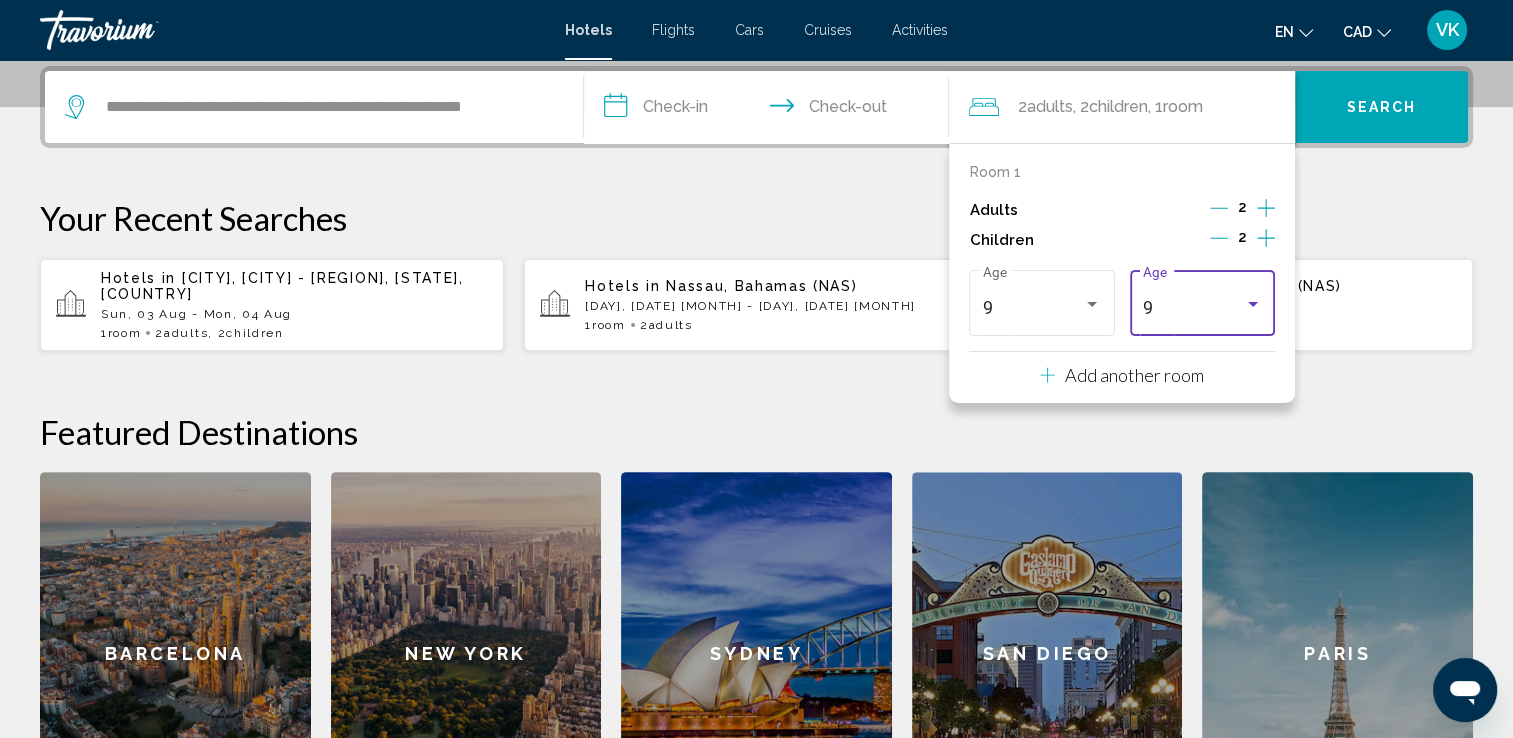 click at bounding box center (1253, 304) 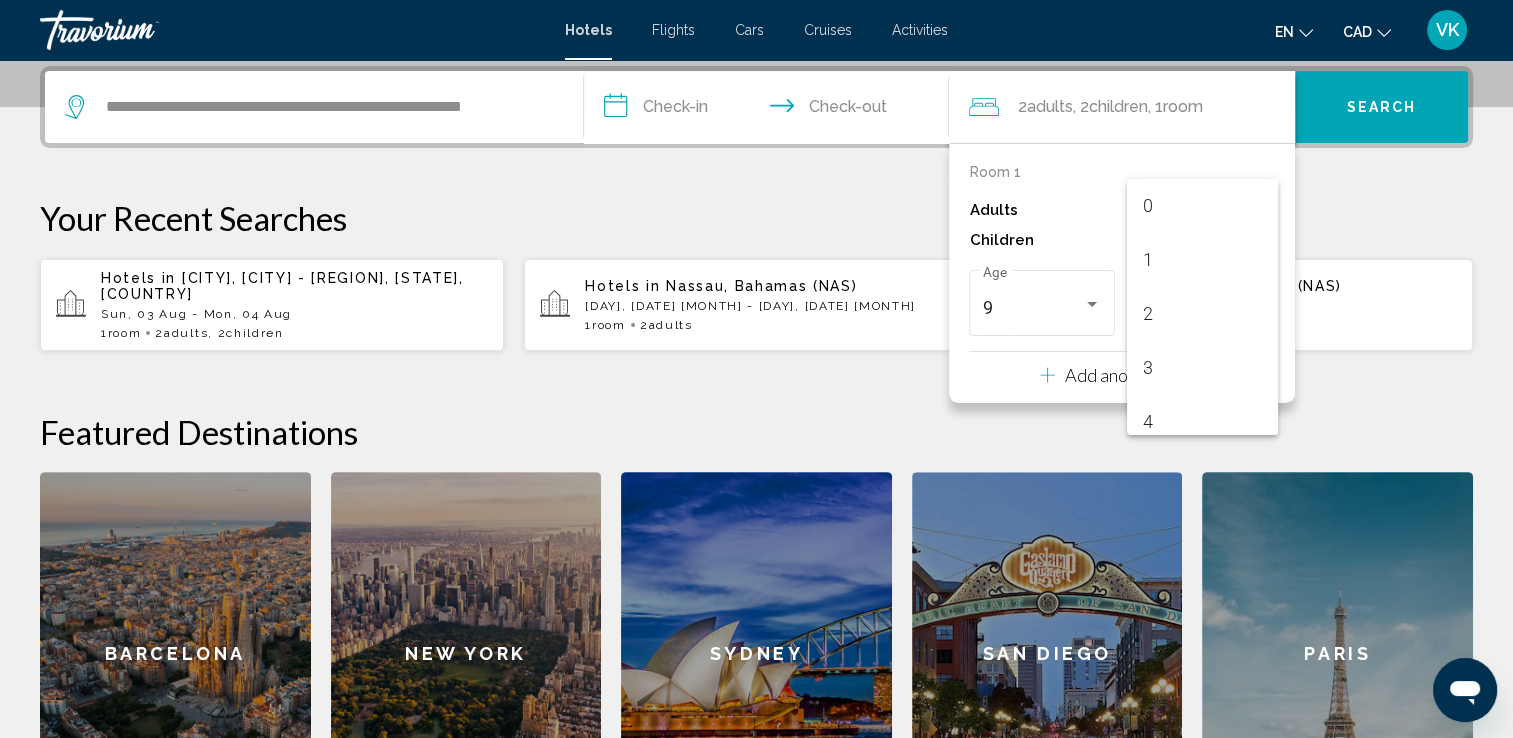 scroll, scrollTop: 384, scrollLeft: 0, axis: vertical 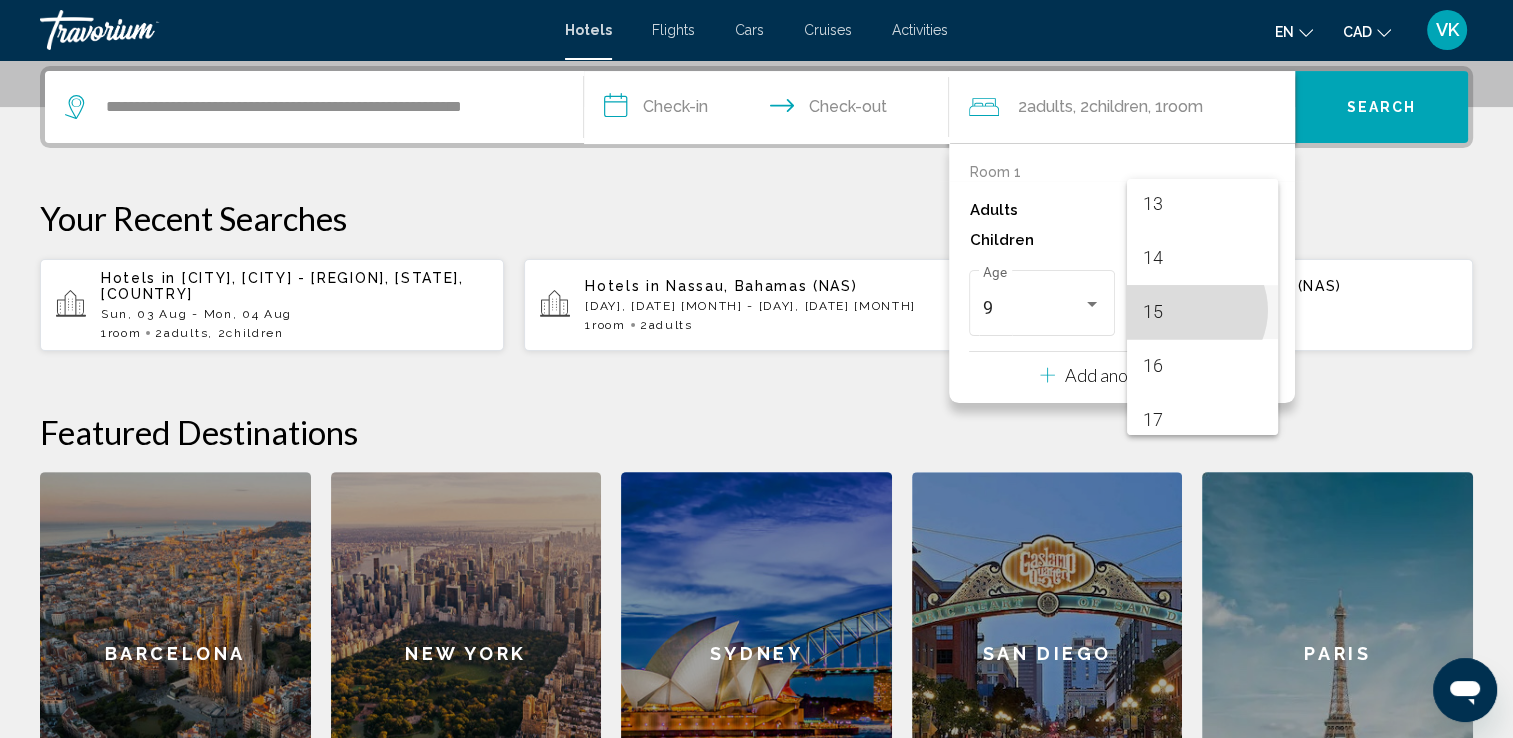 click on "15" at bounding box center (1202, 312) 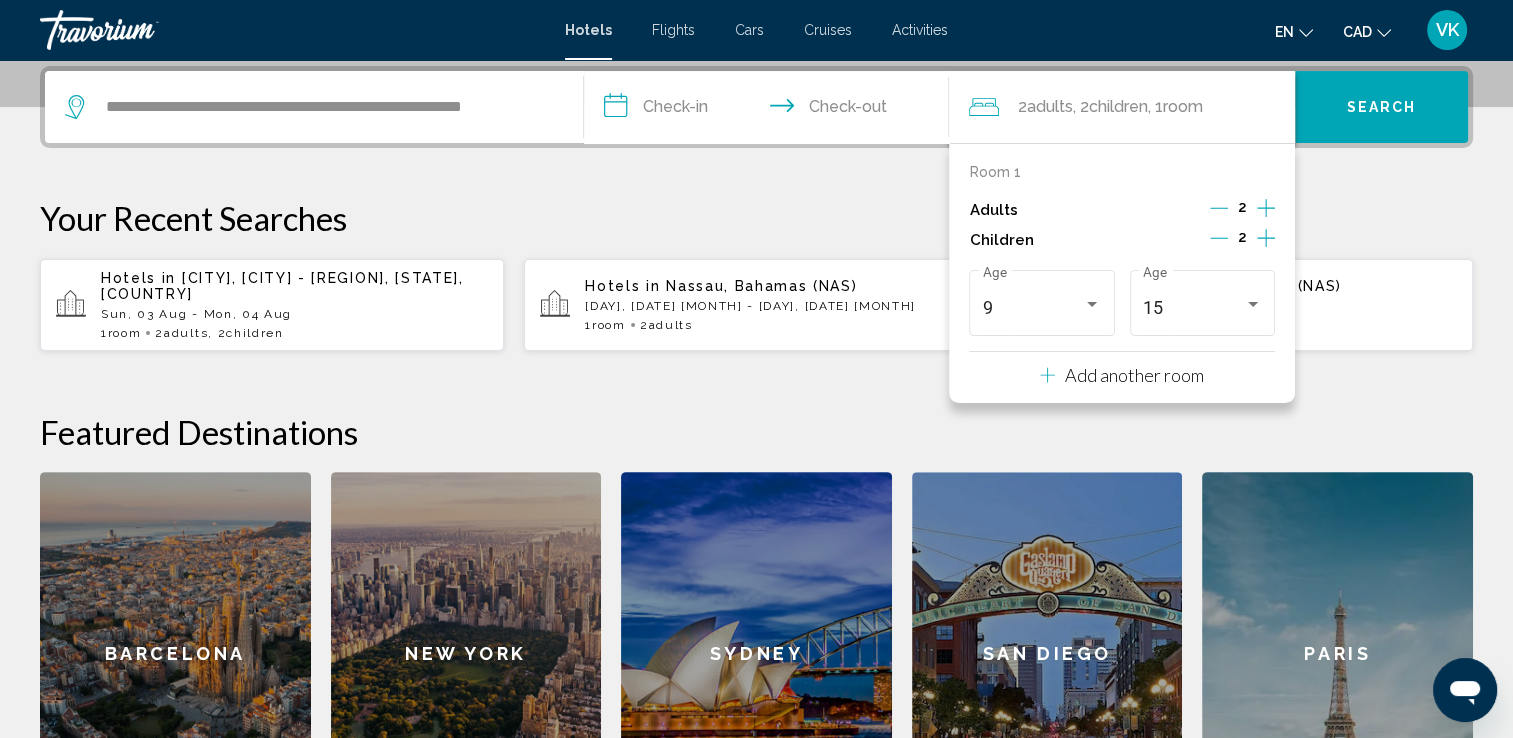 click on "Your Recent Searches" at bounding box center (756, 218) 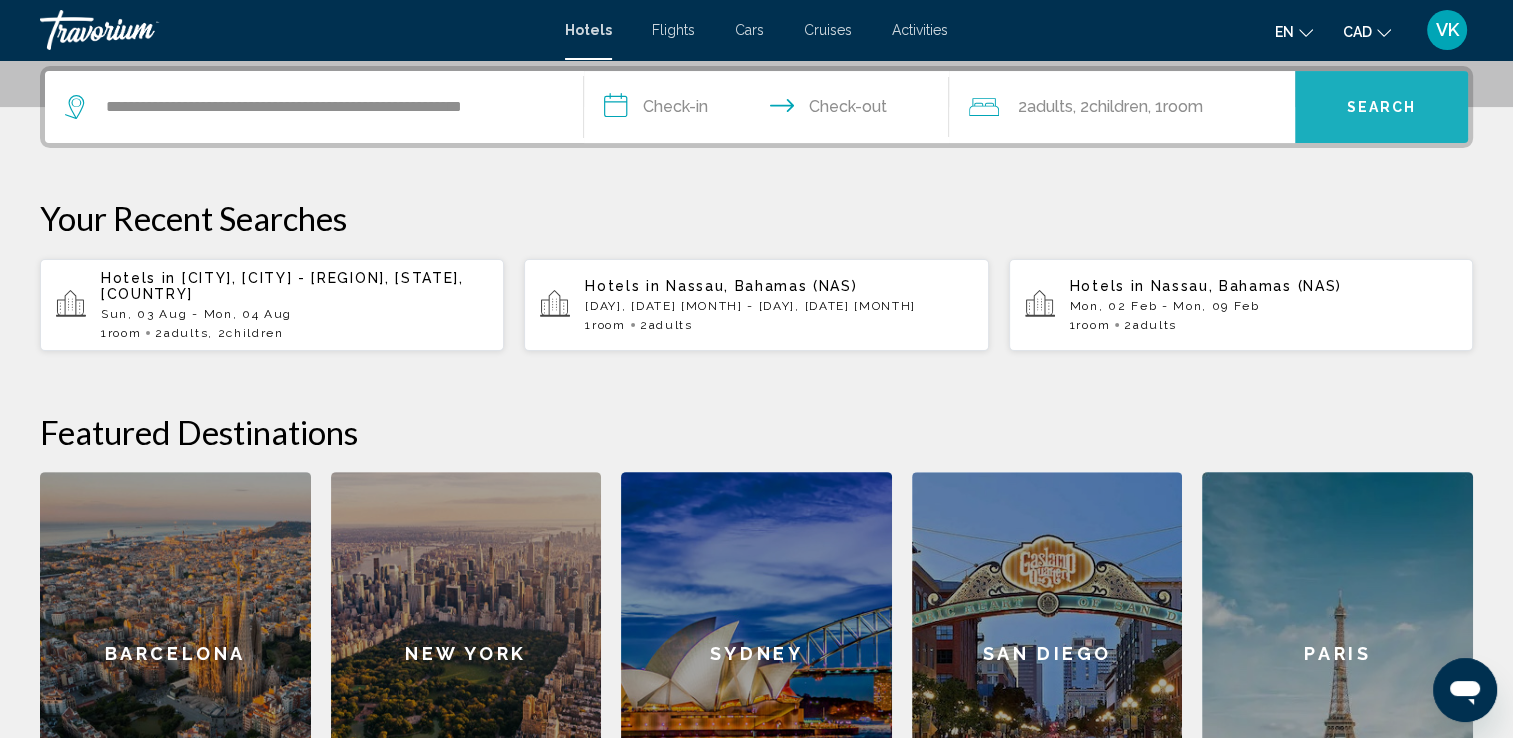 click on "Search" at bounding box center [1381, 107] 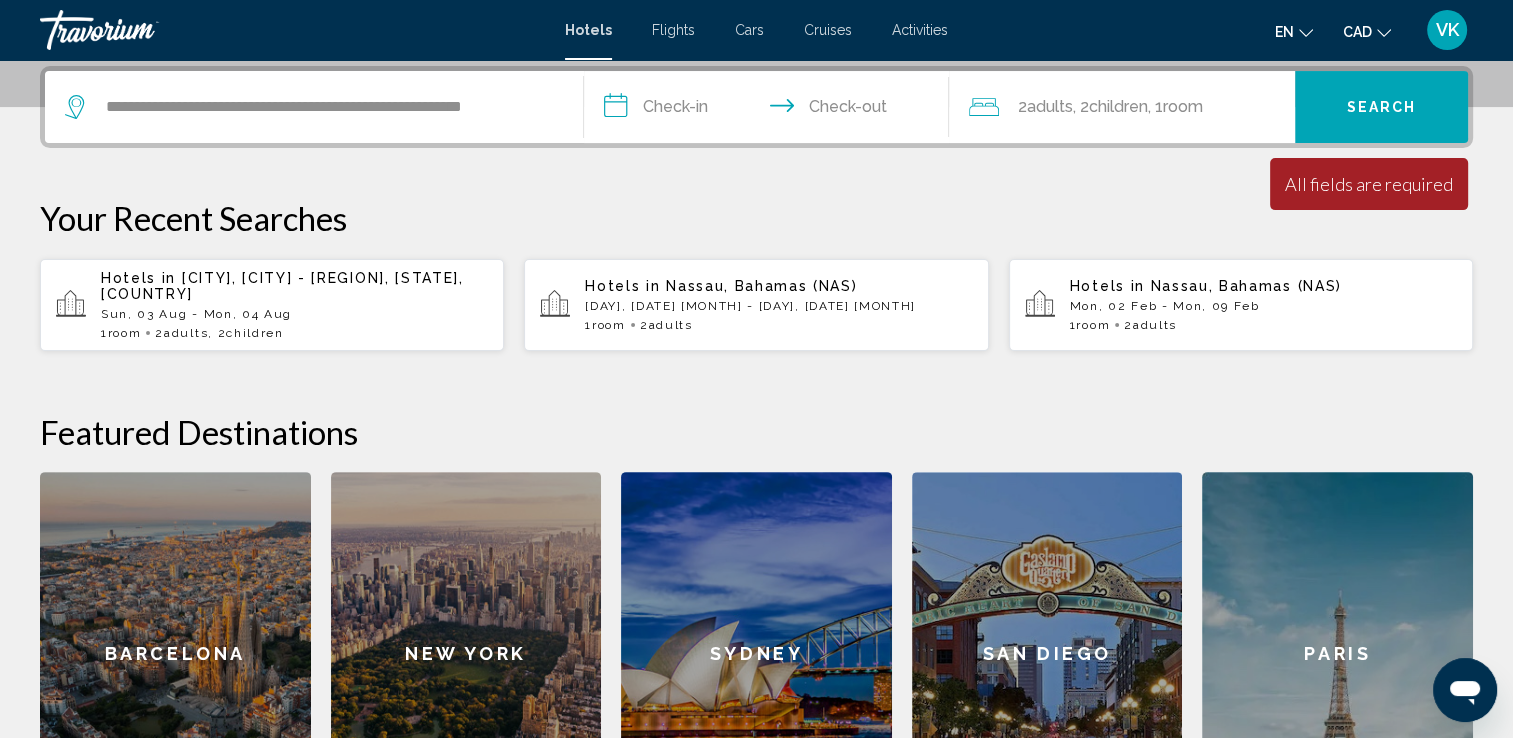 click on "**********" at bounding box center (771, 110) 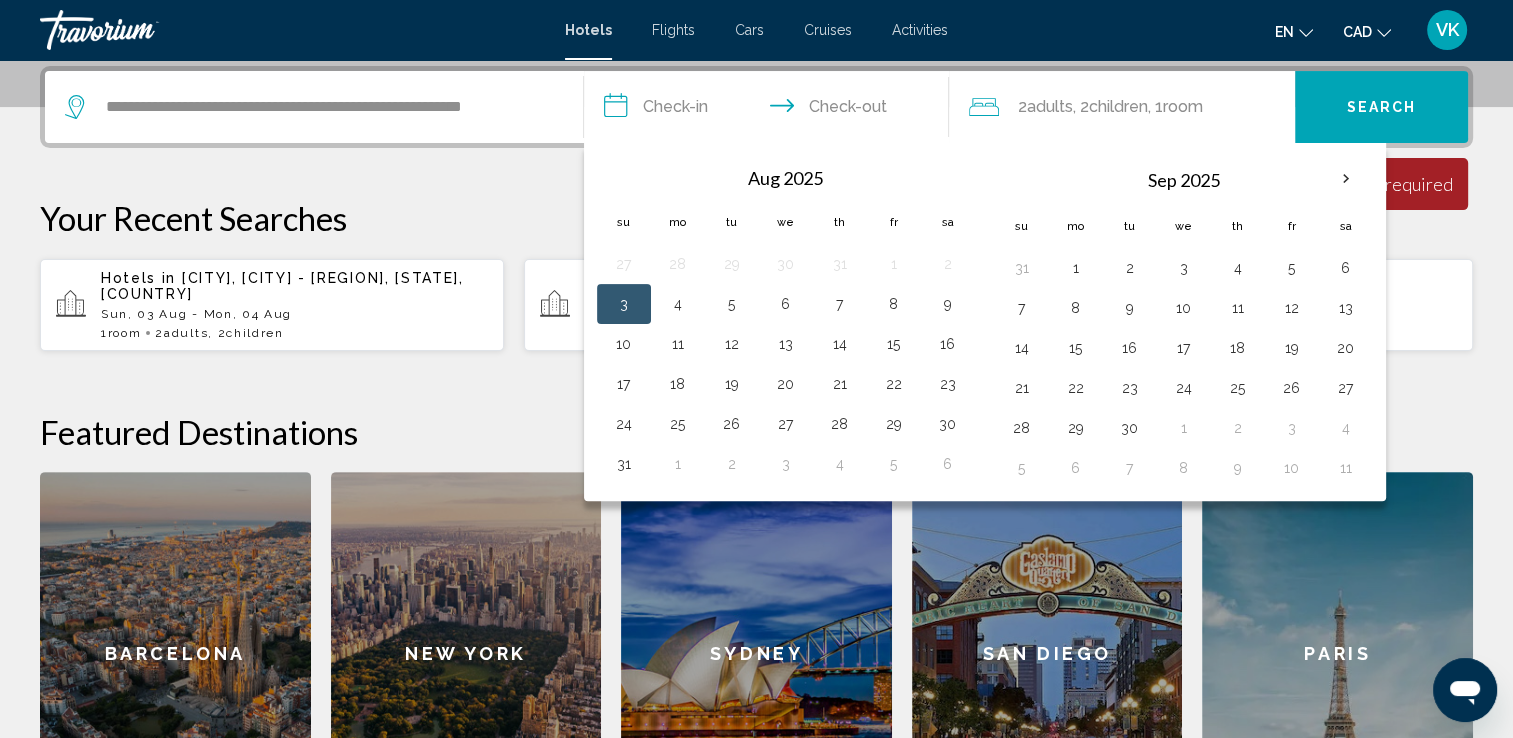 click on "3" at bounding box center [624, 304] 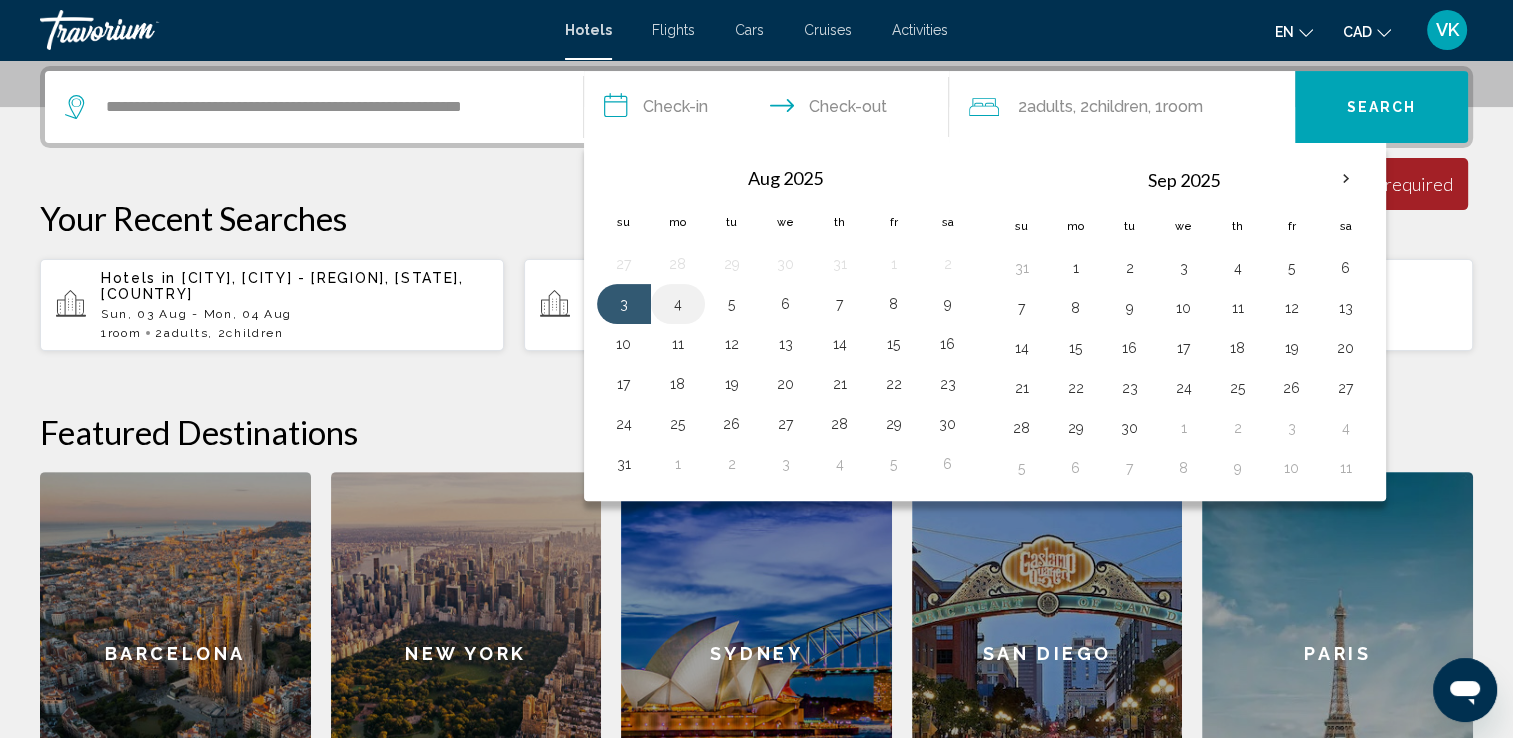 click on "4" at bounding box center (678, 304) 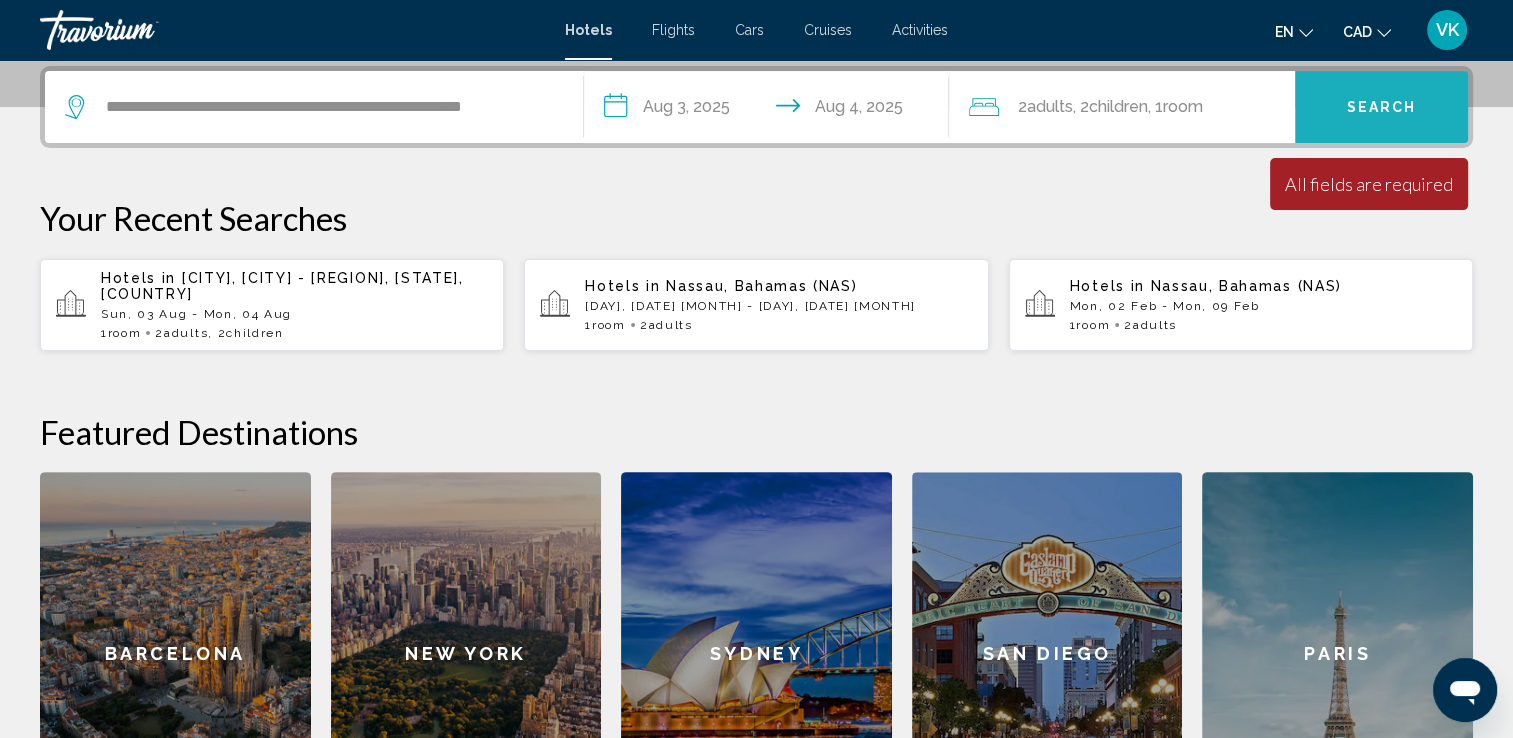 click on "Search" at bounding box center (1381, 107) 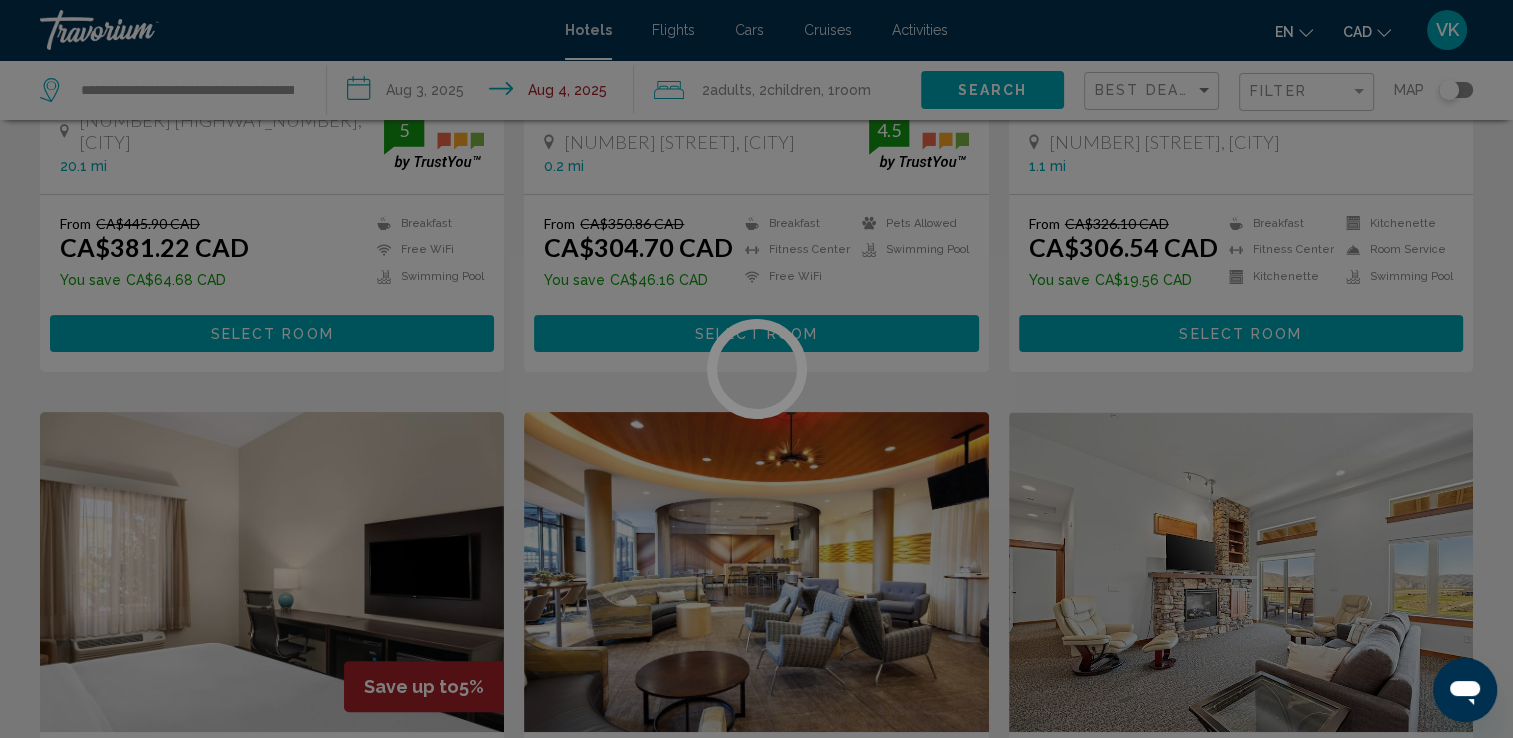 scroll, scrollTop: 0, scrollLeft: 0, axis: both 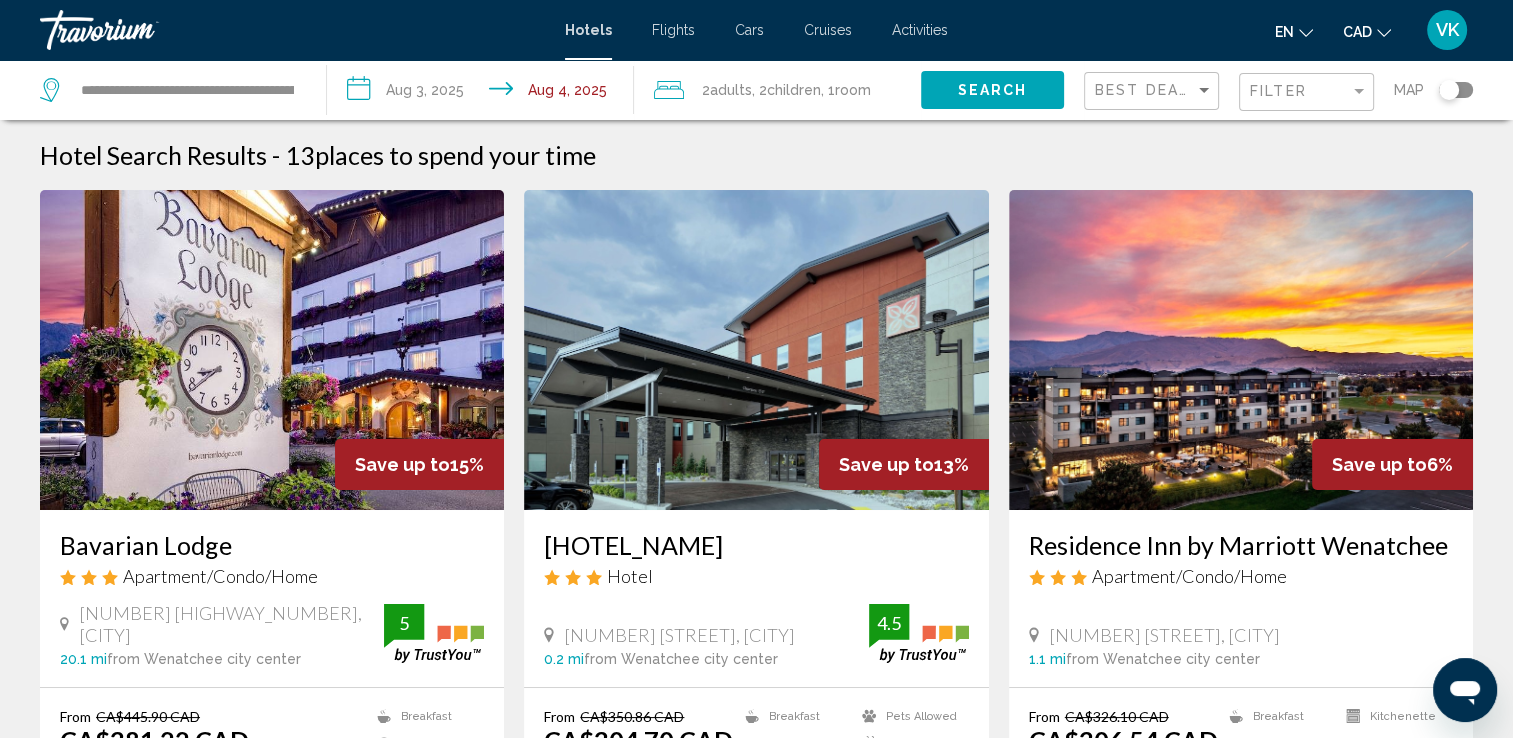 drag, startPoint x: 1435, startPoint y: 94, endPoint x: 1096, endPoint y: 227, distance: 364.15656 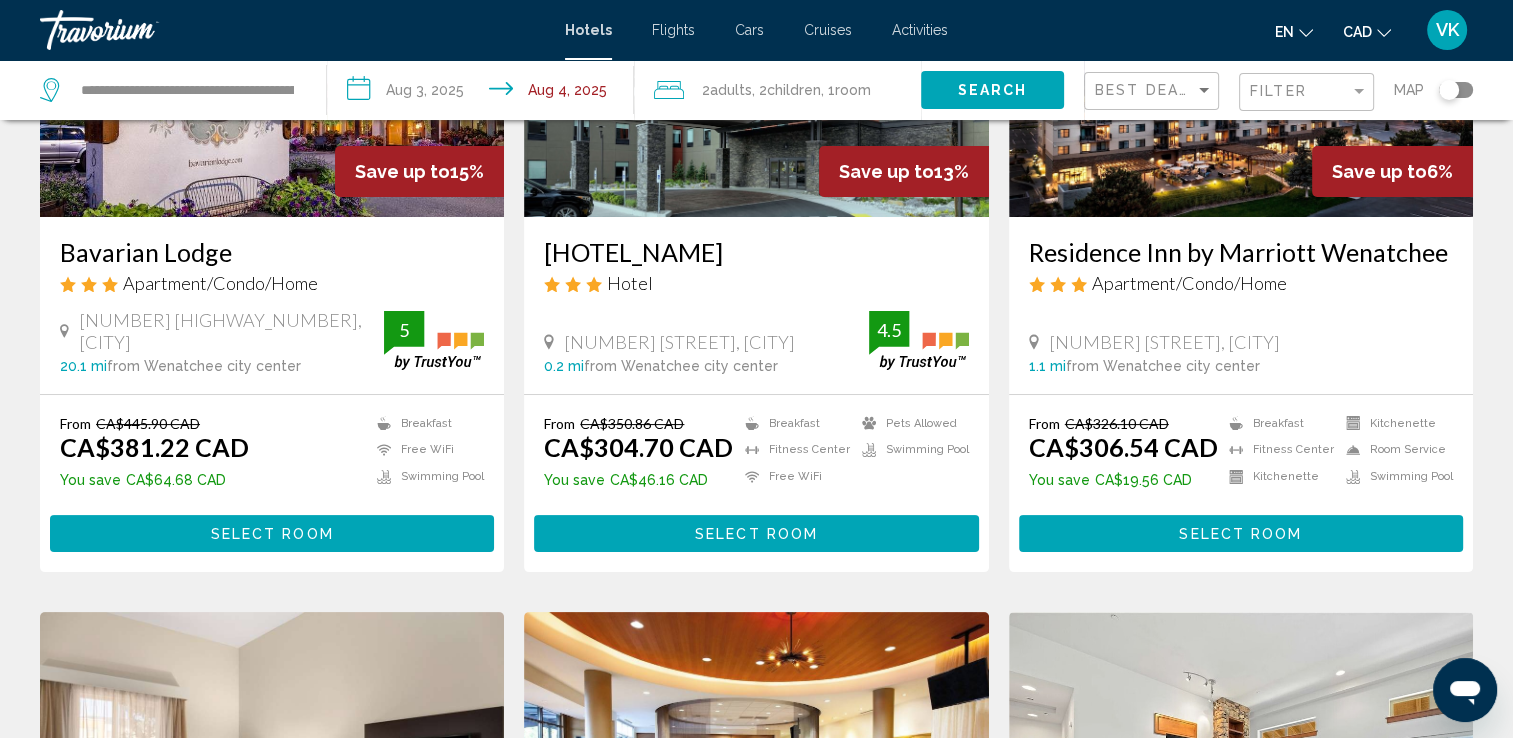 scroll, scrollTop: 333, scrollLeft: 0, axis: vertical 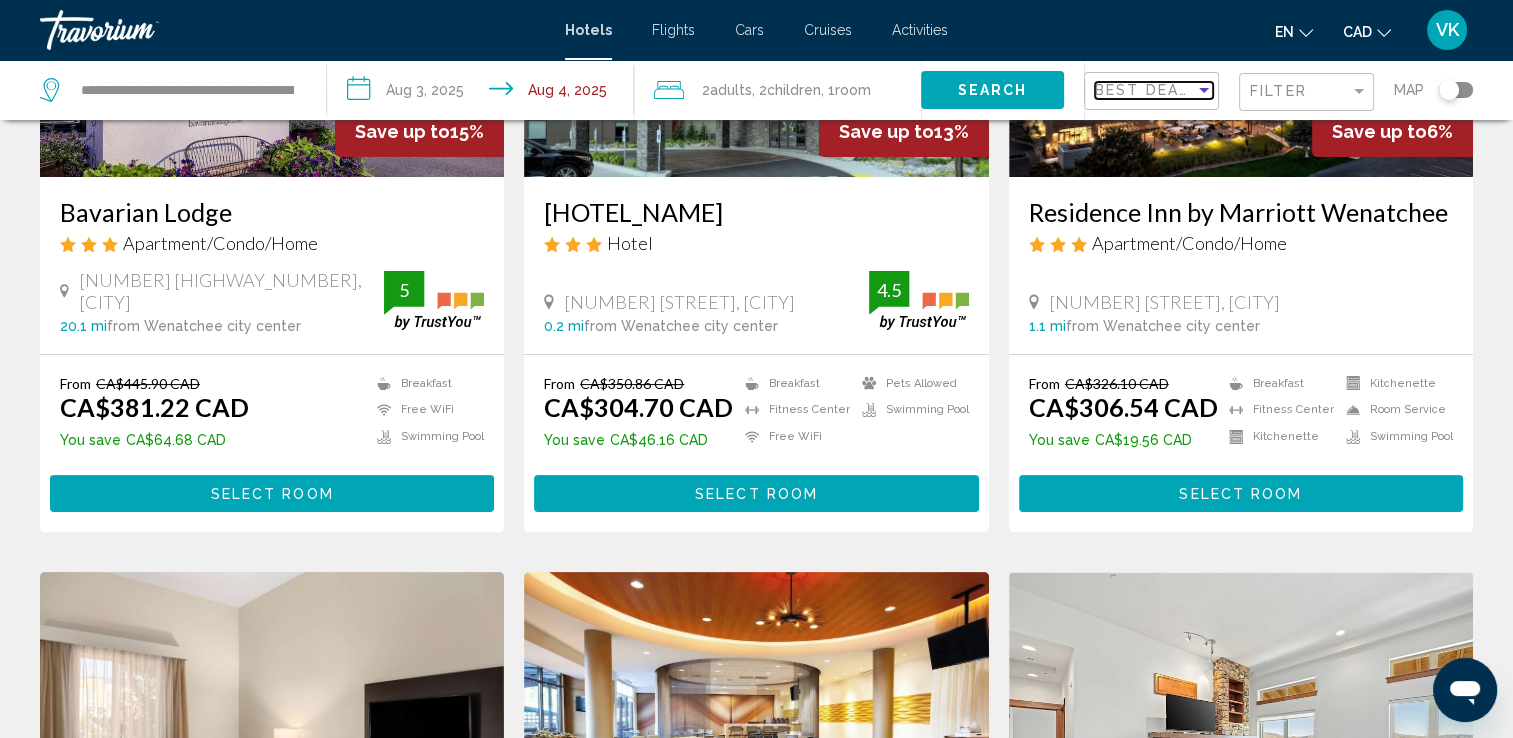 click on "Best Deals" at bounding box center (1147, 90) 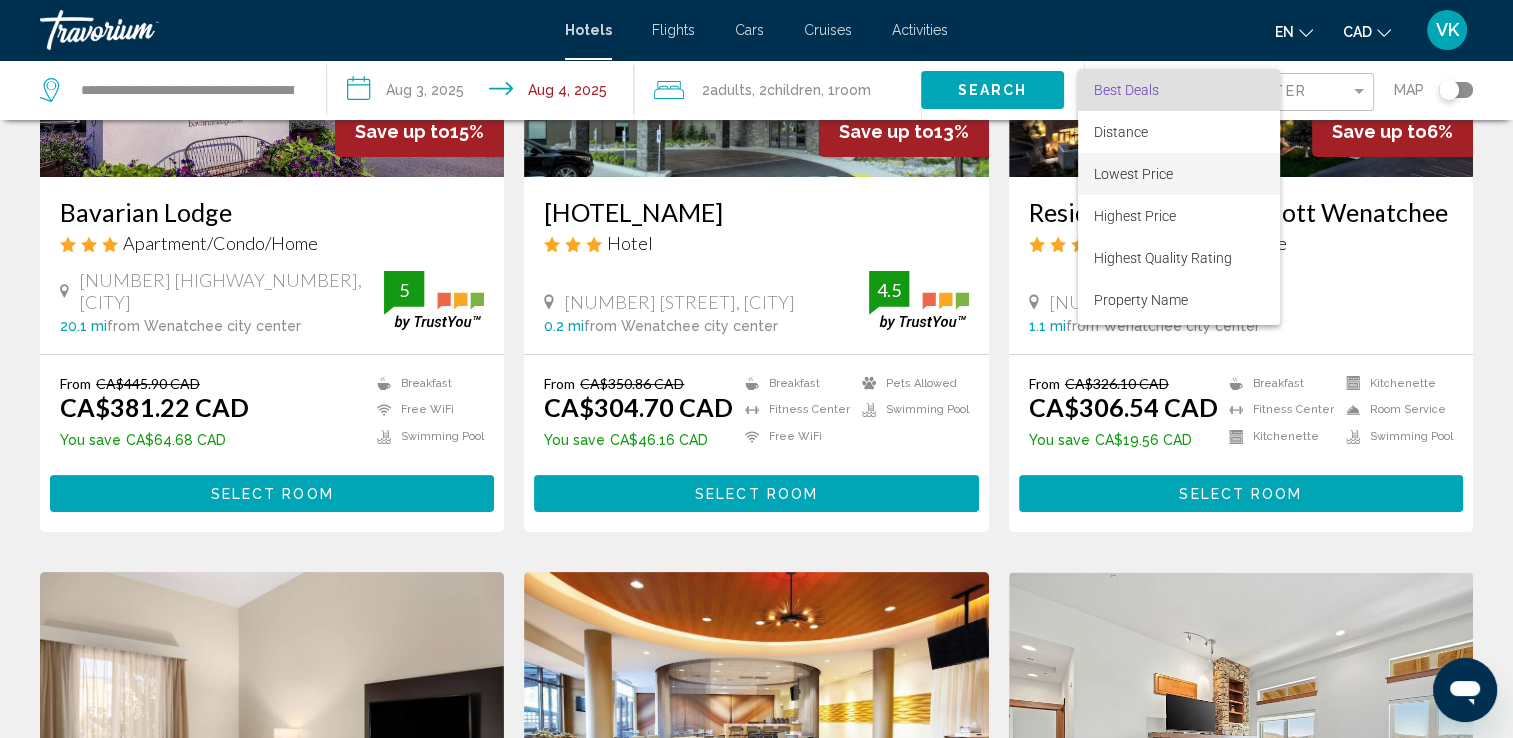 click on "Lowest Price" at bounding box center [1133, 174] 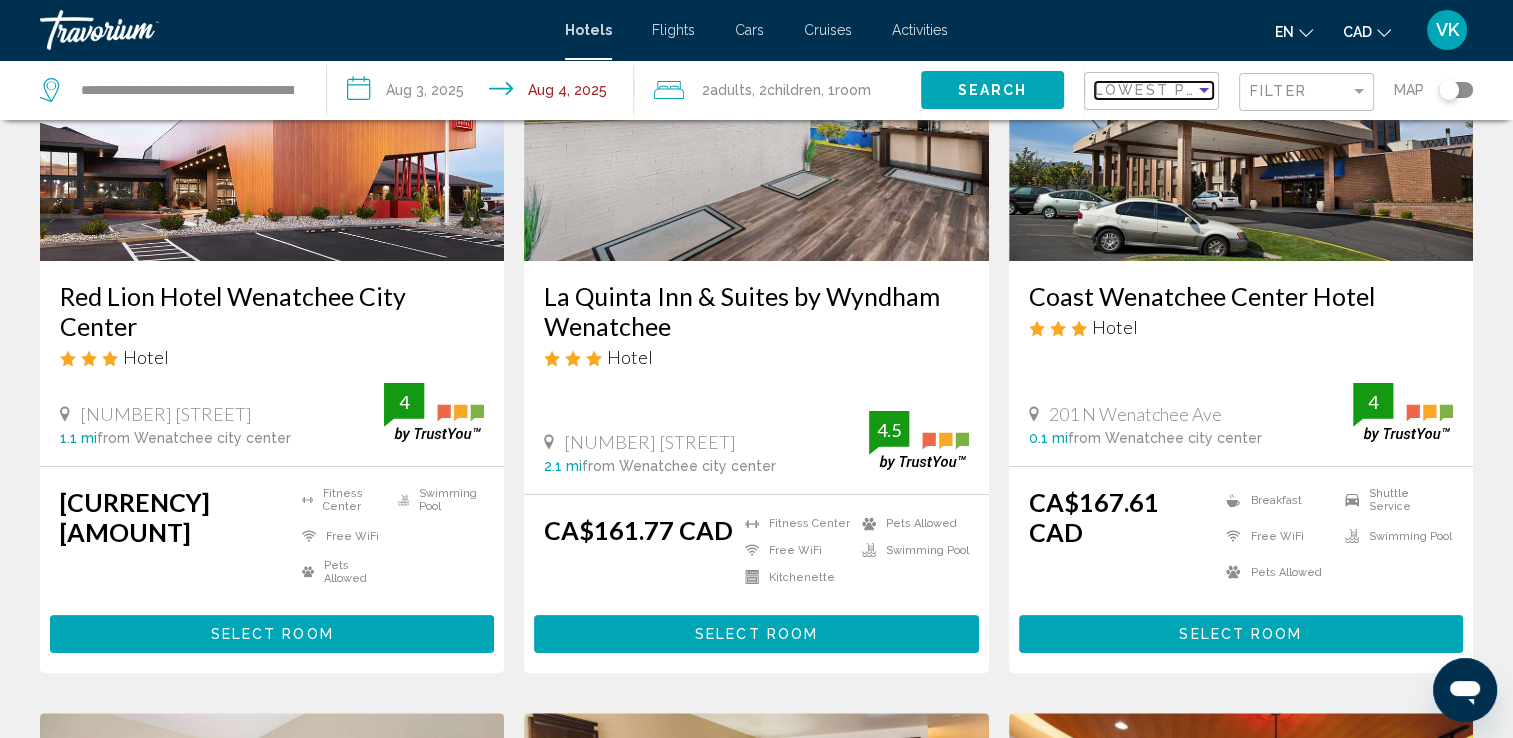 scroll, scrollTop: 0, scrollLeft: 0, axis: both 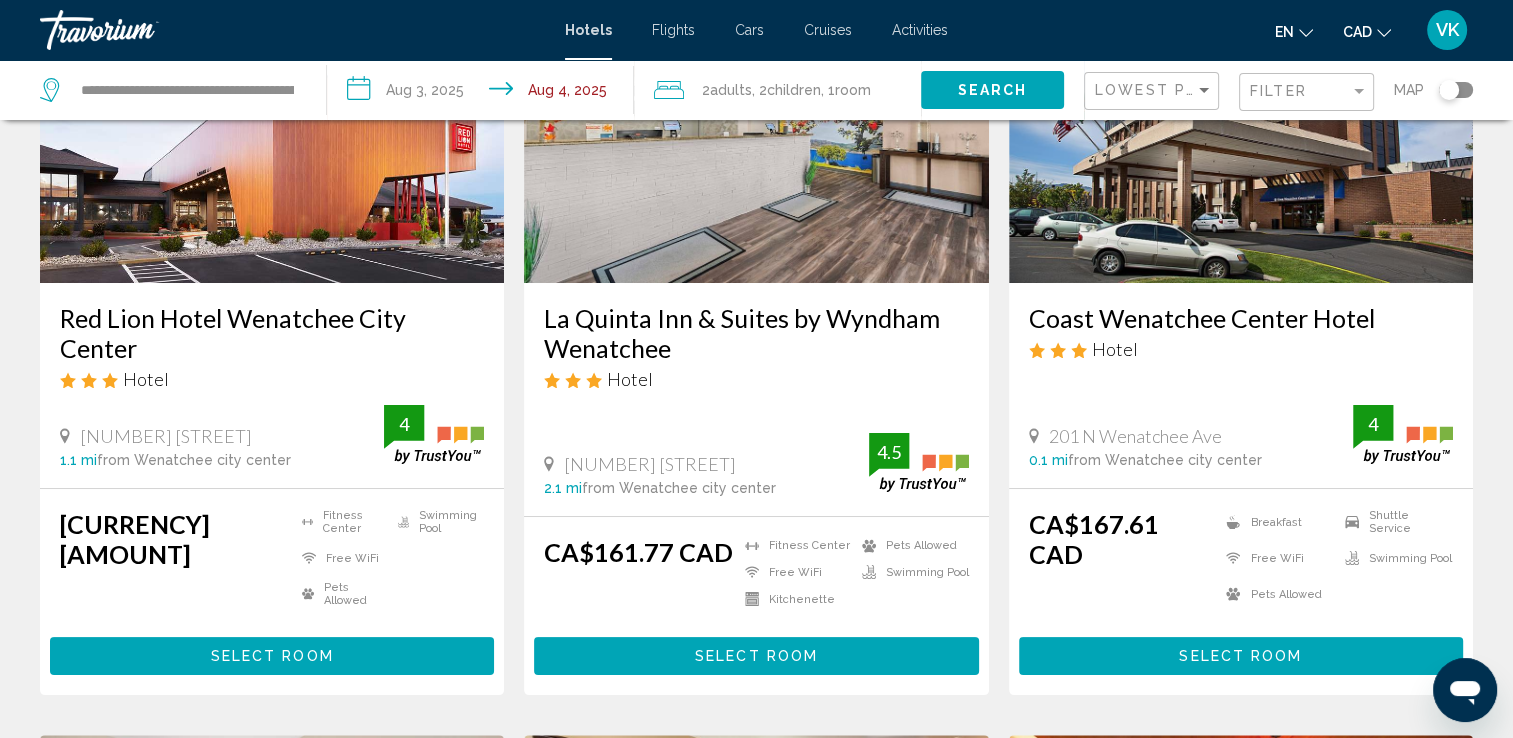 click at bounding box center [272, 123] 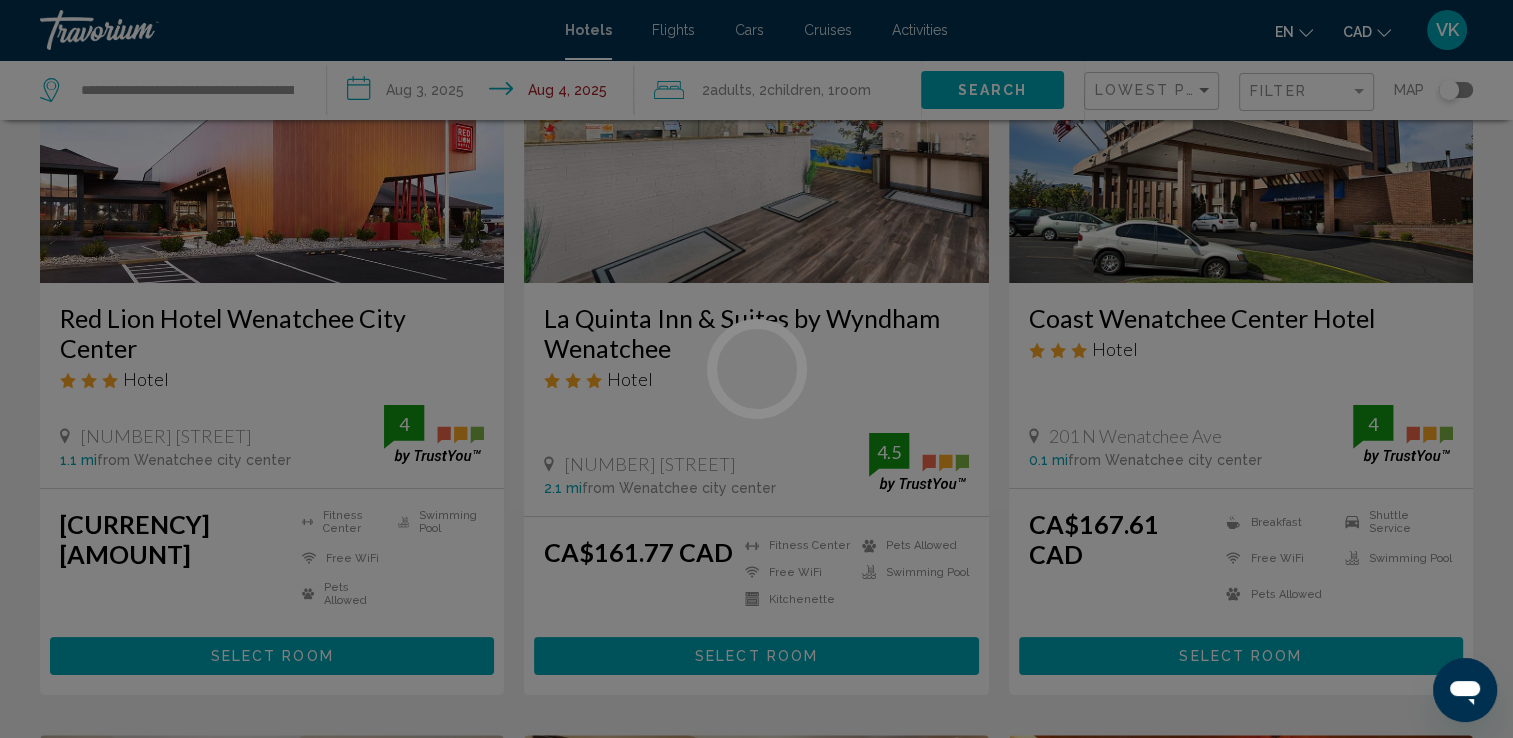 scroll, scrollTop: 0, scrollLeft: 0, axis: both 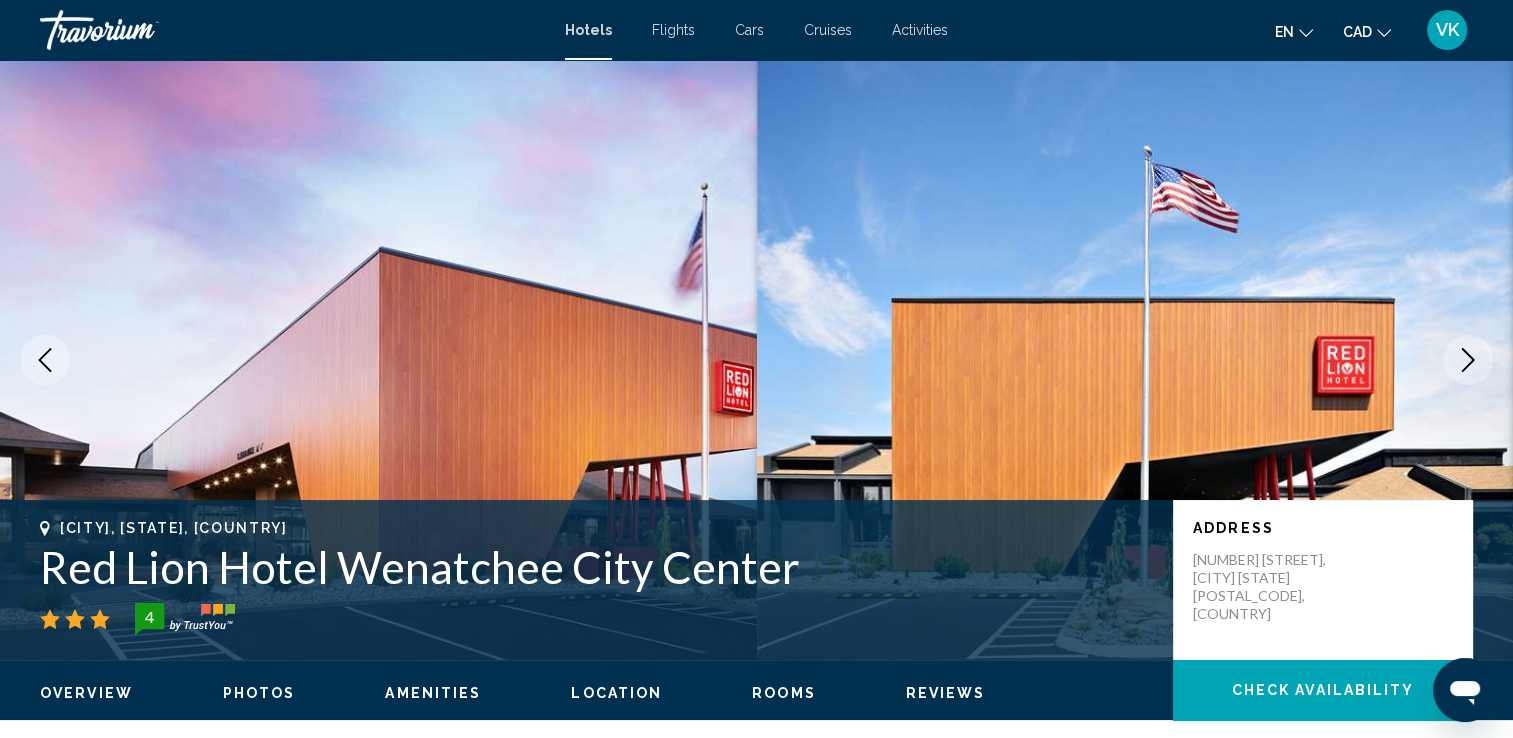 click 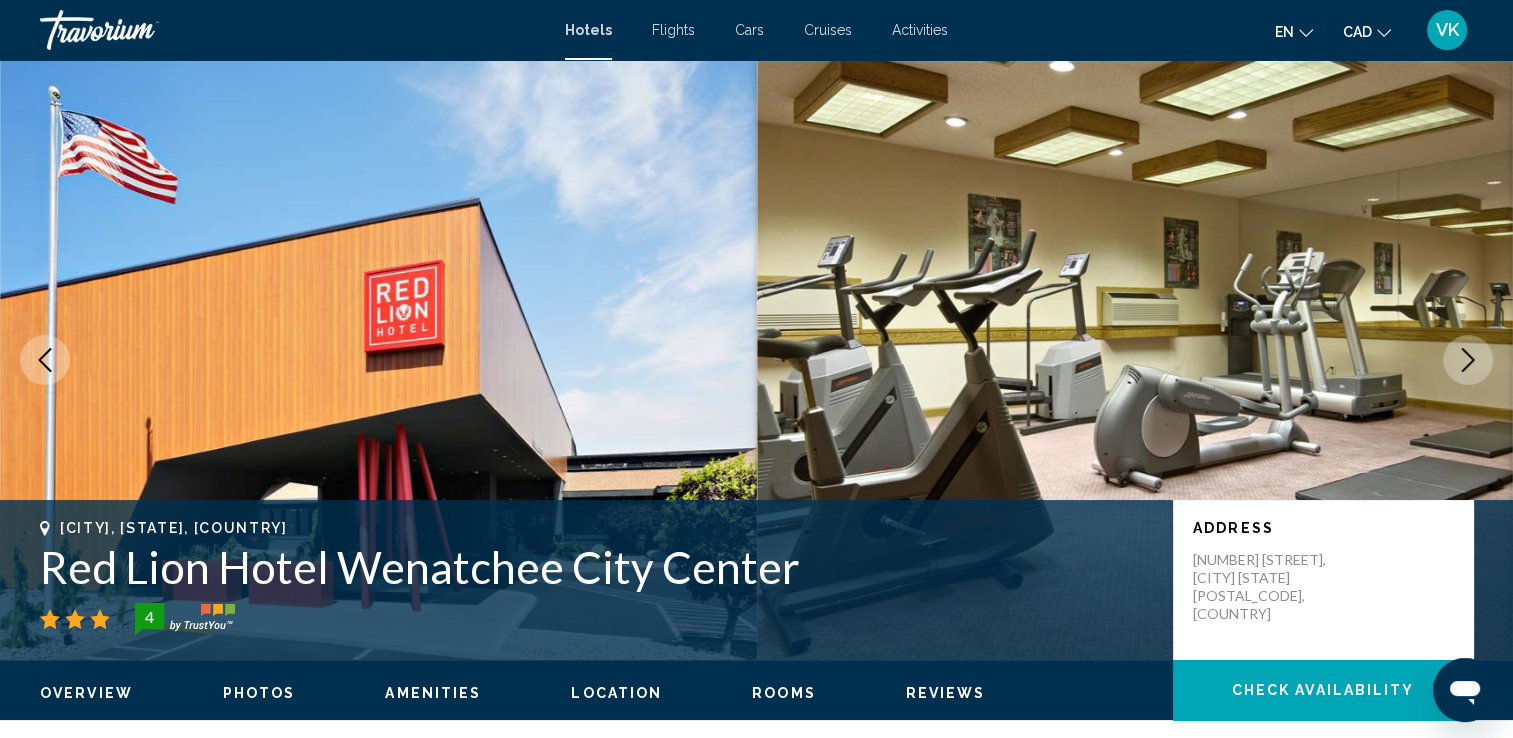 click 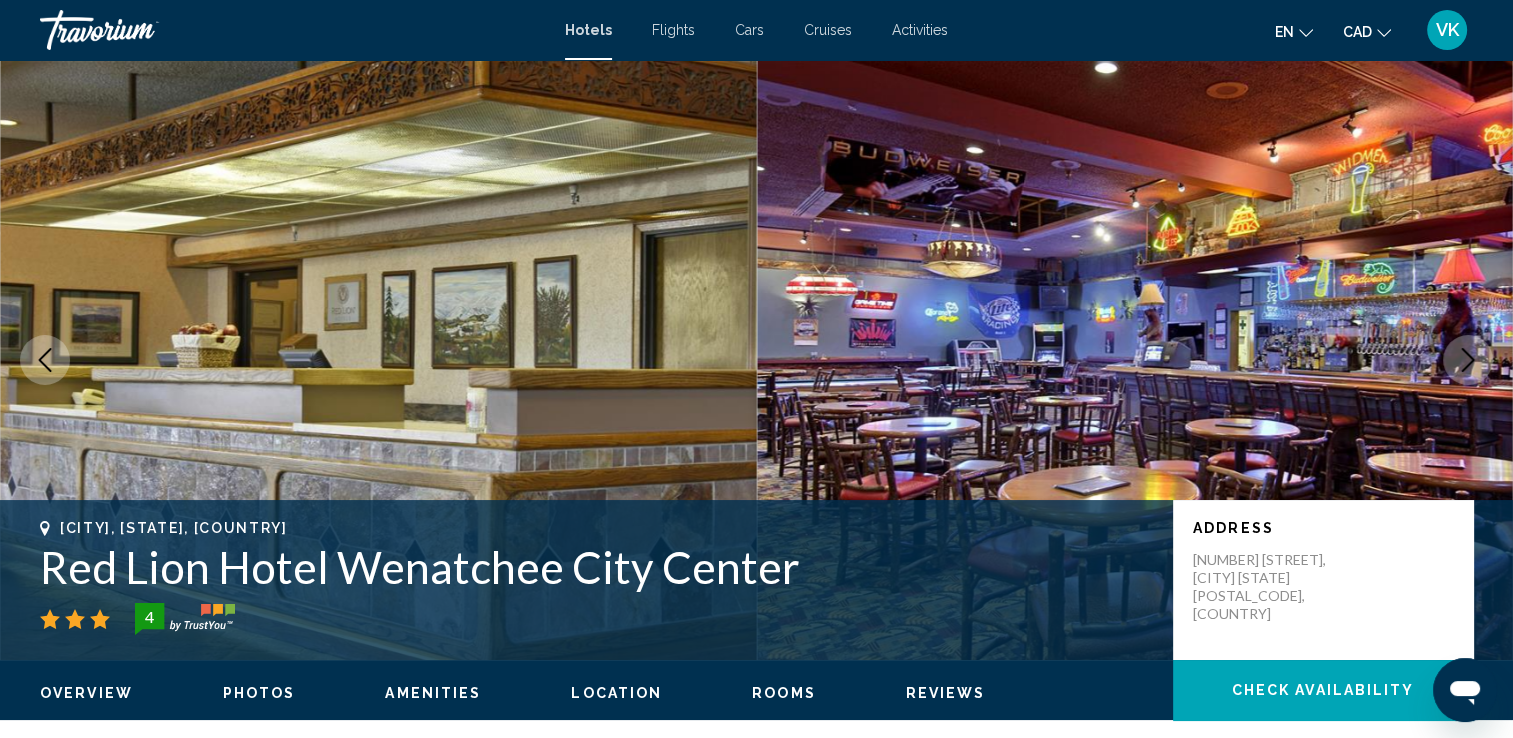 click 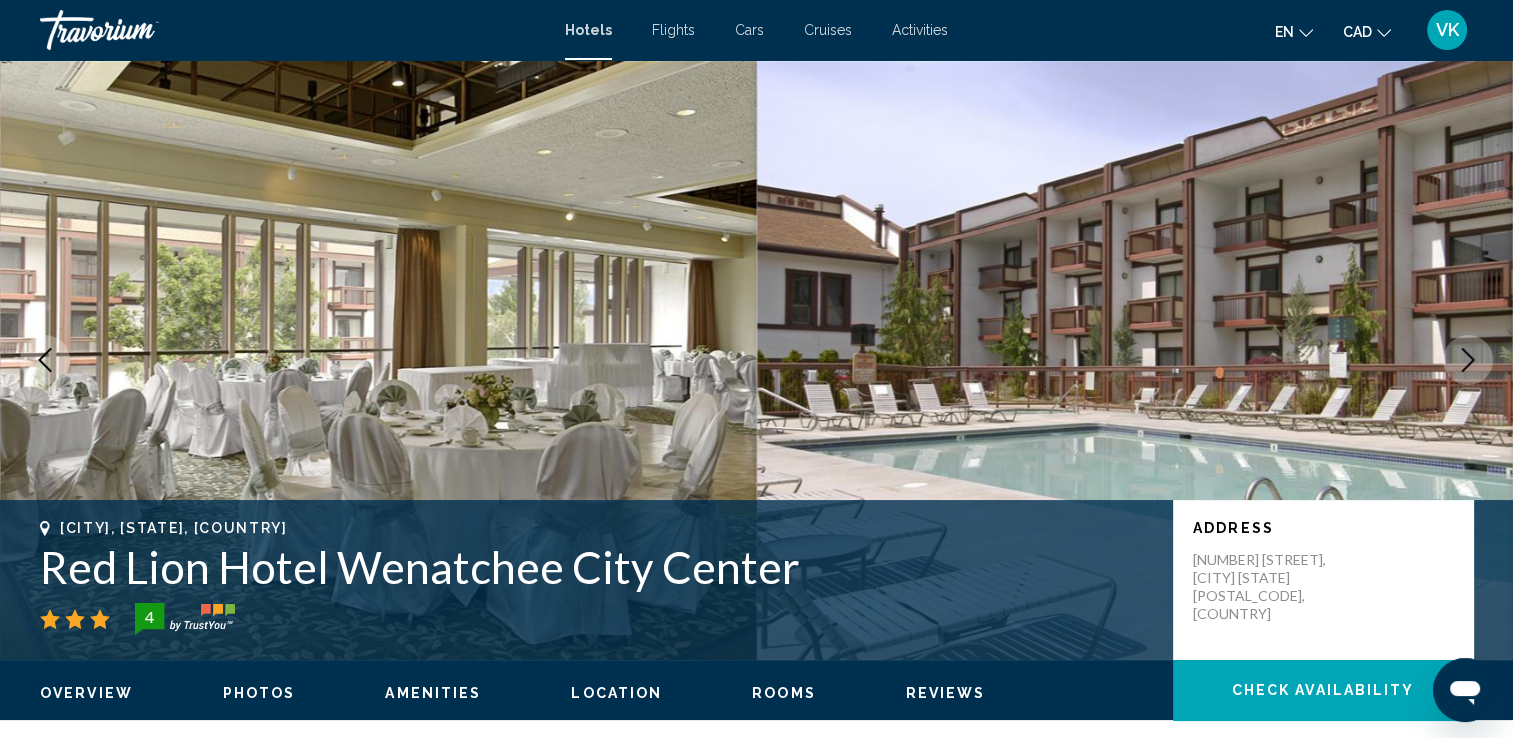 click 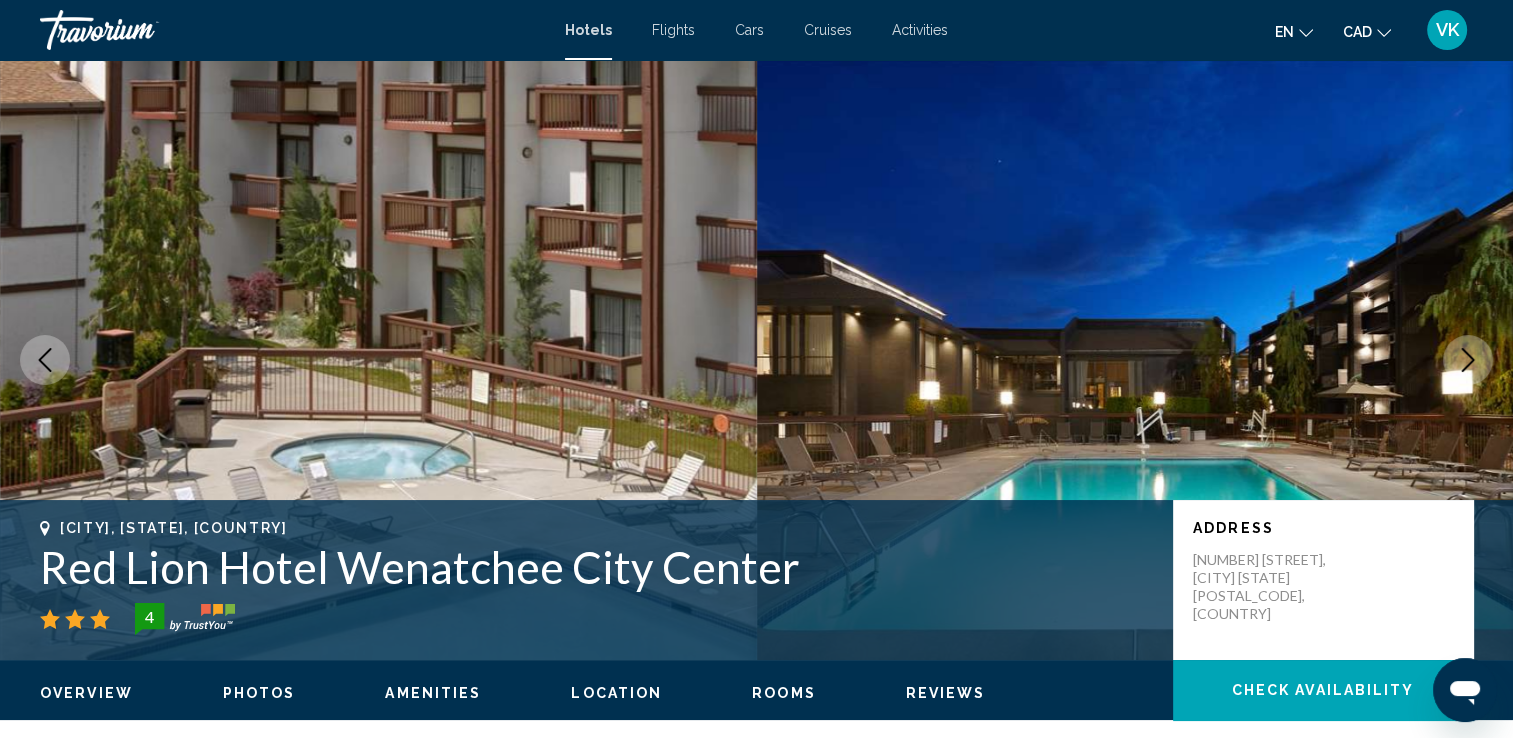 click 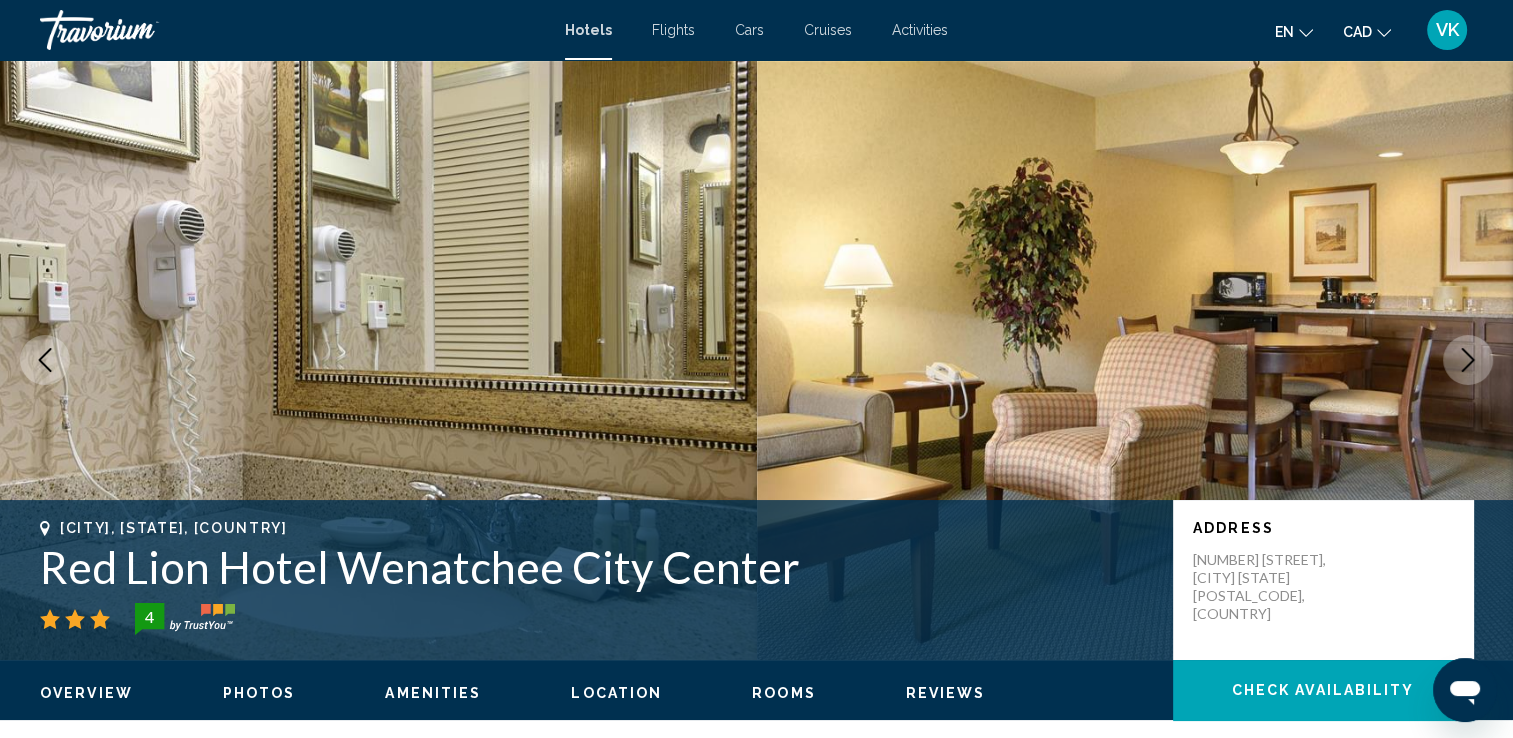 click 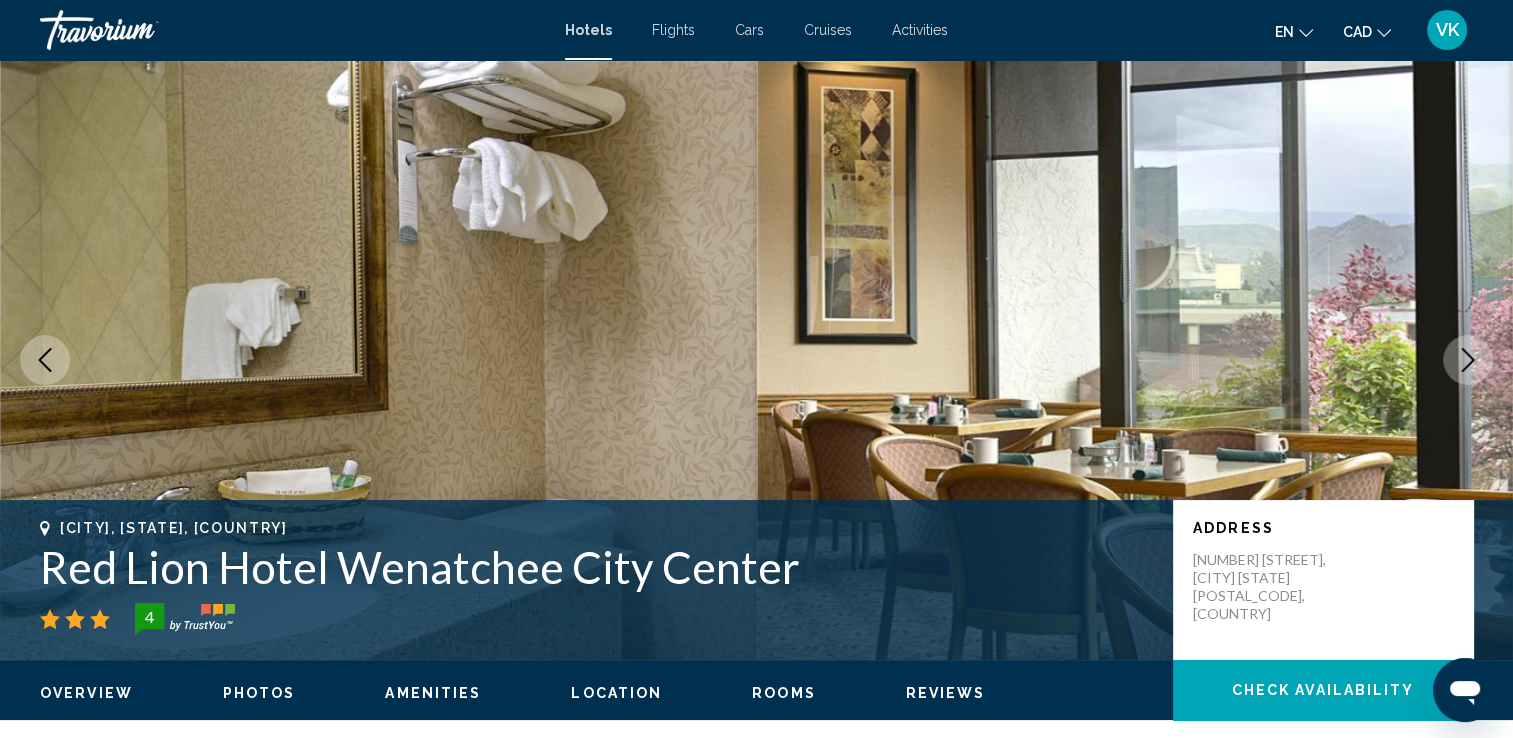 click 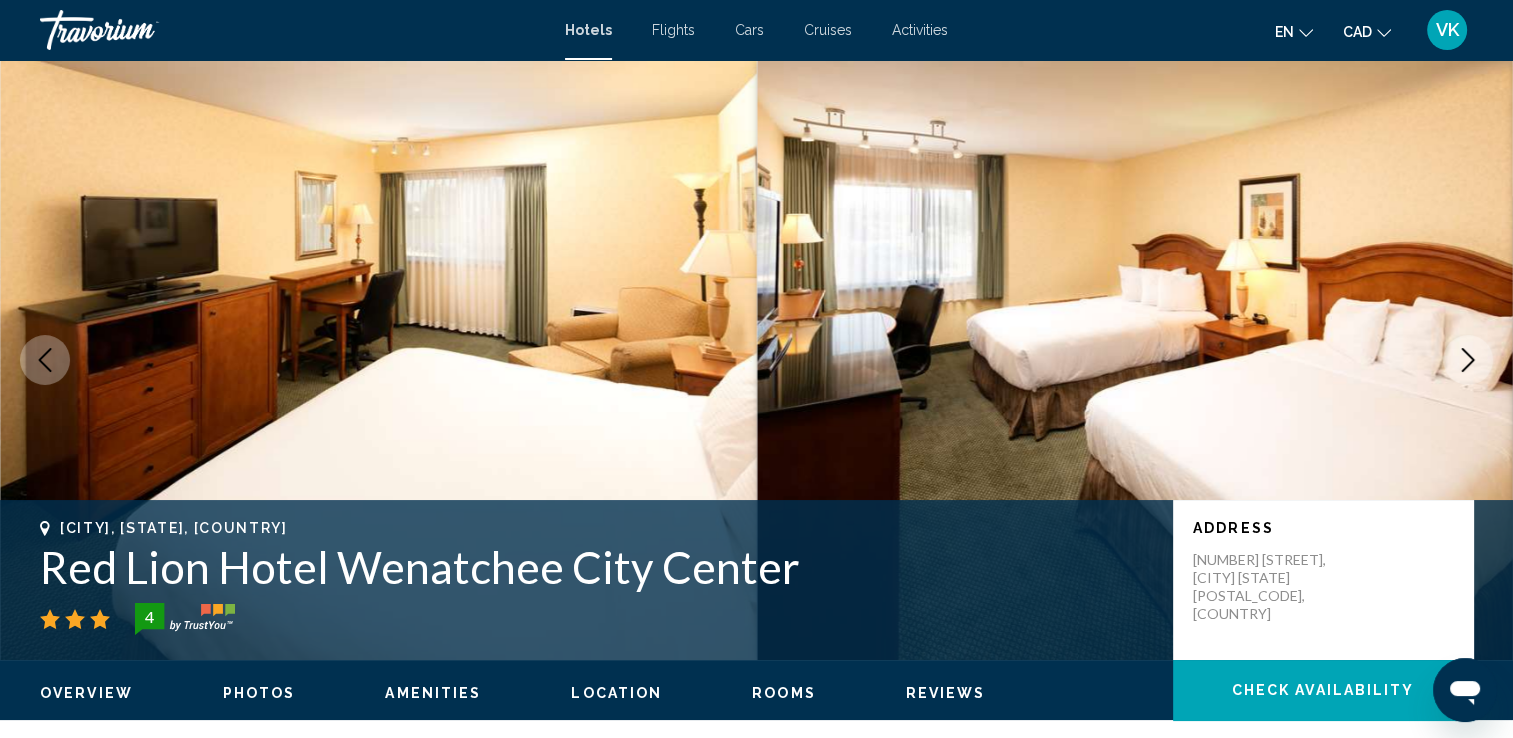 click 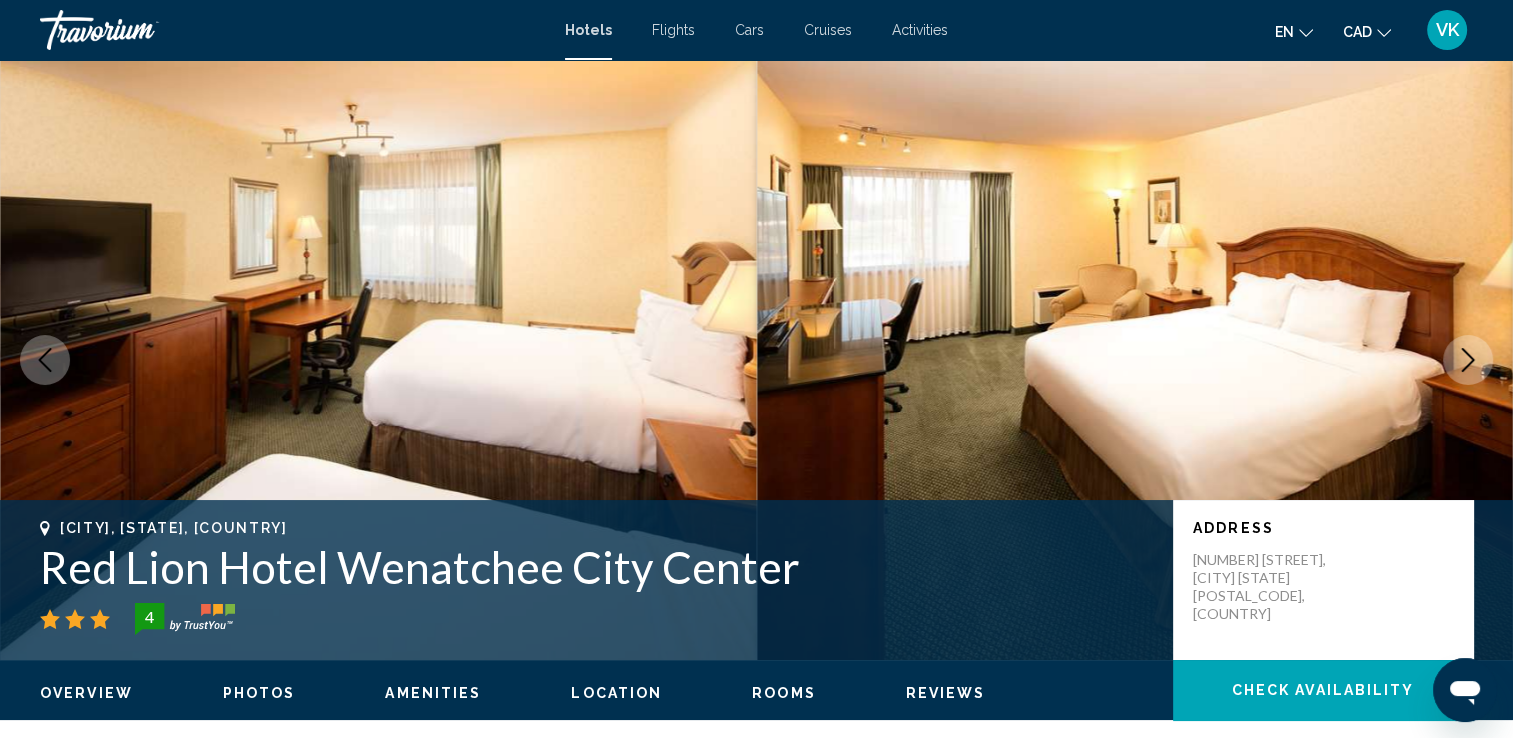 click 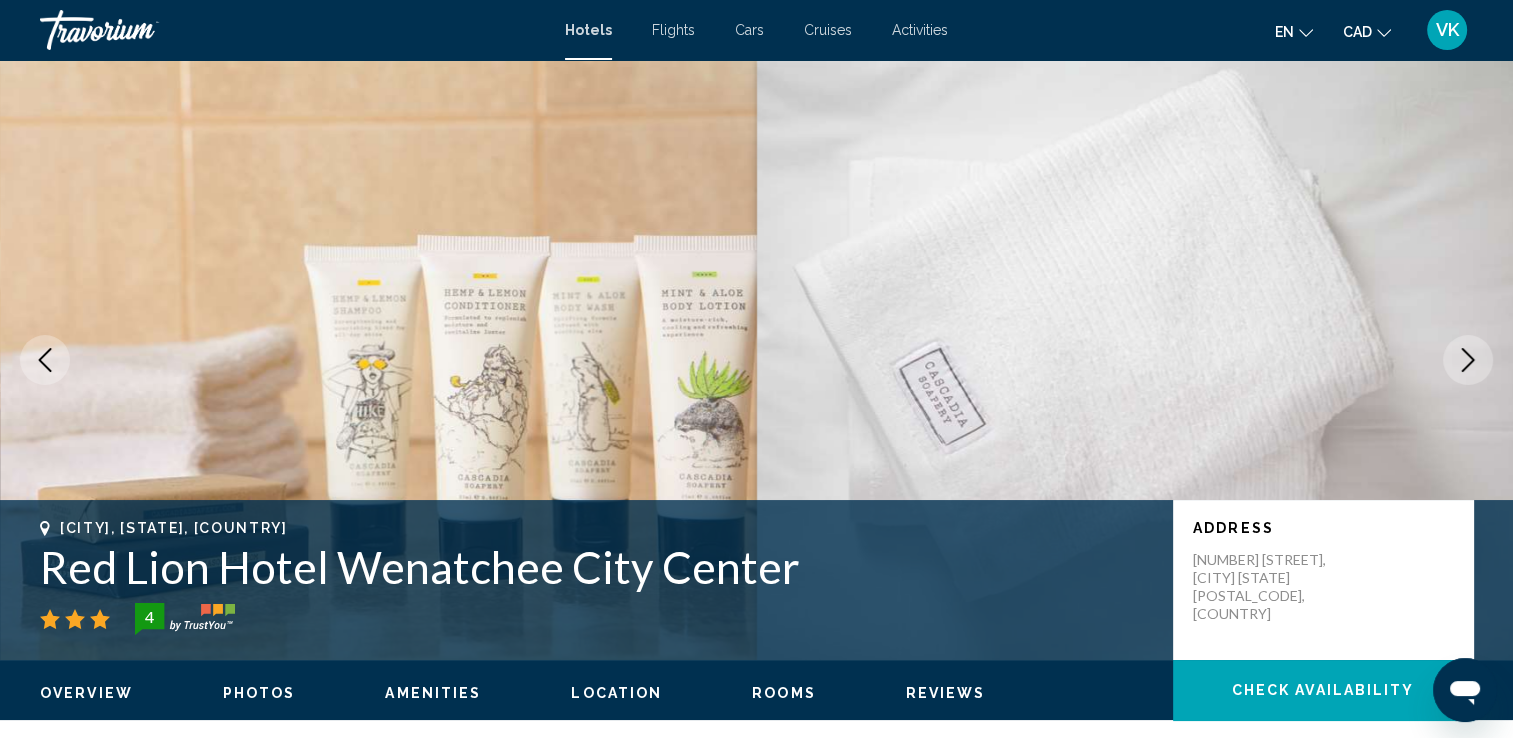 click 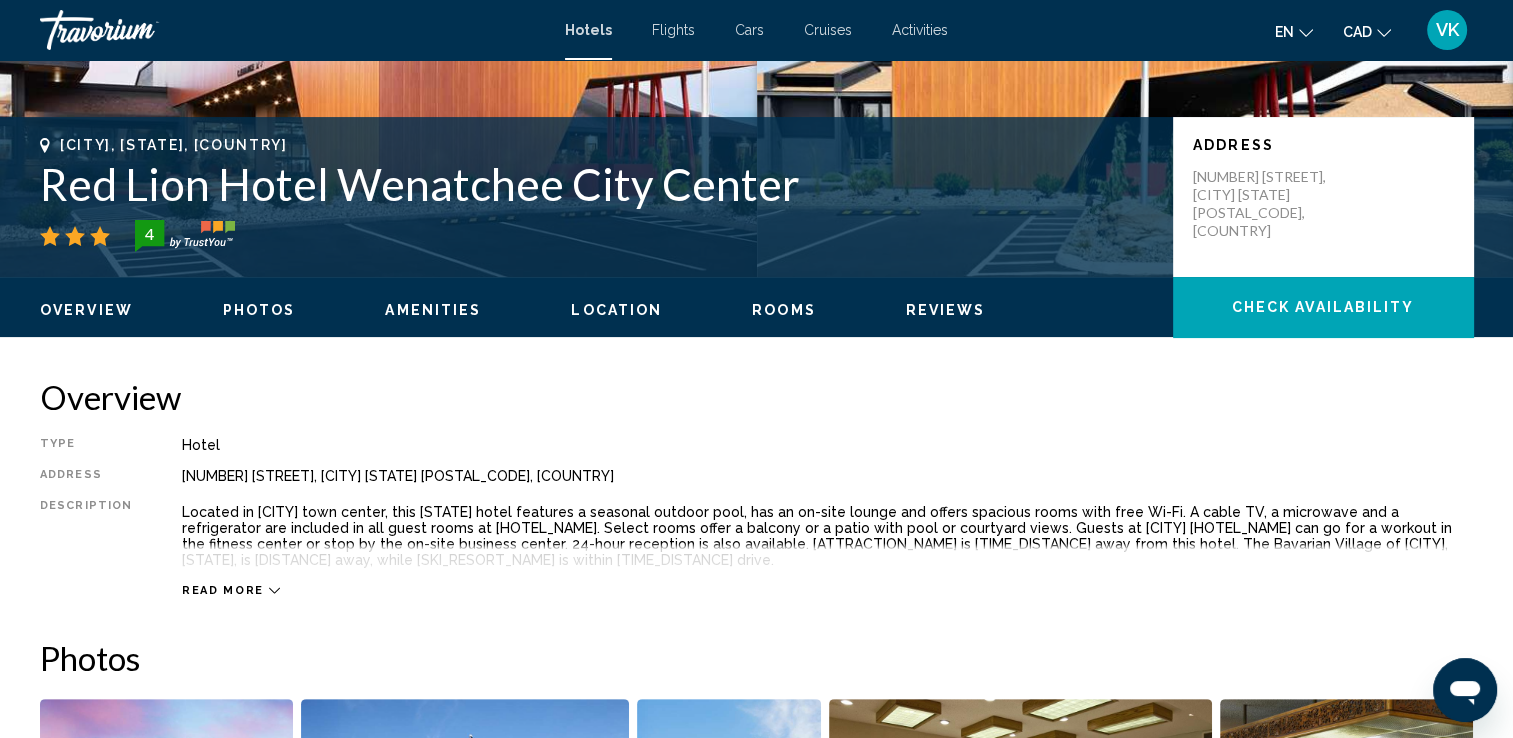 scroll, scrollTop: 340, scrollLeft: 0, axis: vertical 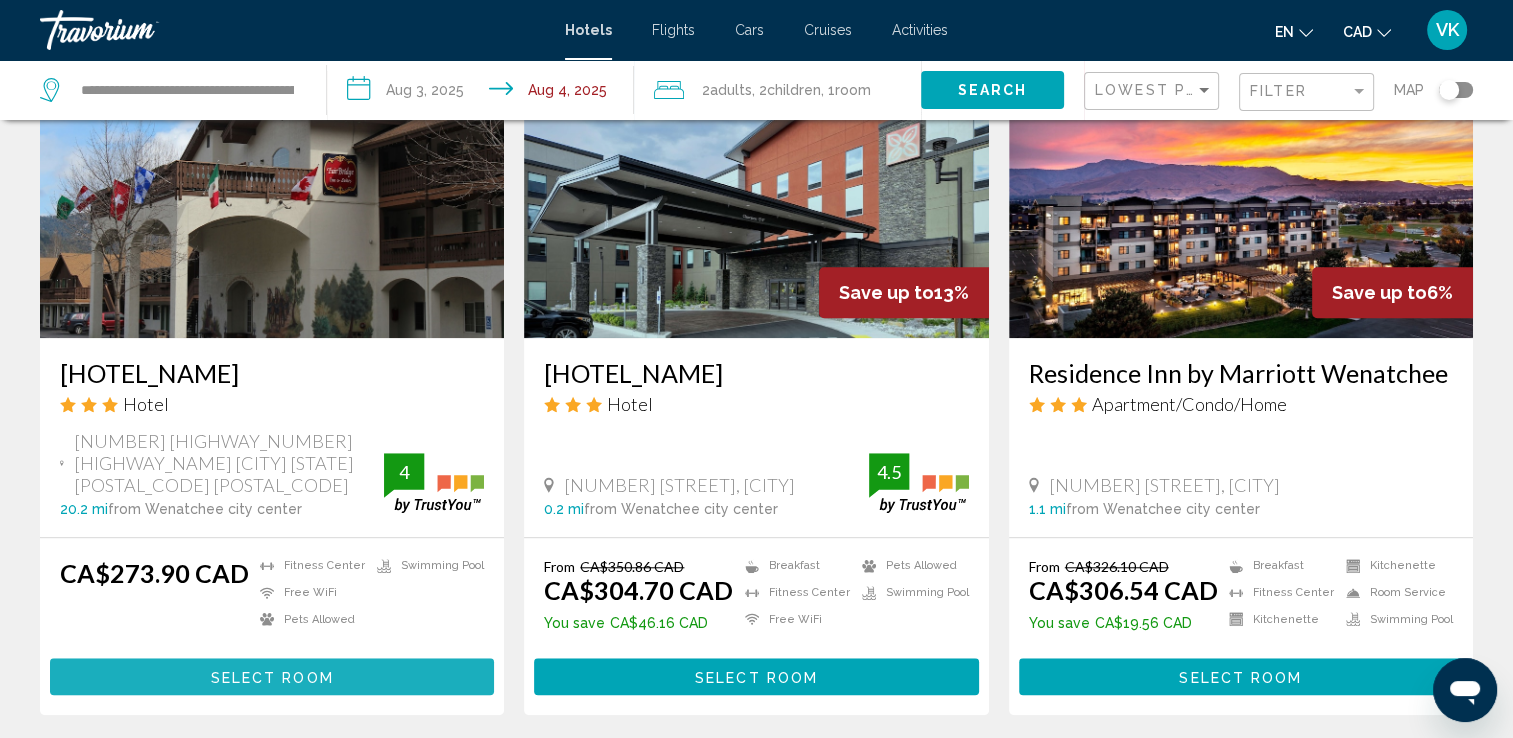 click on "Select Room" at bounding box center (272, 677) 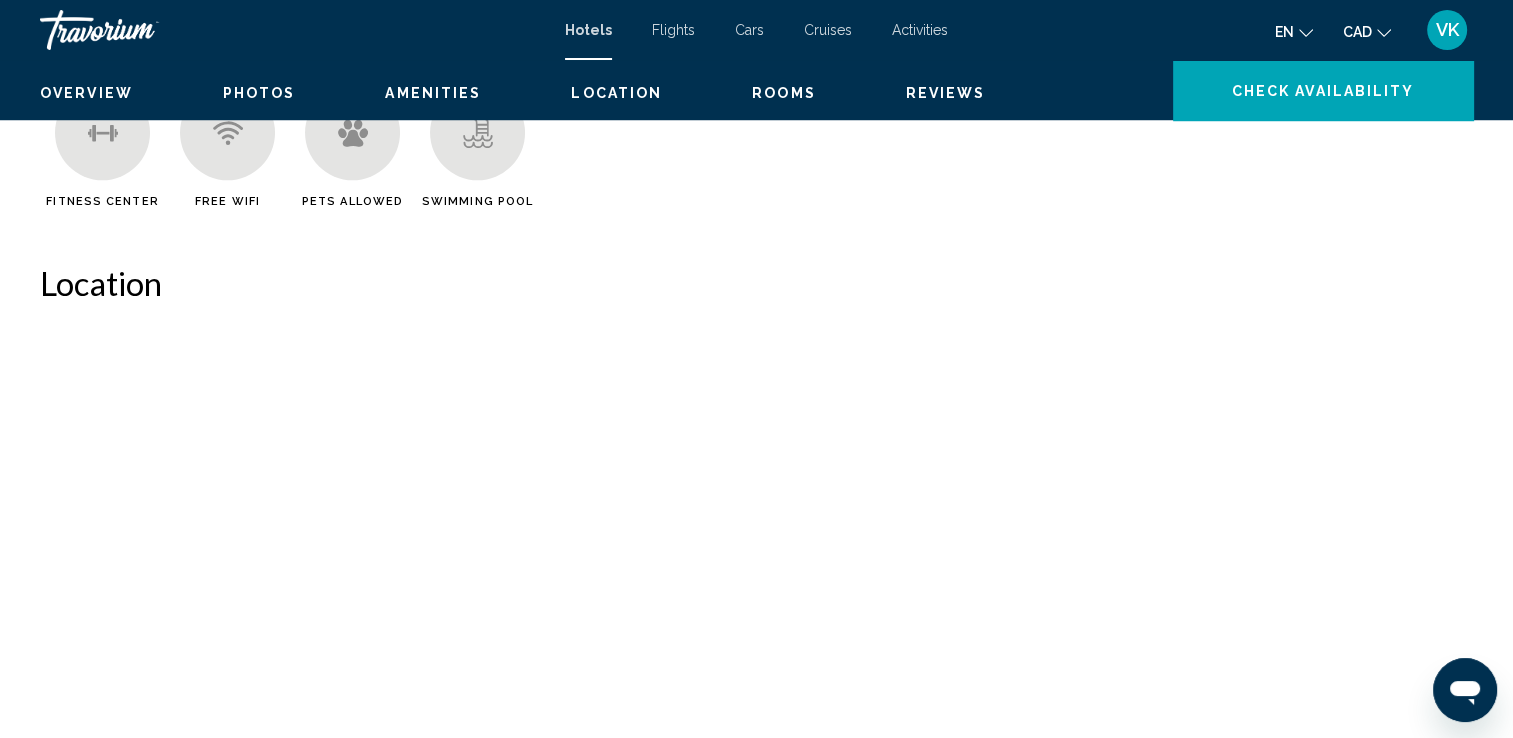scroll, scrollTop: 0, scrollLeft: 0, axis: both 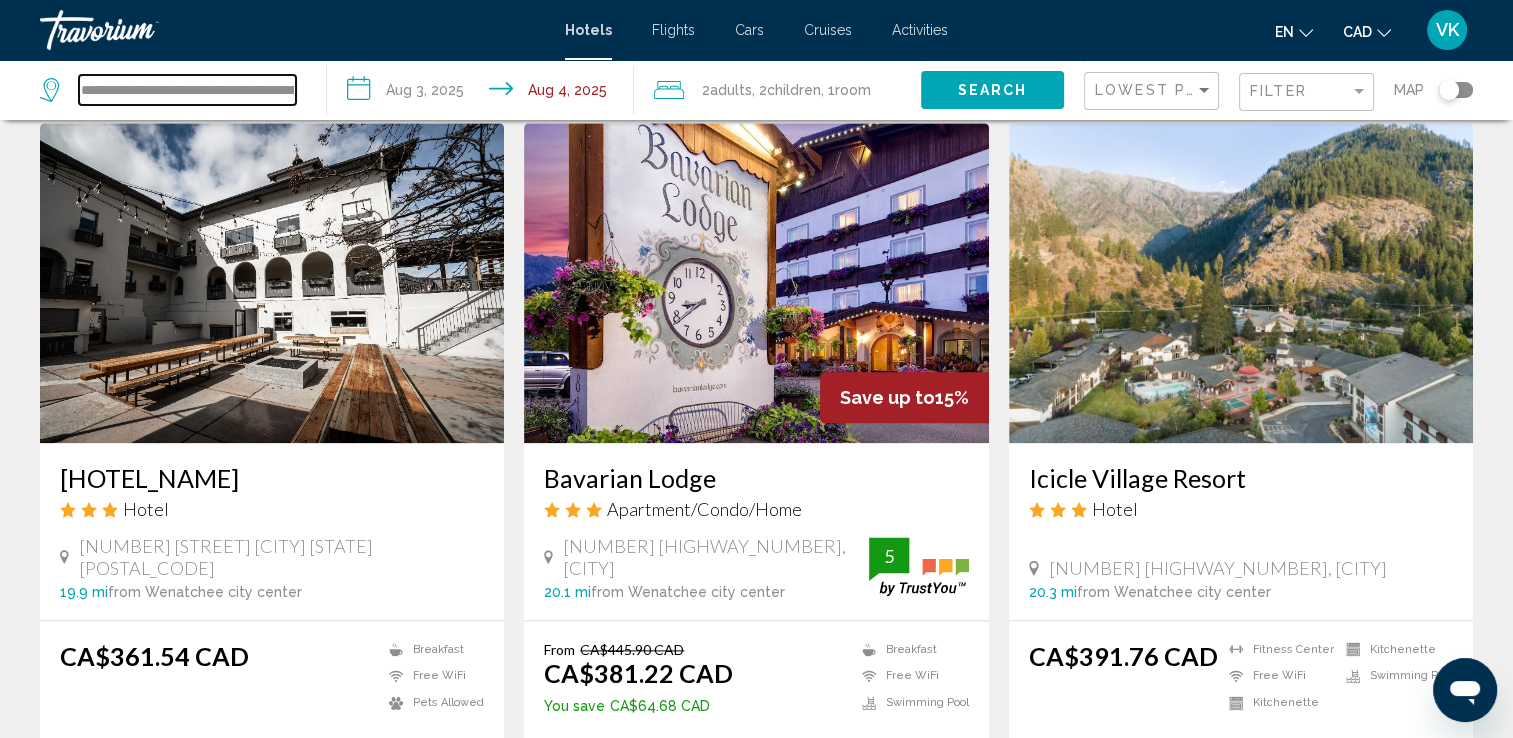 click on "**********" at bounding box center (187, 90) 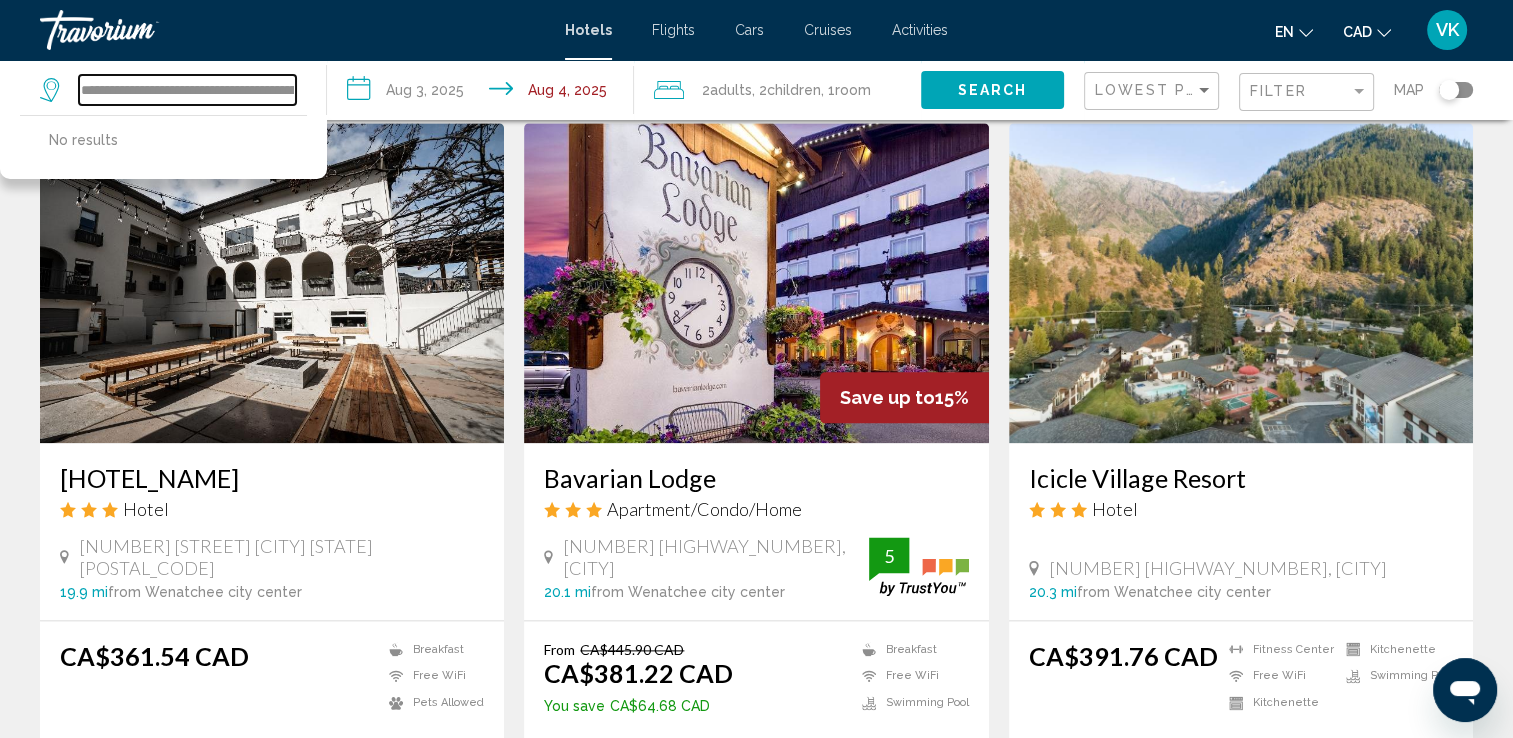 click on "**********" at bounding box center [187, 90] 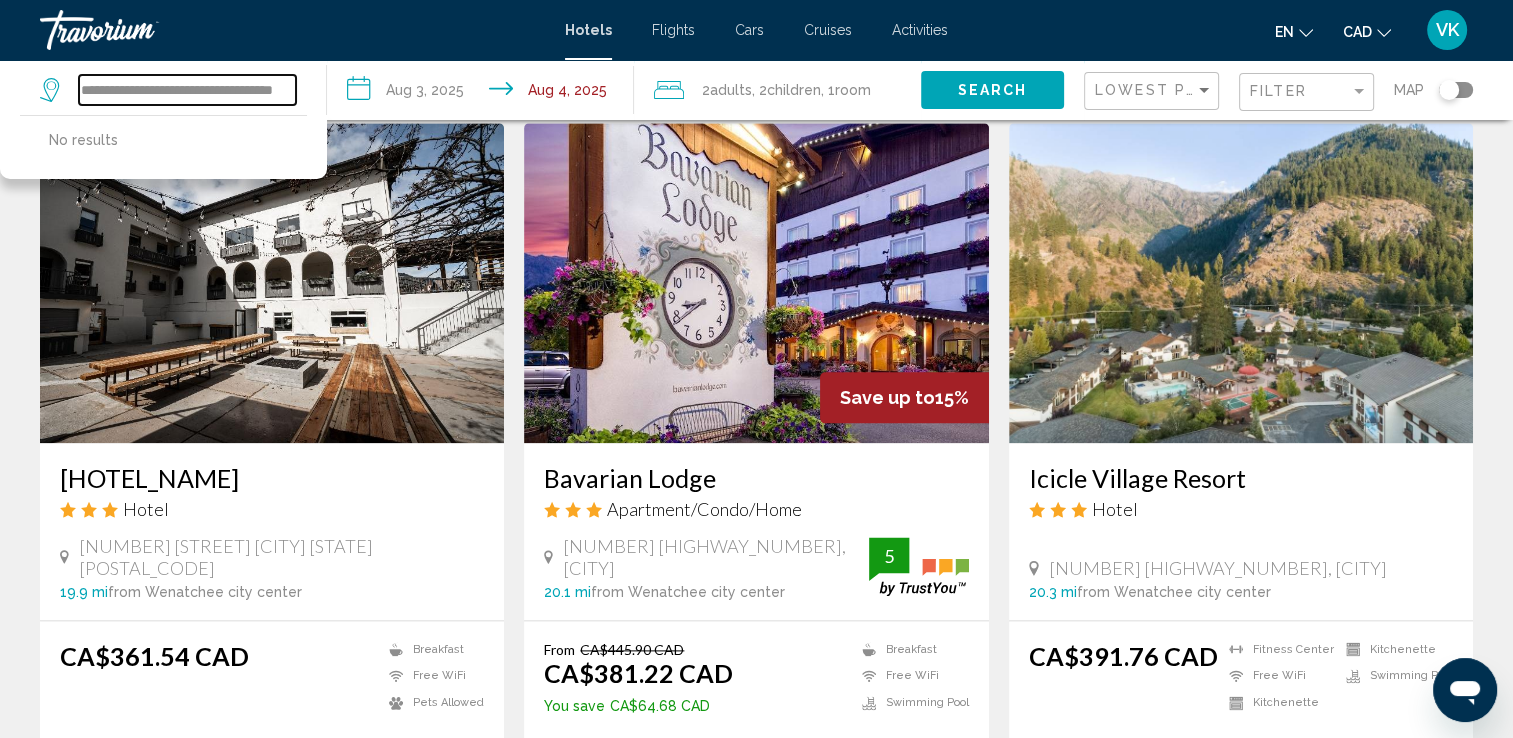 click on "**********" at bounding box center (187, 90) 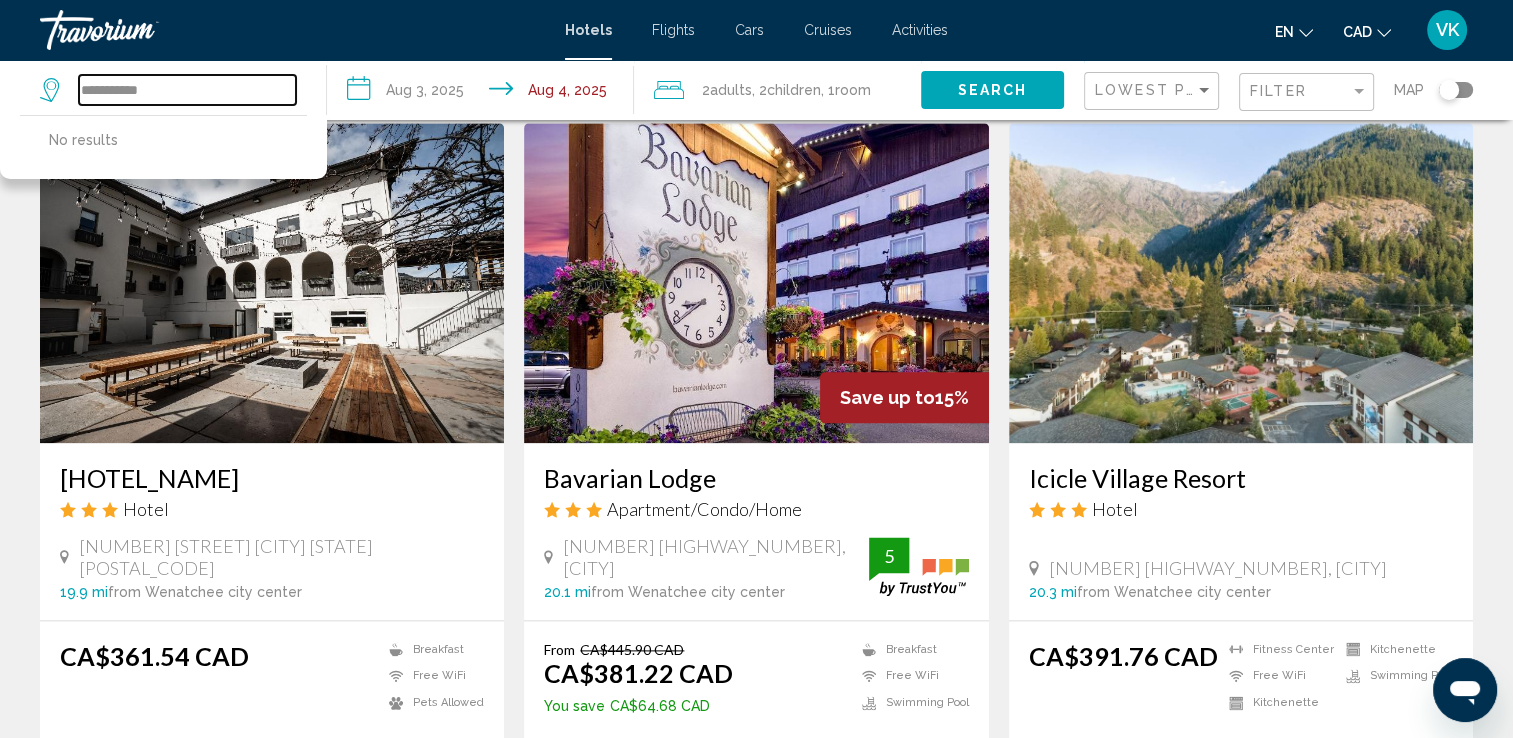 click on "**********" at bounding box center [187, 90] 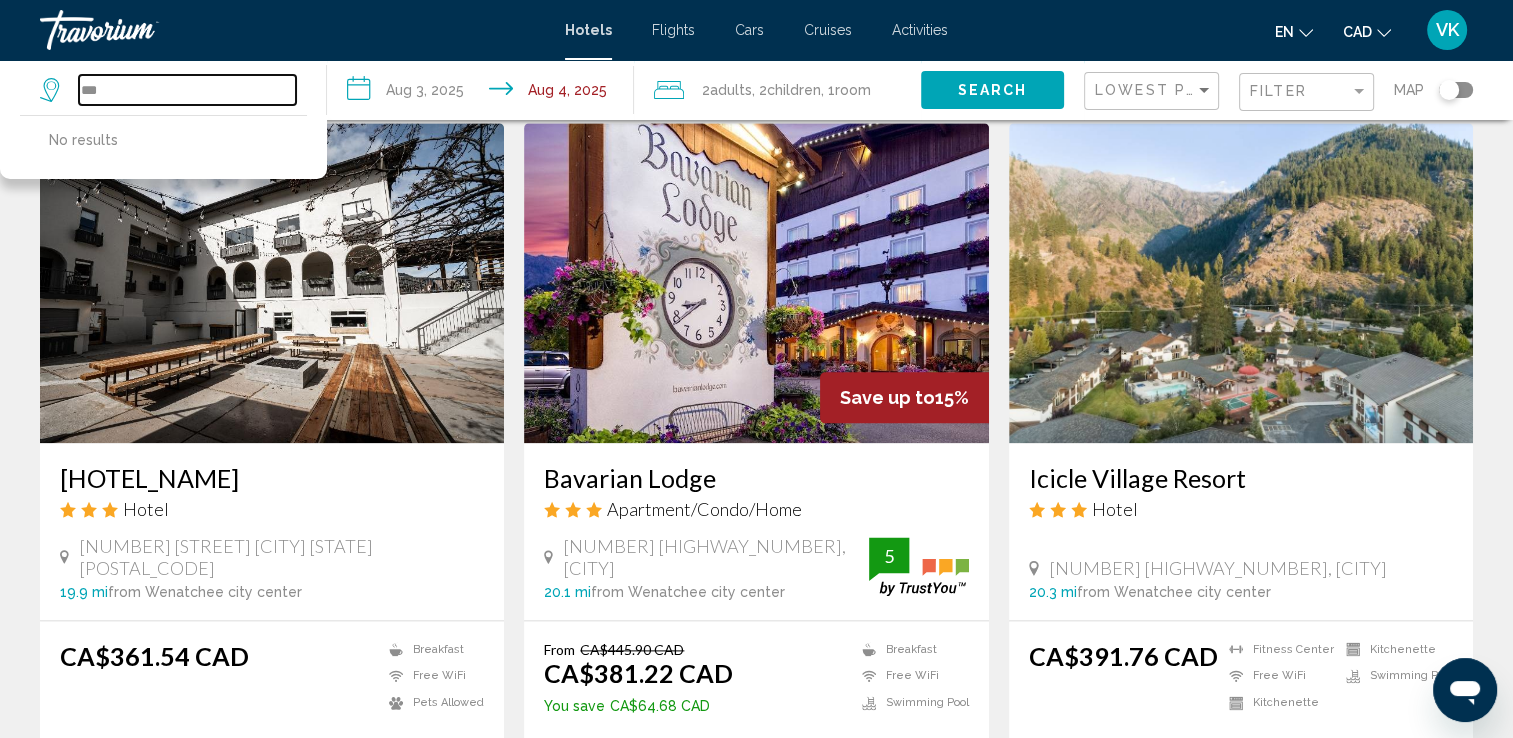 type on "*" 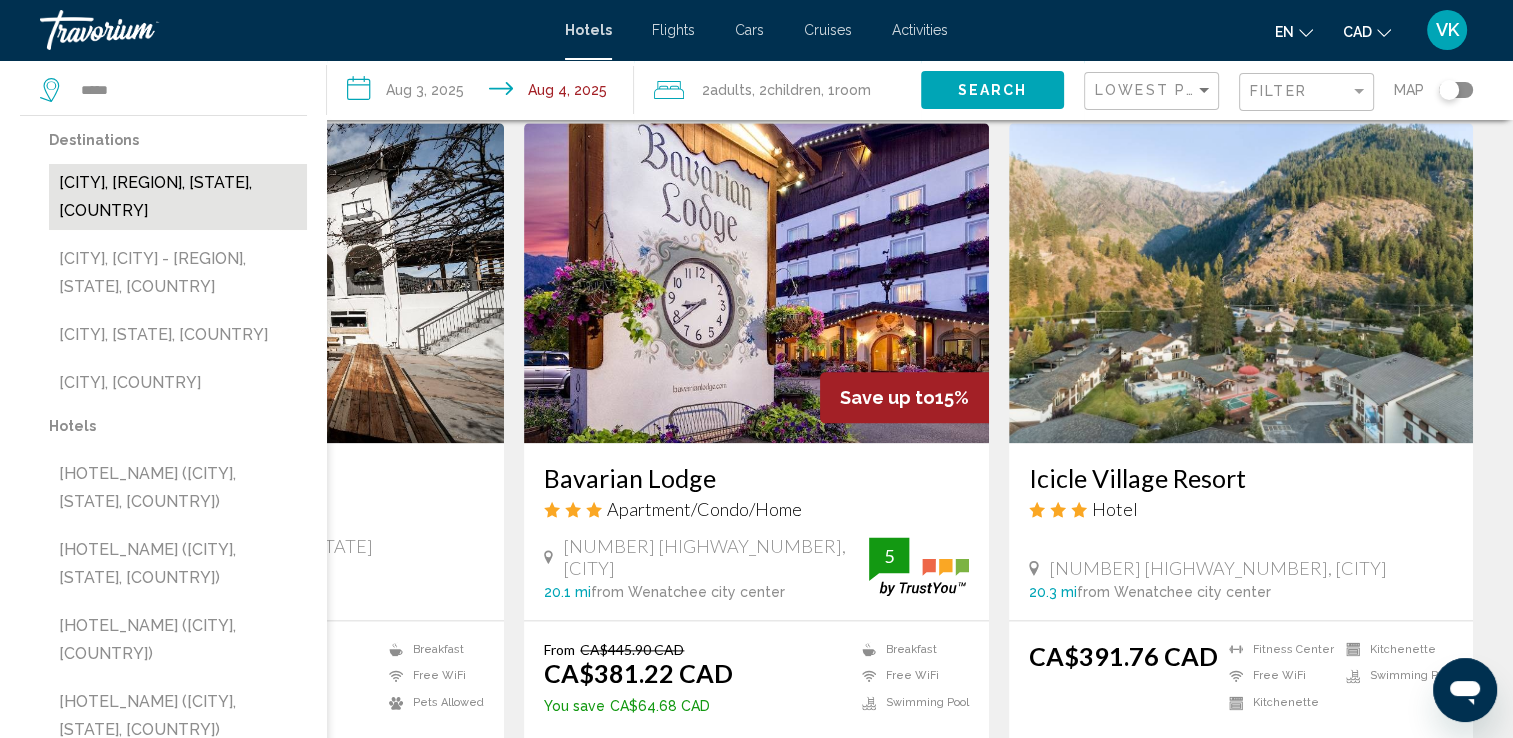 click on "[CITY], [REGION], [STATE], [COUNTRY]" at bounding box center (178, 197) 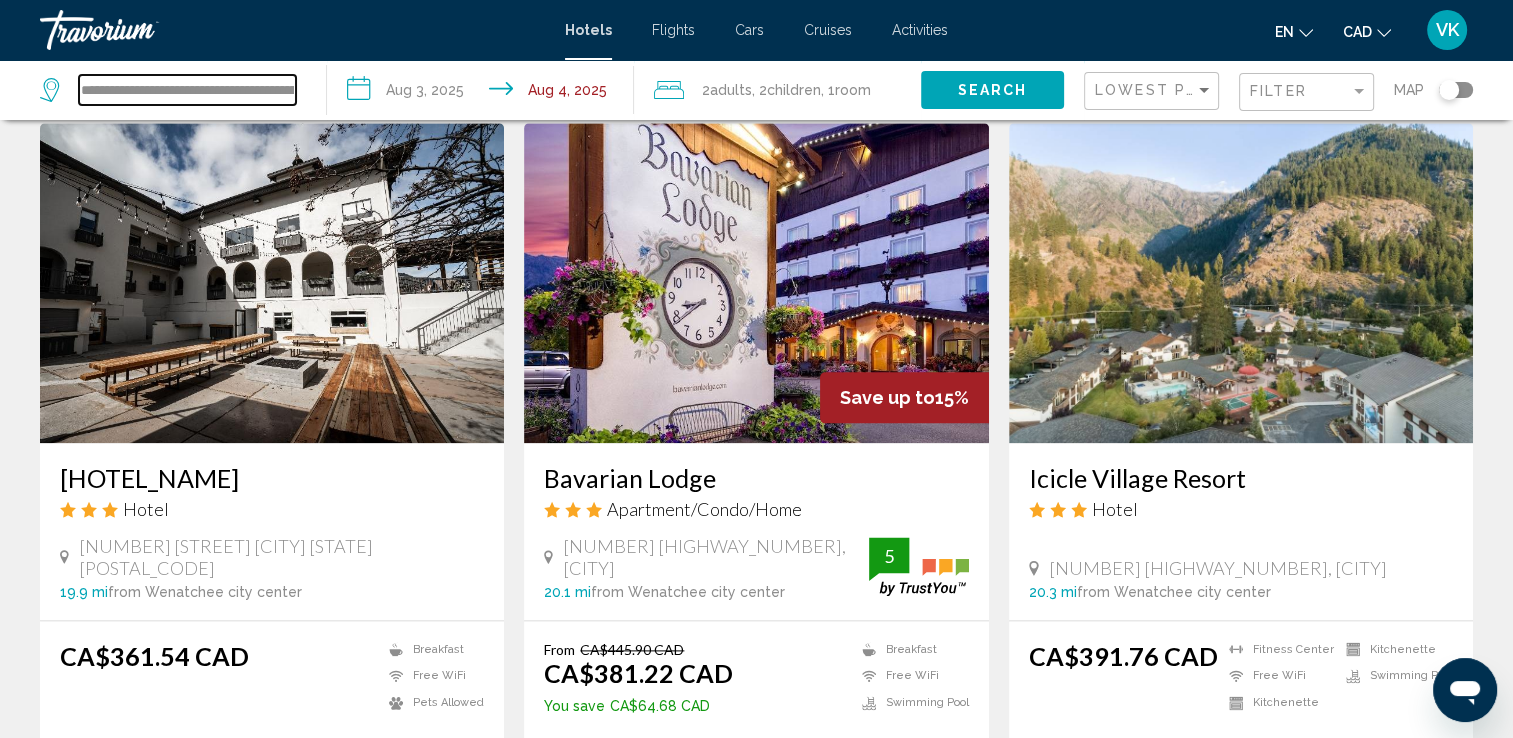 click on "**********" at bounding box center [187, 90] 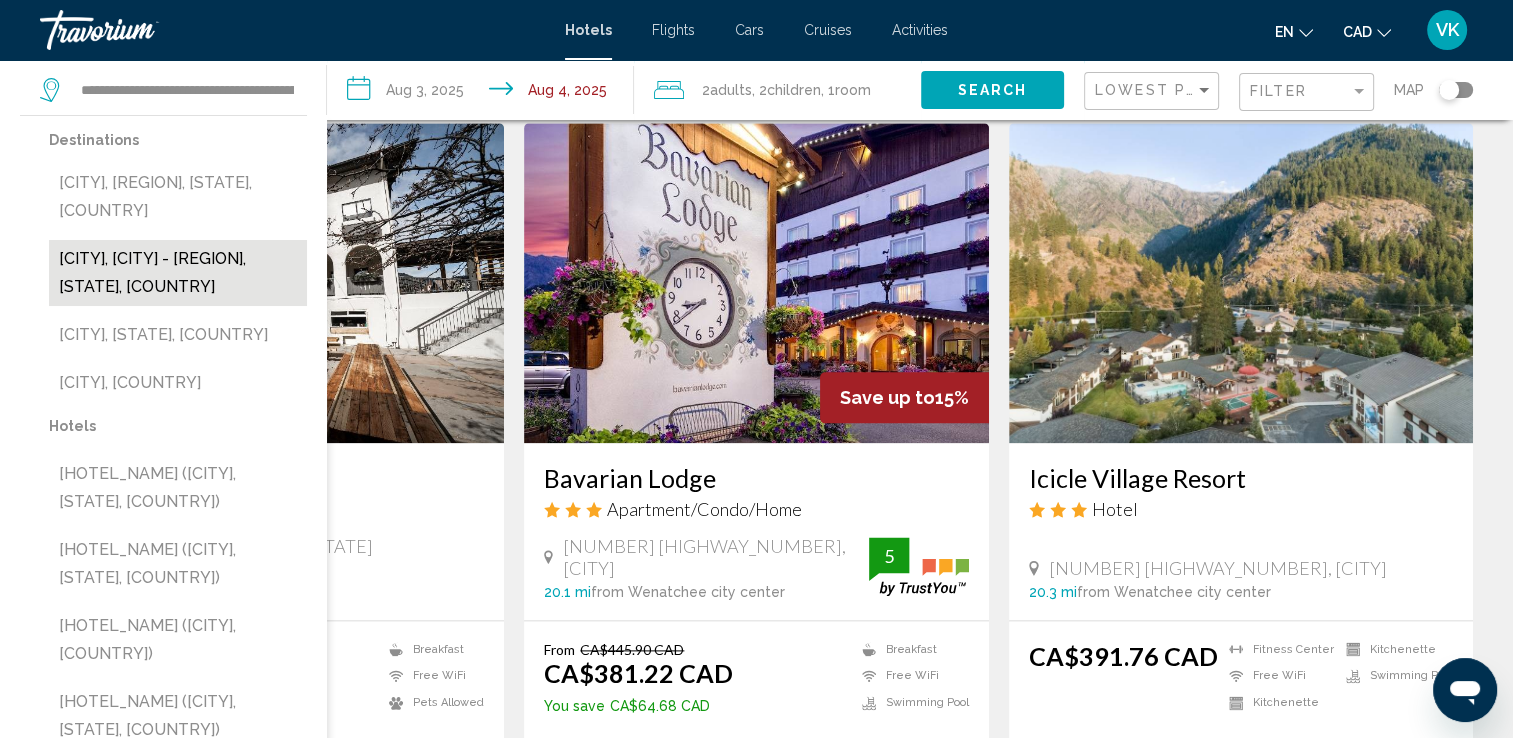 click on "[CITY], [CITY] - [REGION], [STATE], [COUNTRY]" at bounding box center (178, 273) 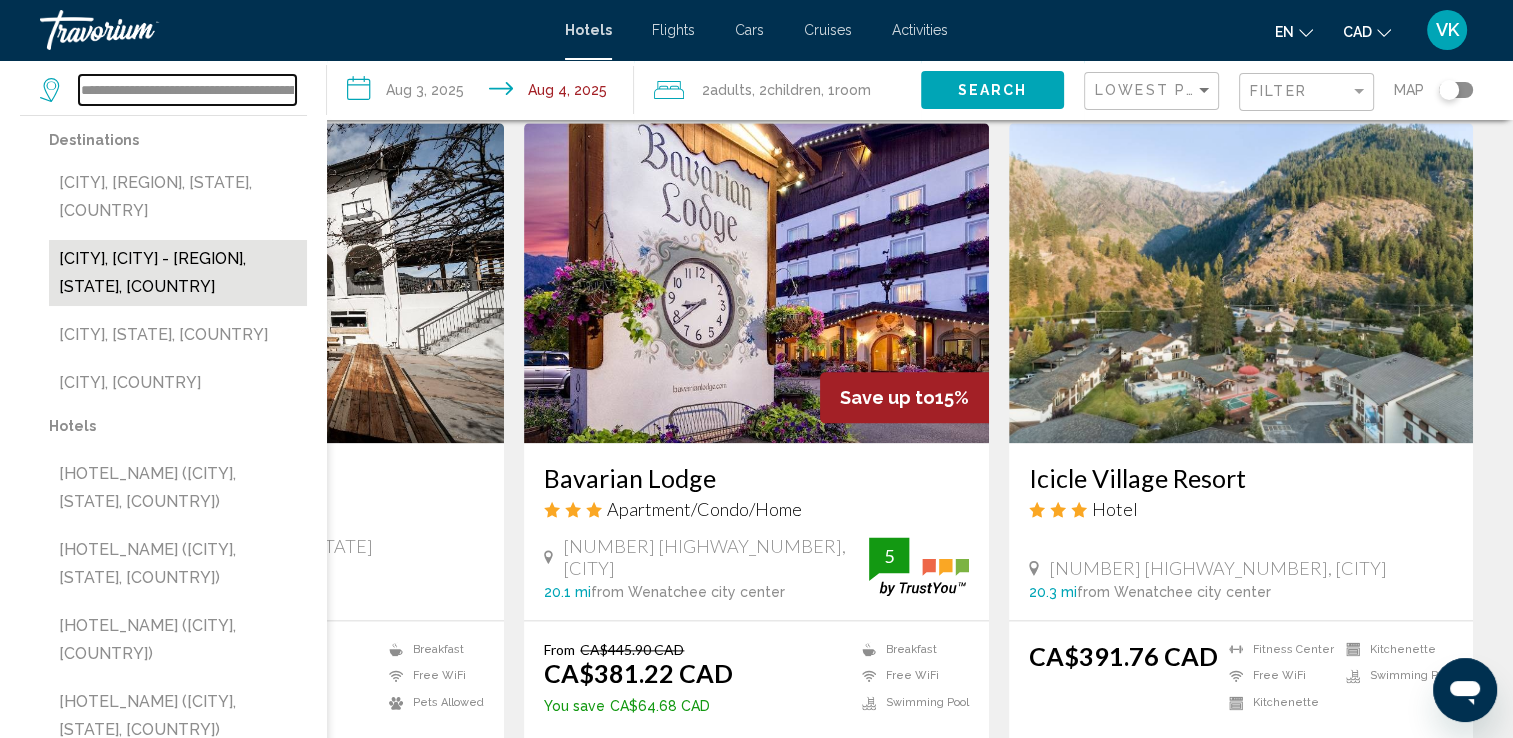 type on "**********" 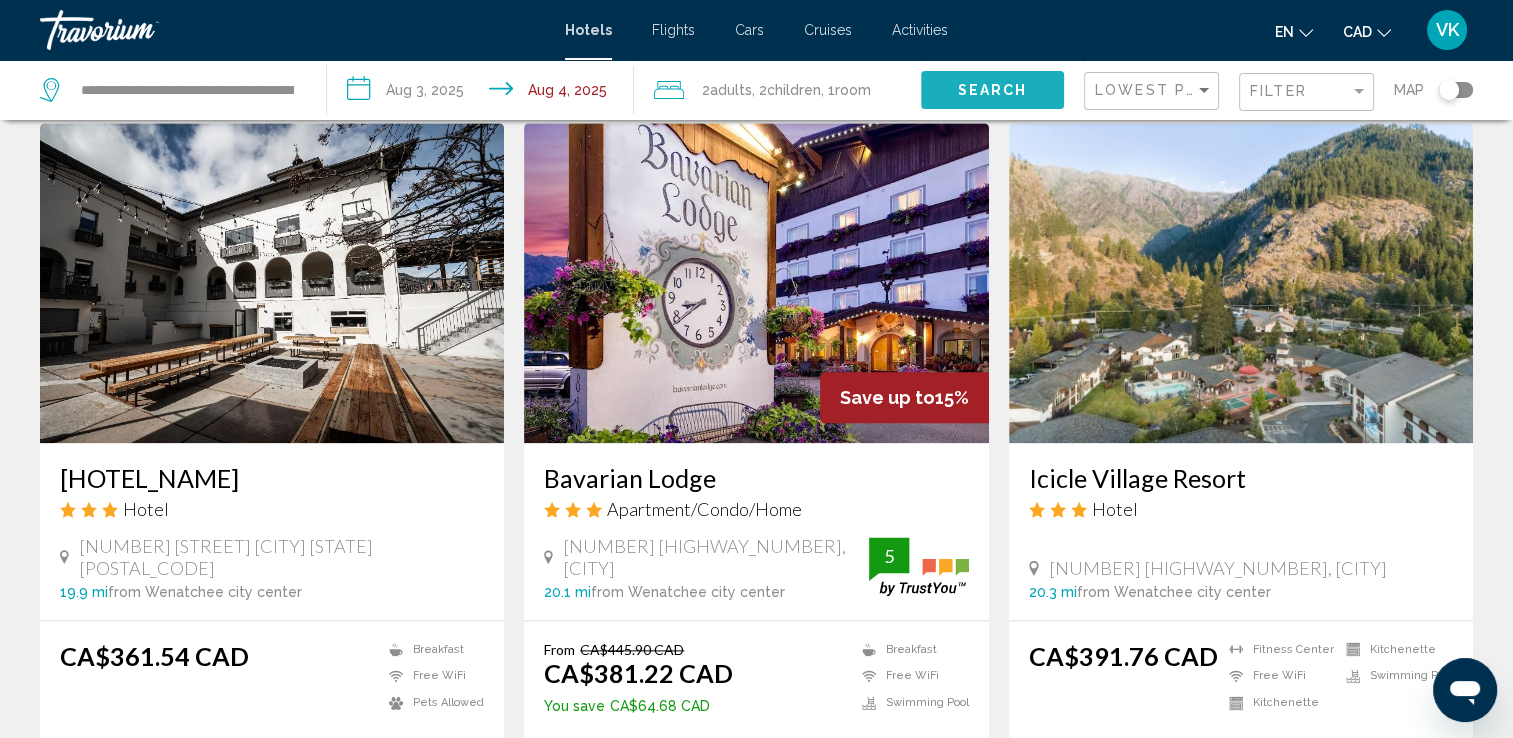 click on "Search" 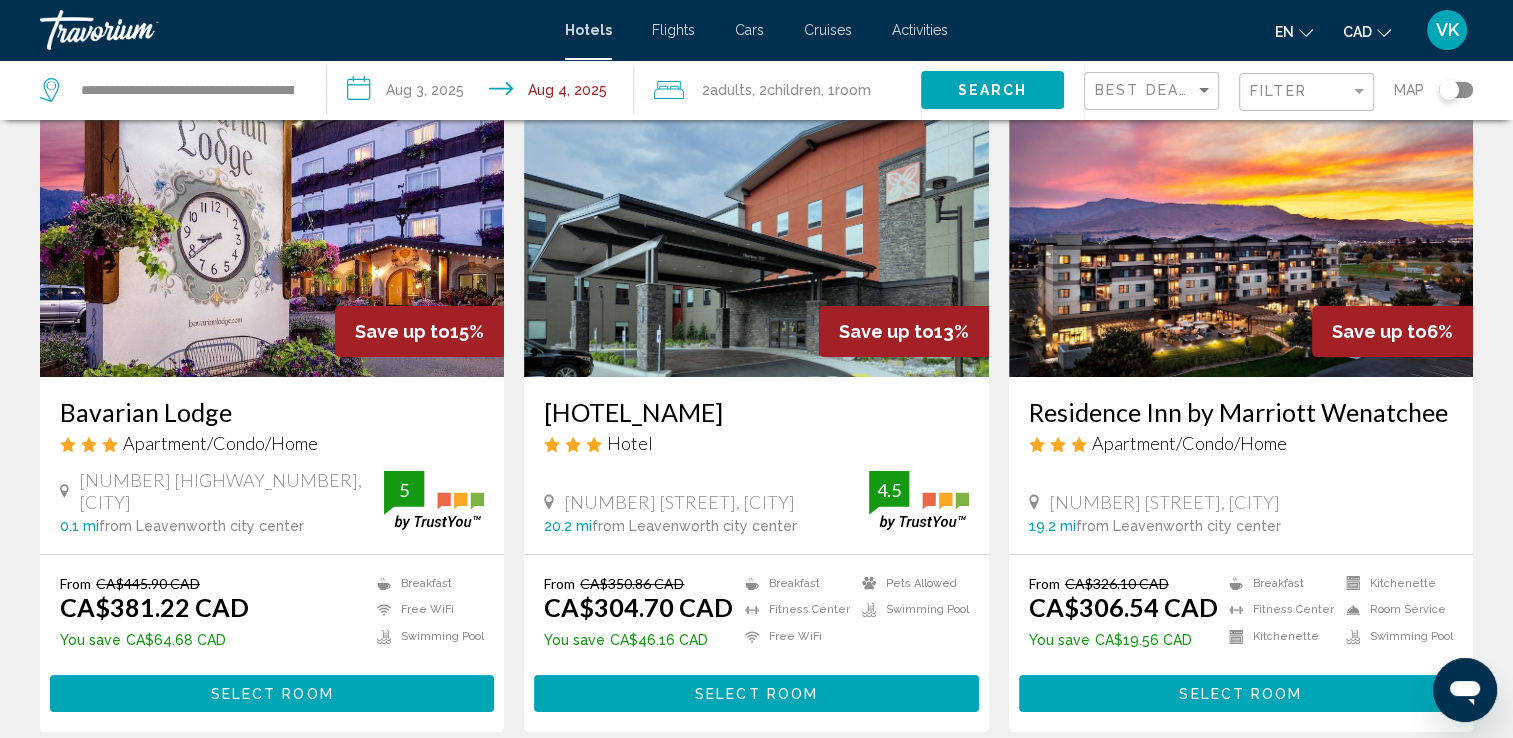 scroll, scrollTop: 280, scrollLeft: 0, axis: vertical 